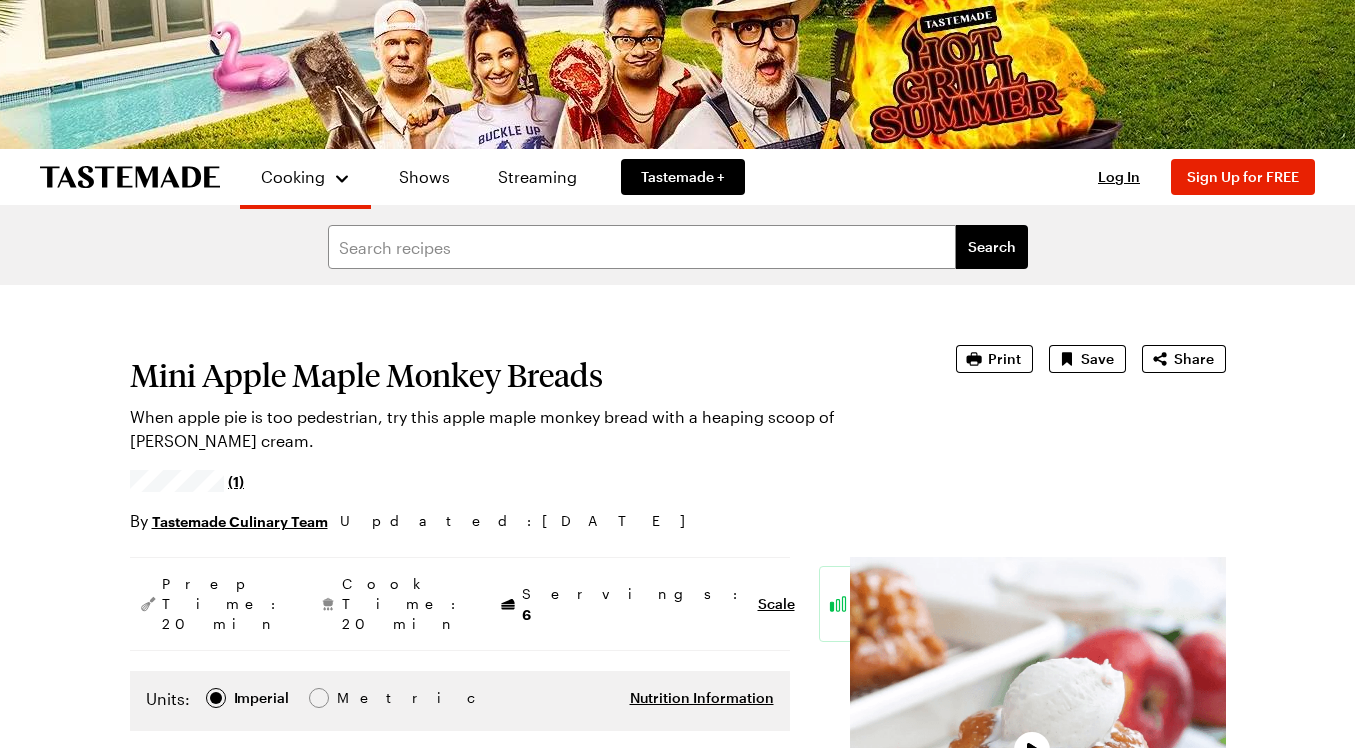 scroll, scrollTop: 300, scrollLeft: 0, axis: vertical 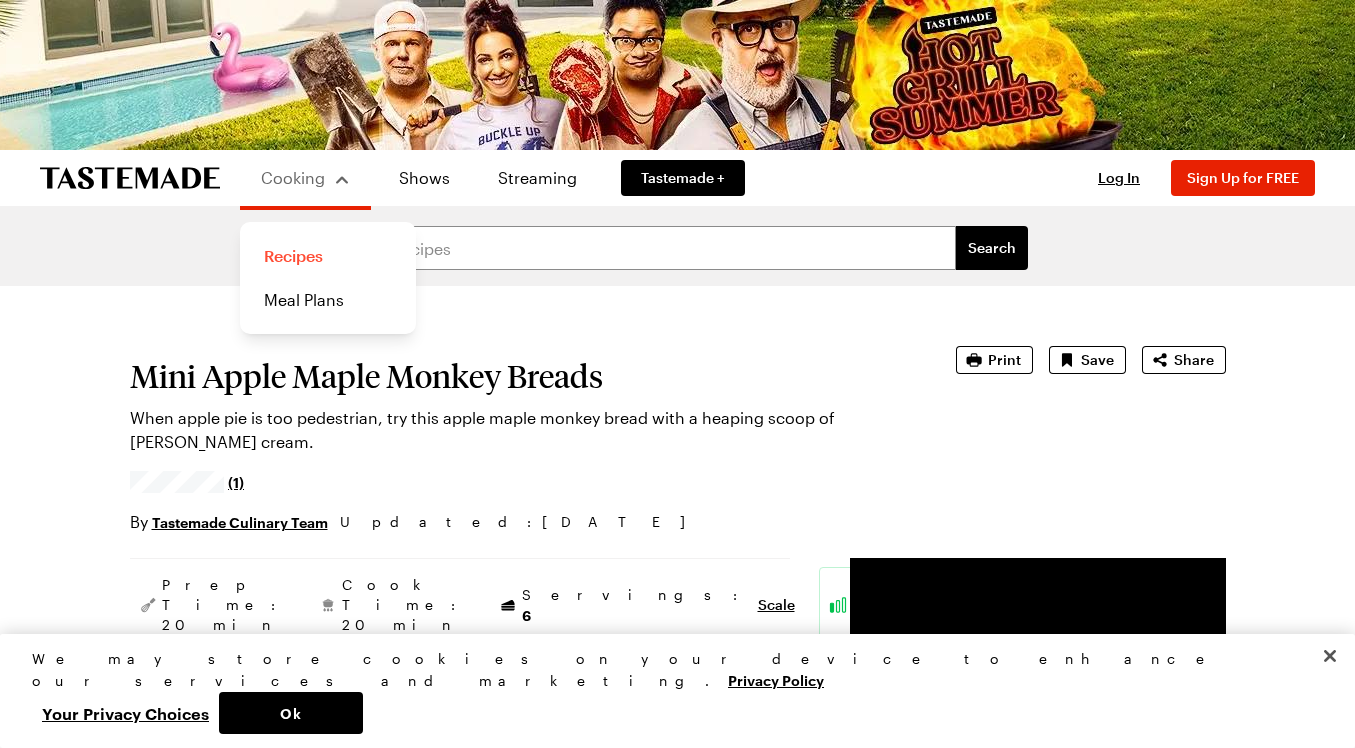 click on "Recipes" at bounding box center [328, 256] 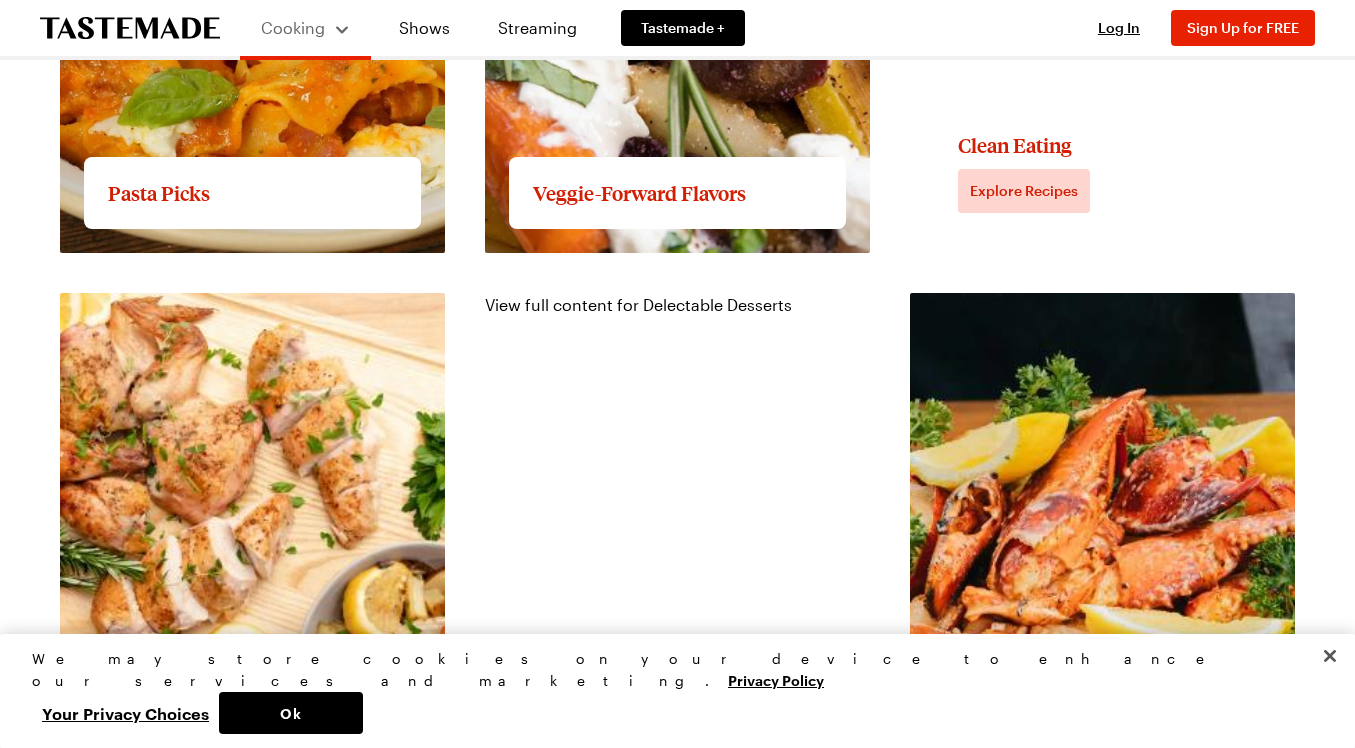 scroll, scrollTop: 2500, scrollLeft: 0, axis: vertical 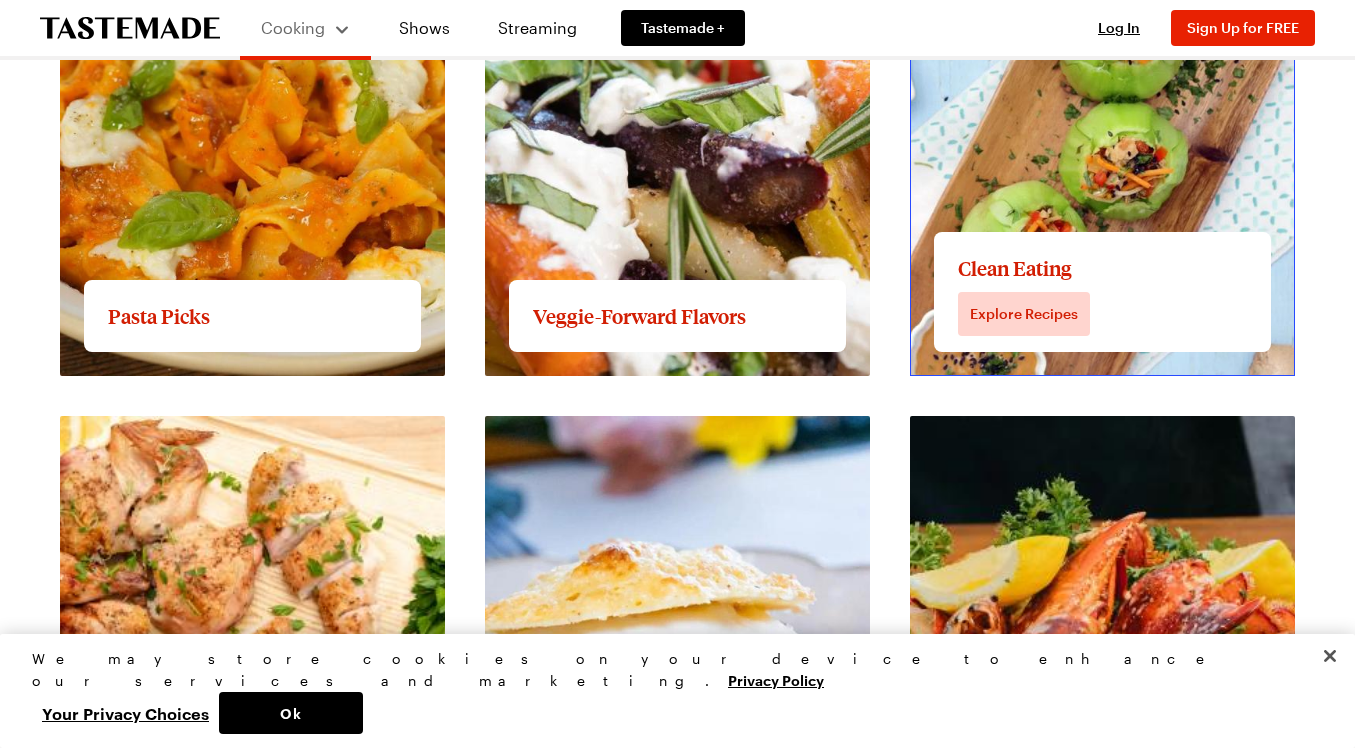 click on "View full content for Clean Eating" at bounding box center (1037, -113) 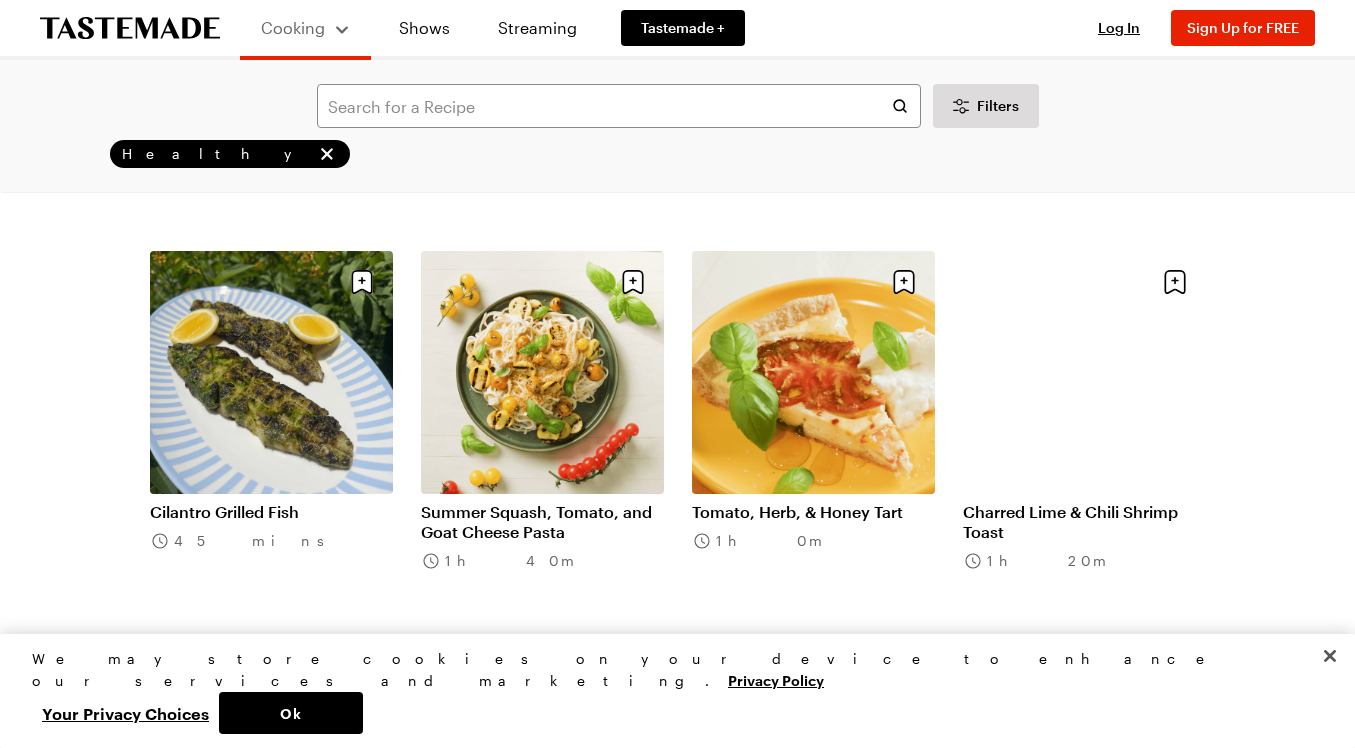 scroll, scrollTop: 1300, scrollLeft: 0, axis: vertical 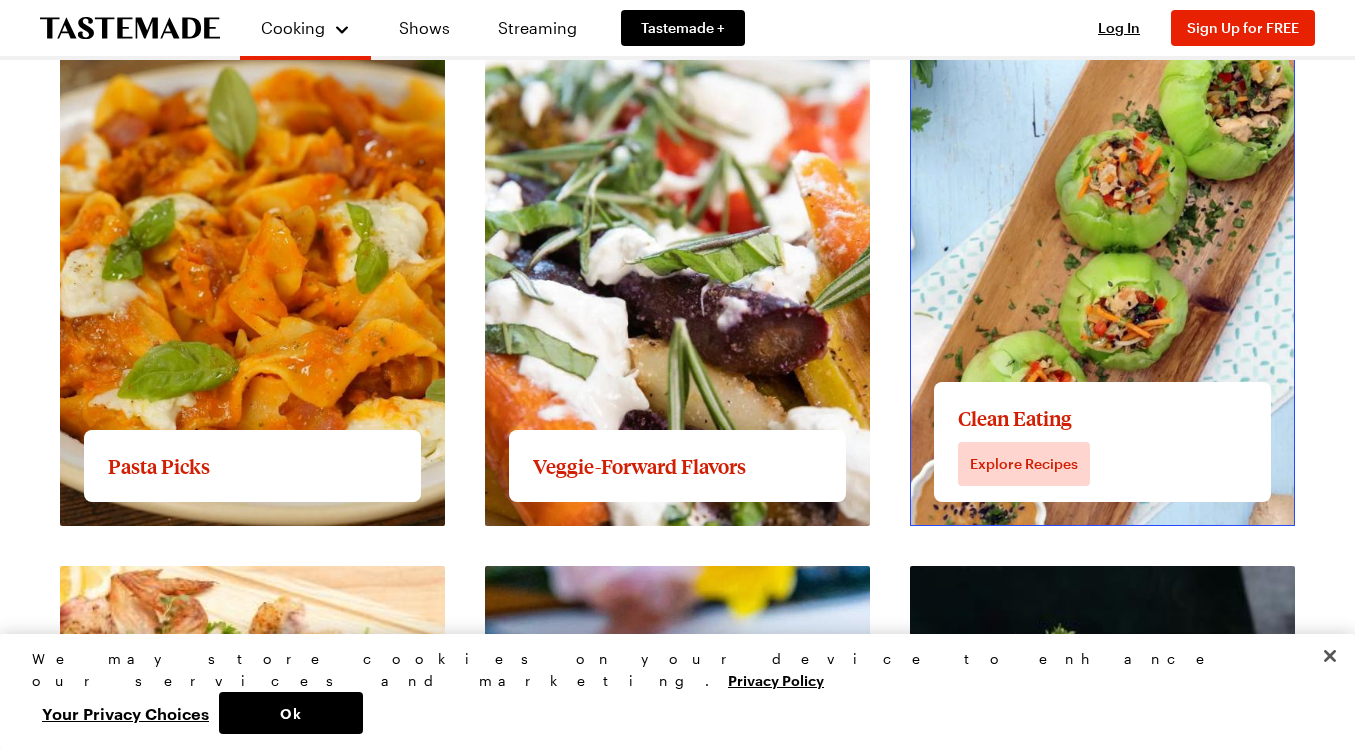 click on "View full content for Clean Eating" at bounding box center [1037, 37] 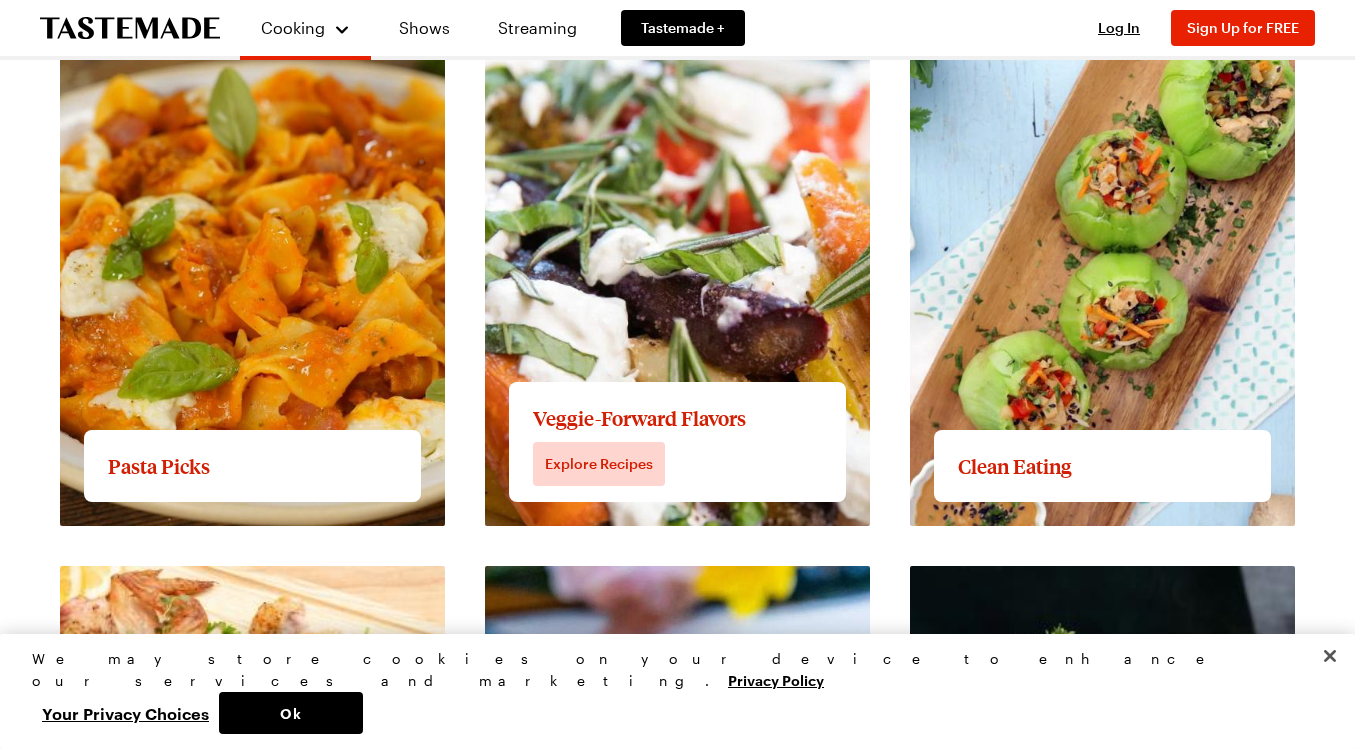 scroll, scrollTop: 0, scrollLeft: 0, axis: both 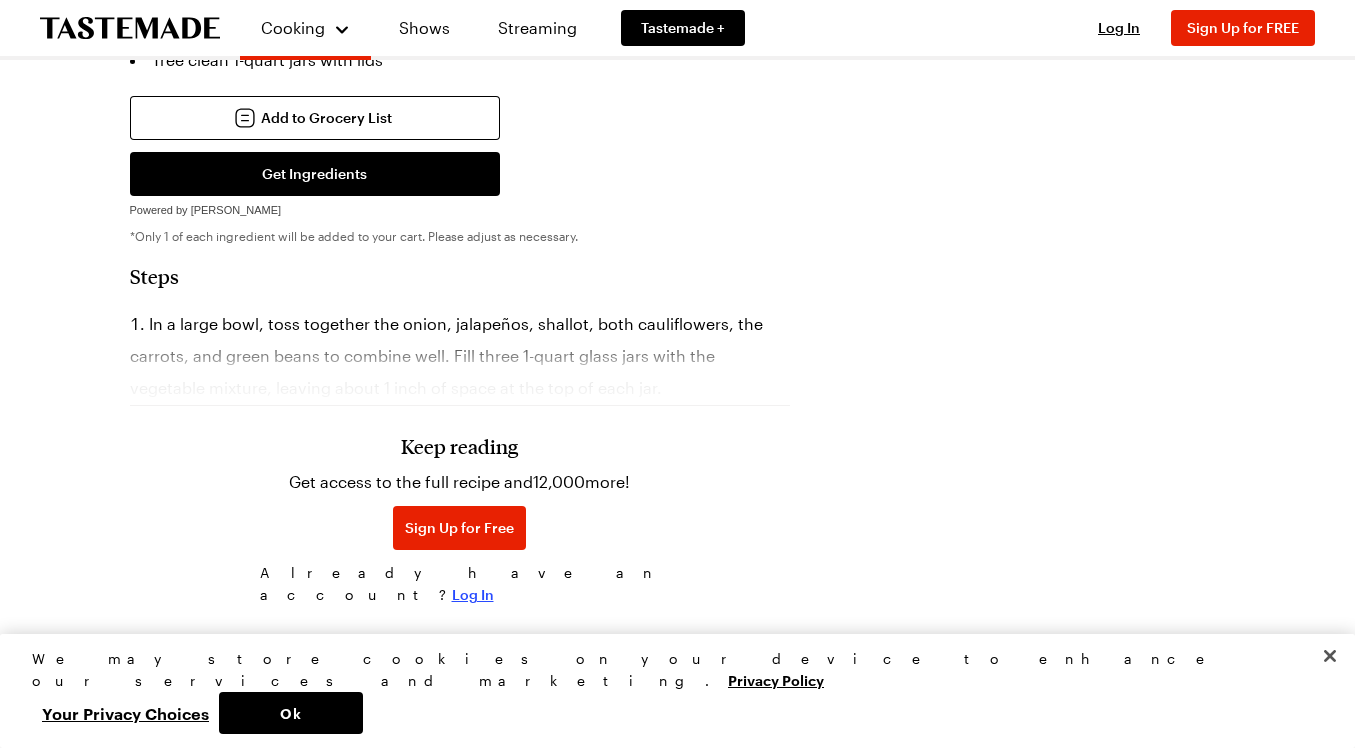 click on "Log In" at bounding box center (473, 595) 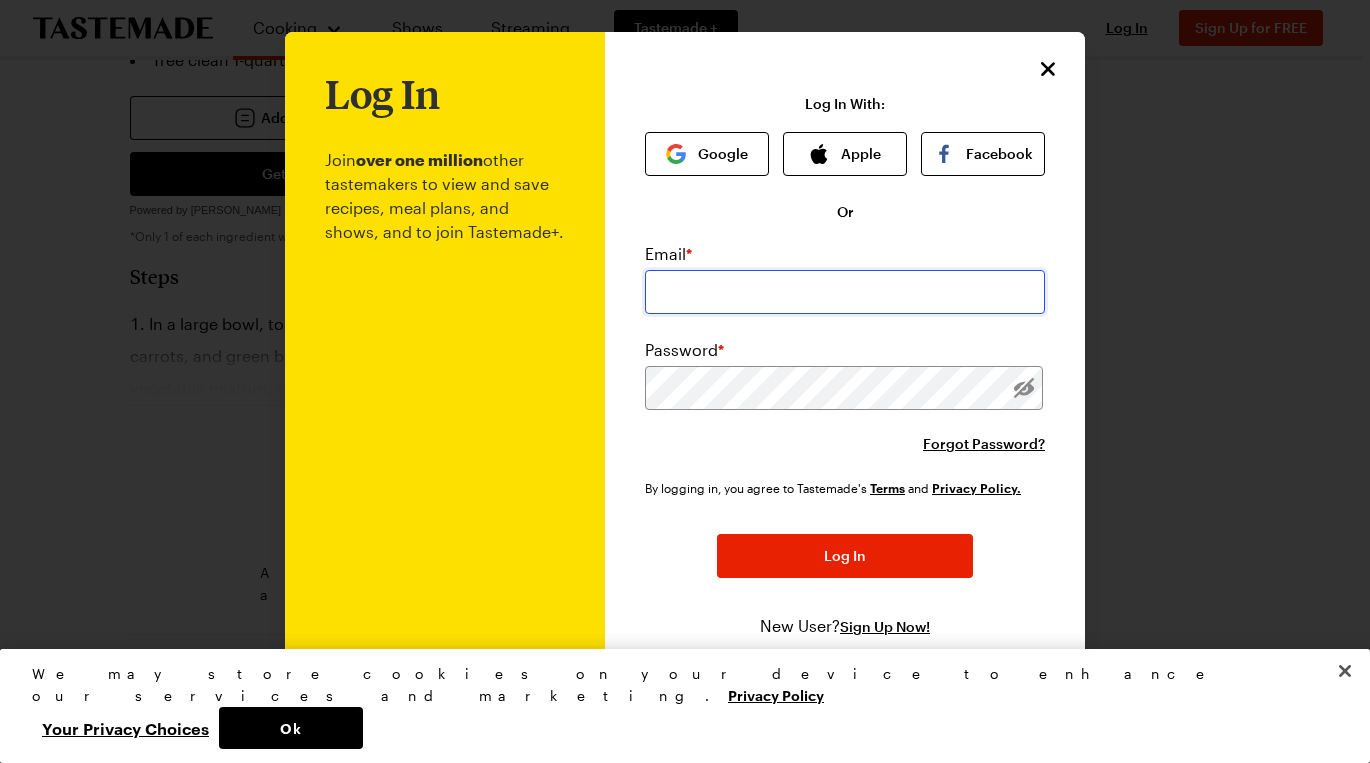 click at bounding box center (845, 292) 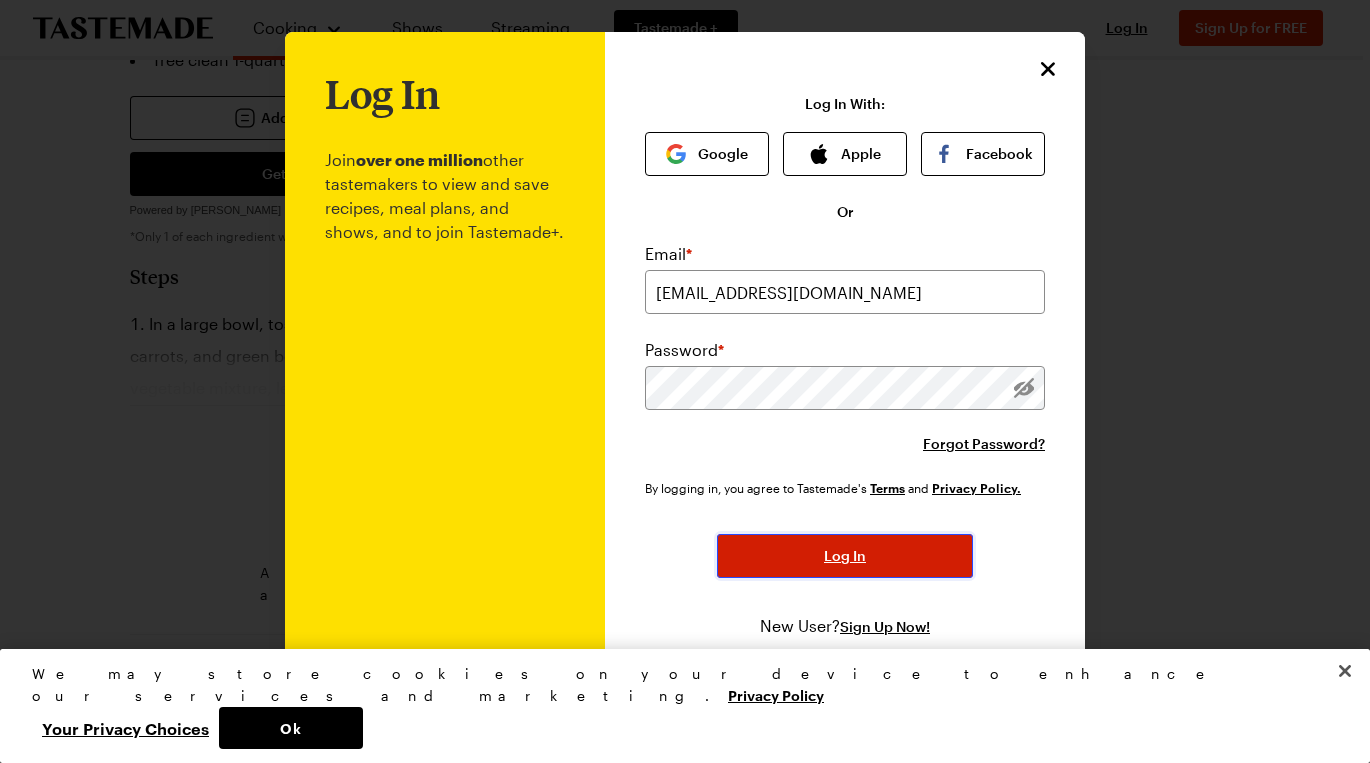 click on "Log In" at bounding box center [845, 556] 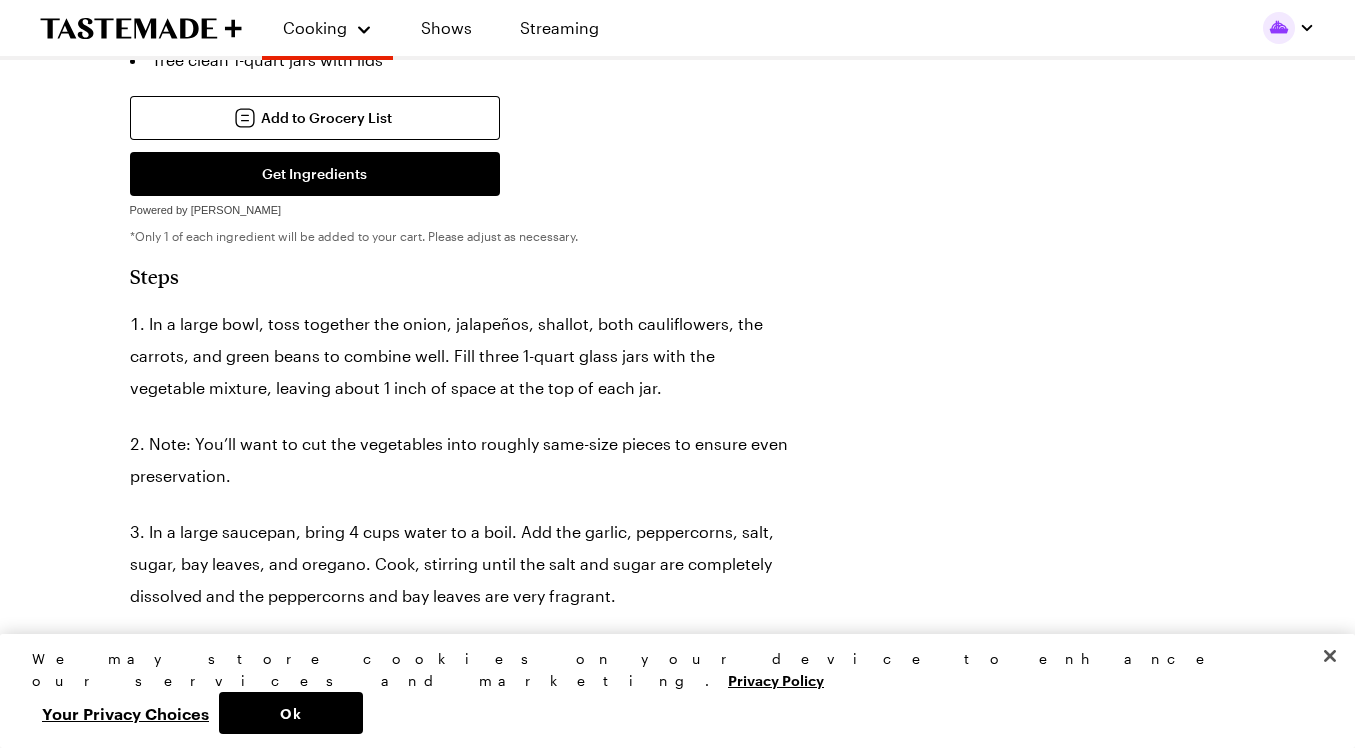 type on "x" 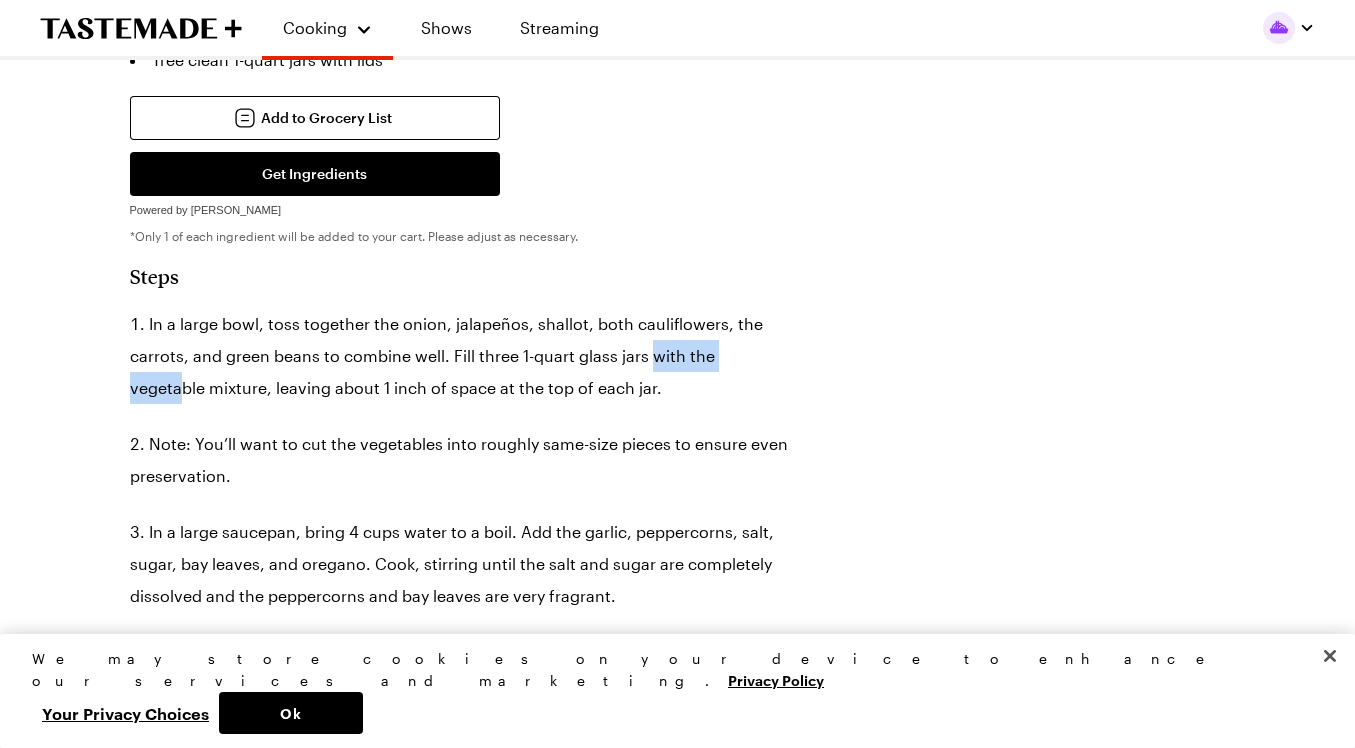 drag, startPoint x: 263, startPoint y: 371, endPoint x: 372, endPoint y: 368, distance: 109.041275 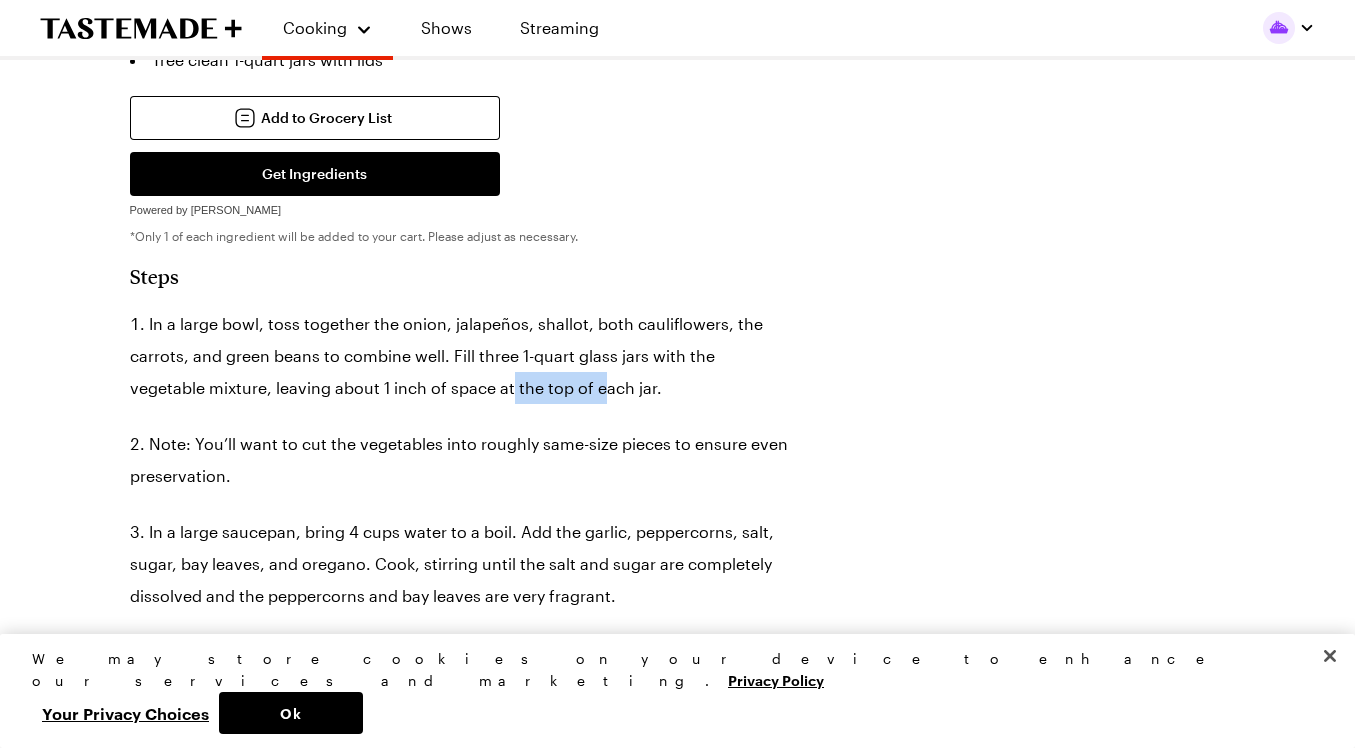 drag, startPoint x: 190, startPoint y: 394, endPoint x: 283, endPoint y: 391, distance: 93.04838 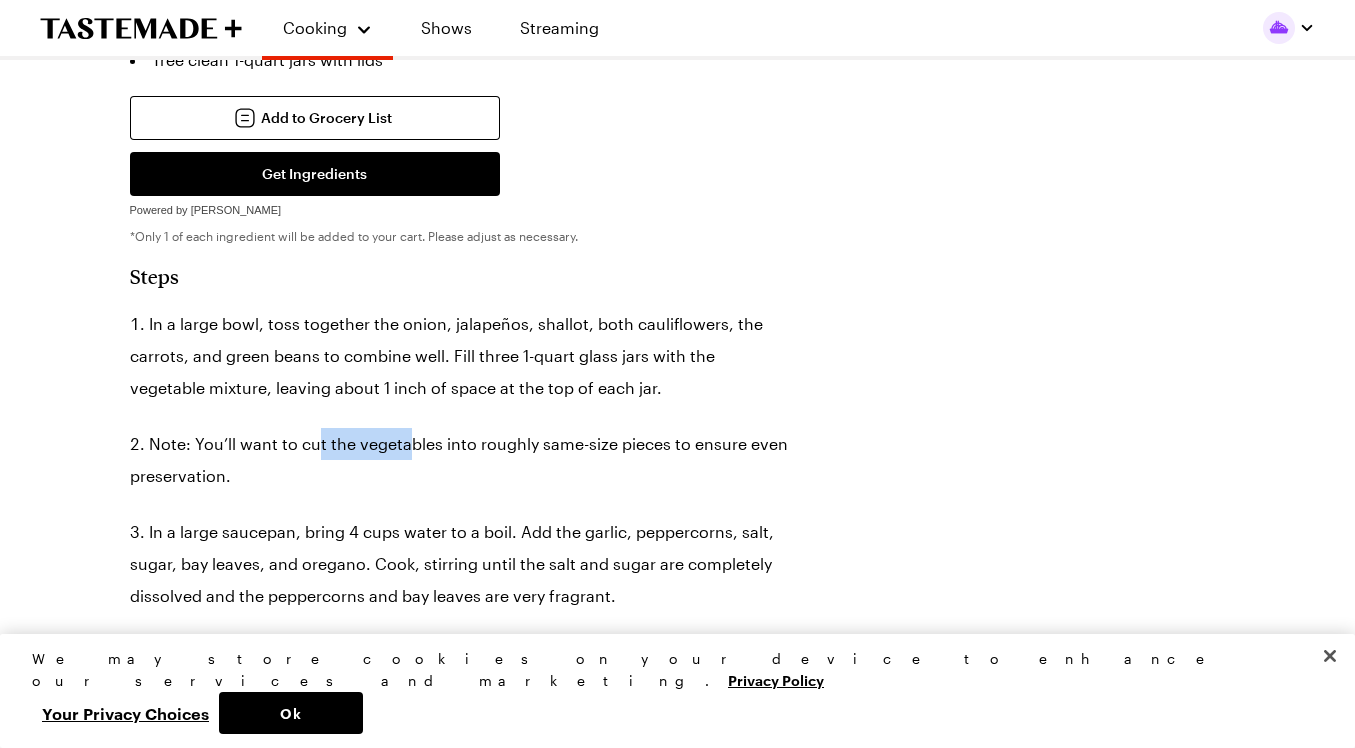drag, startPoint x: 312, startPoint y: 458, endPoint x: 401, endPoint y: 446, distance: 89.80534 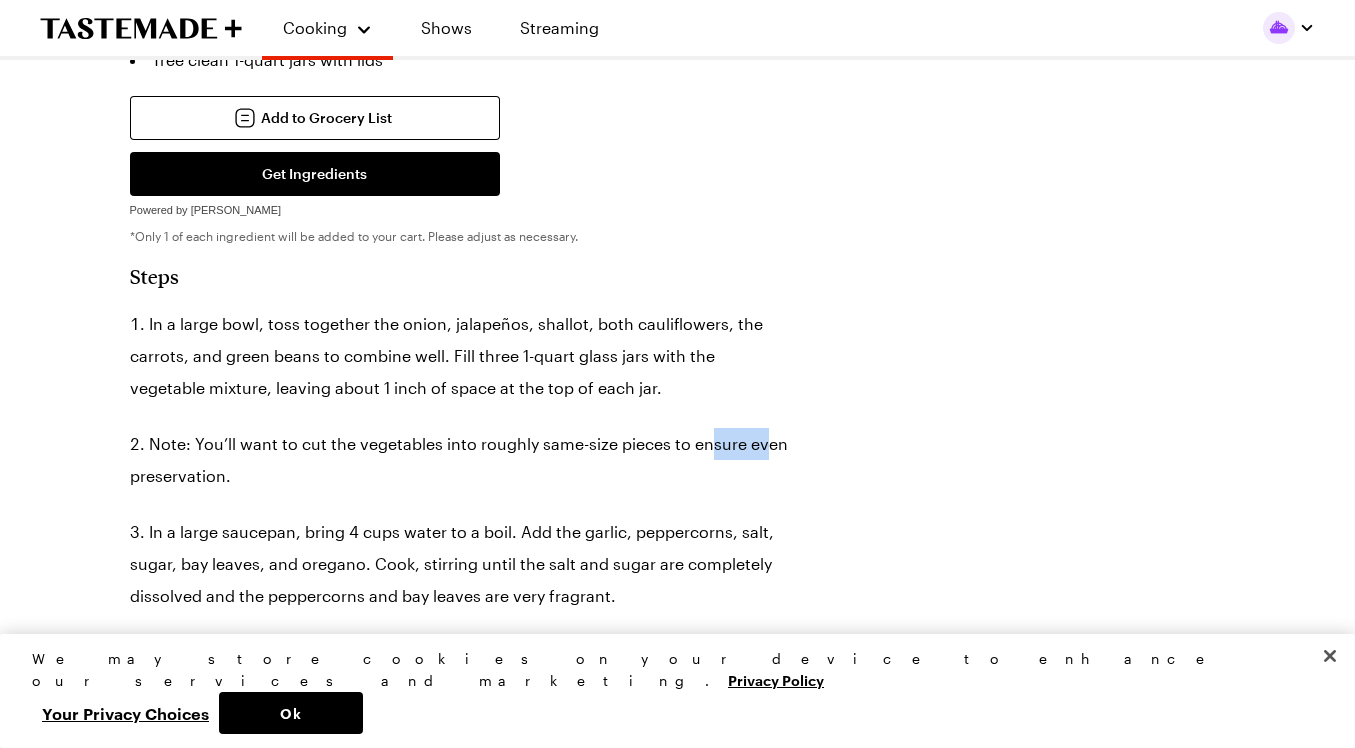 drag, startPoint x: 221, startPoint y: 489, endPoint x: 277, endPoint y: 490, distance: 56.008926 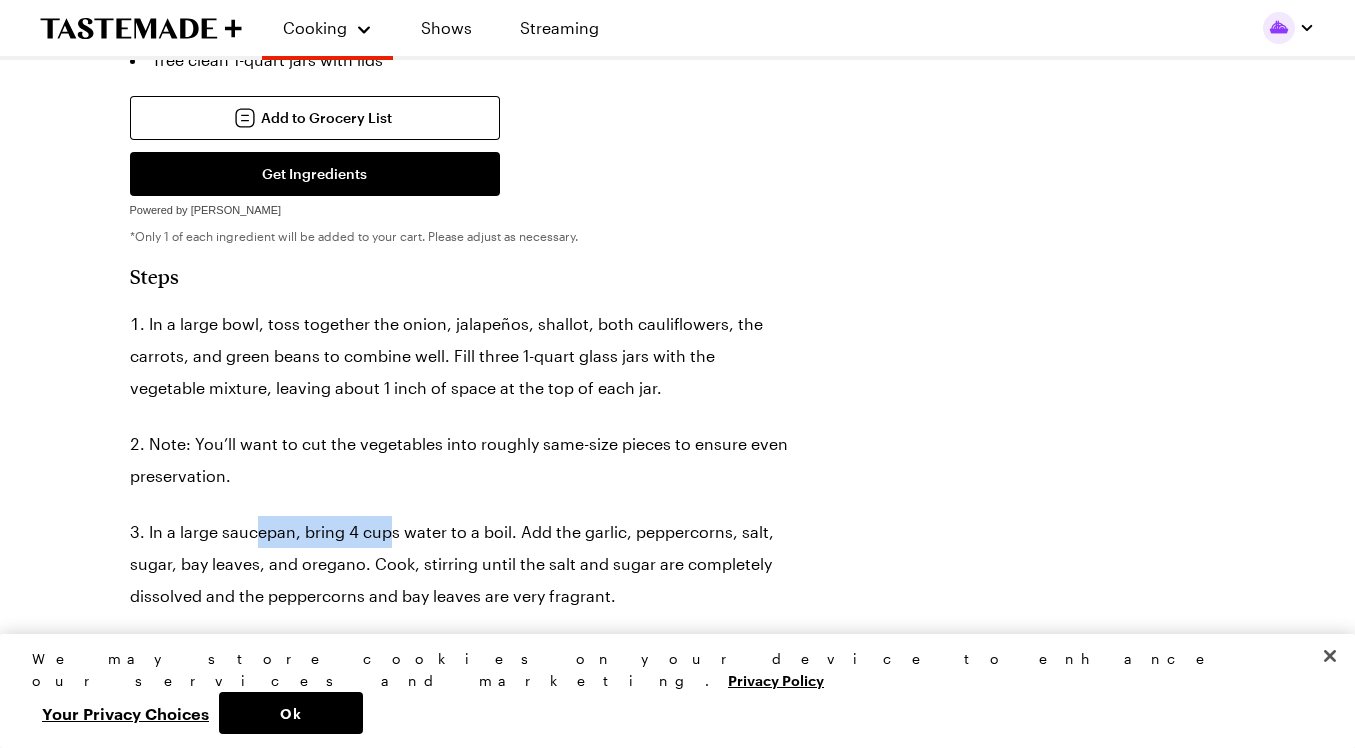 drag, startPoint x: 254, startPoint y: 541, endPoint x: 392, endPoint y: 541, distance: 138 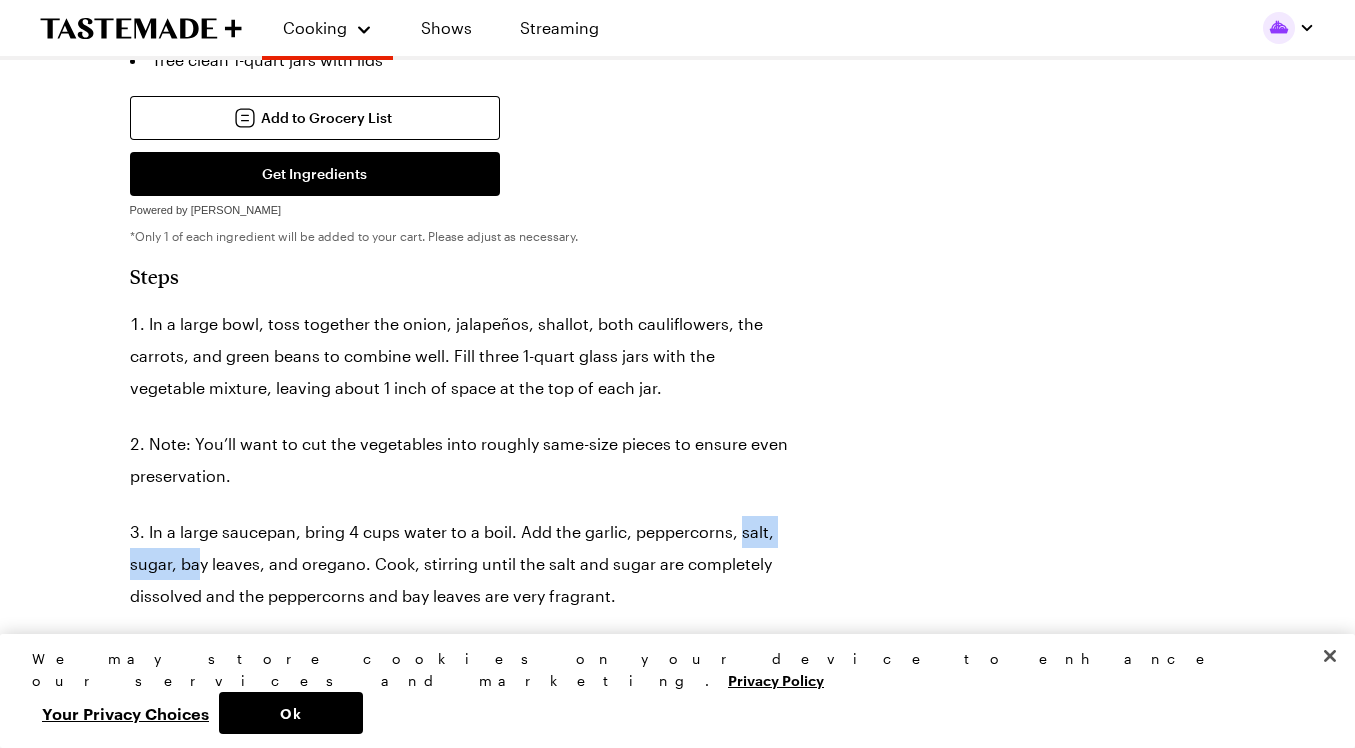 drag, startPoint x: 294, startPoint y: 578, endPoint x: 334, endPoint y: 572, distance: 40.4475 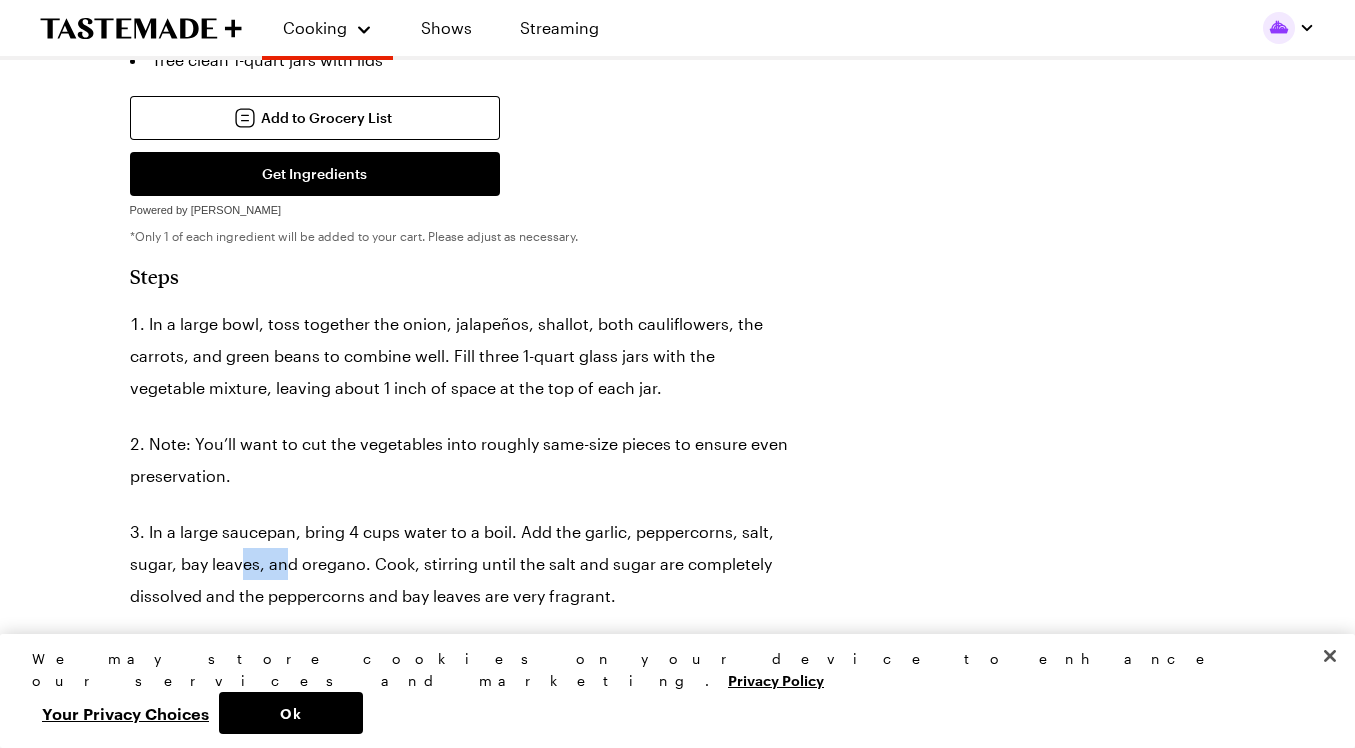 drag, startPoint x: 377, startPoint y: 572, endPoint x: 424, endPoint y: 572, distance: 47 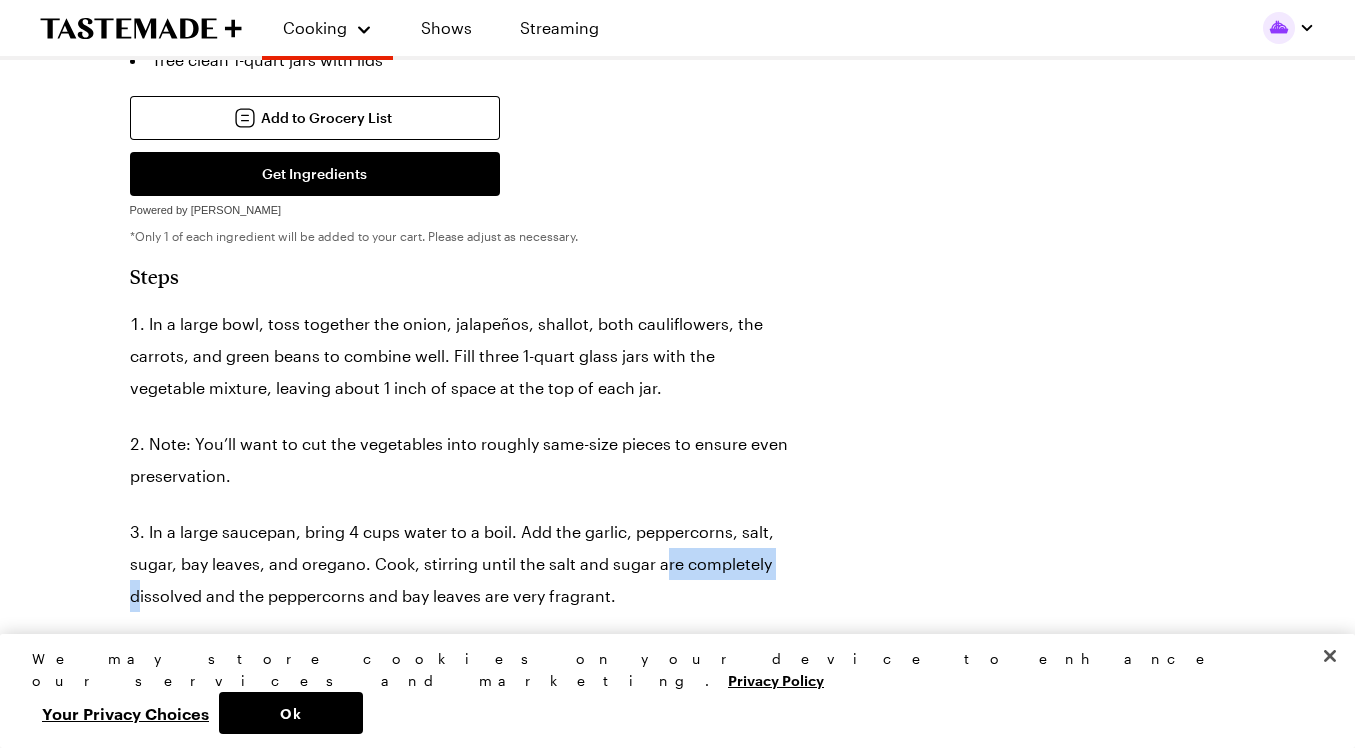 drag, startPoint x: 278, startPoint y: 604, endPoint x: 392, endPoint y: 602, distance: 114.01754 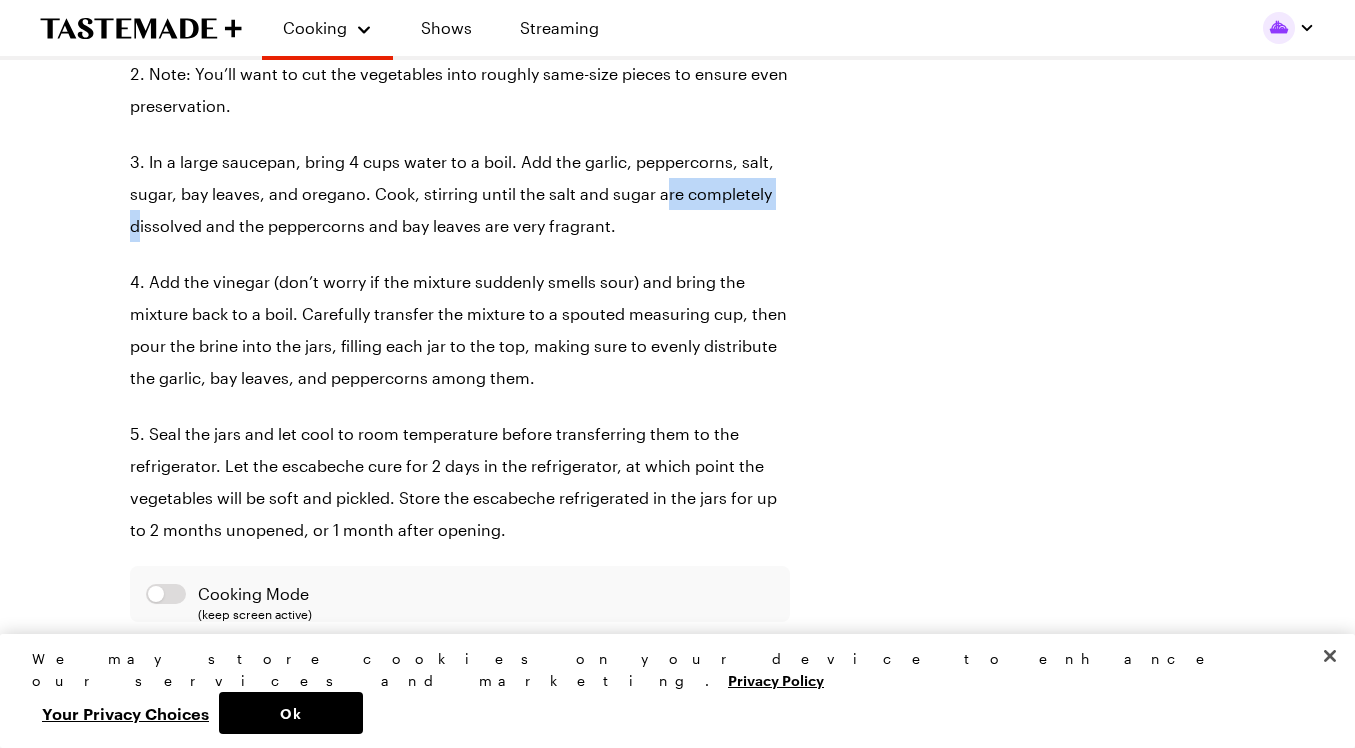 scroll, scrollTop: 1700, scrollLeft: 0, axis: vertical 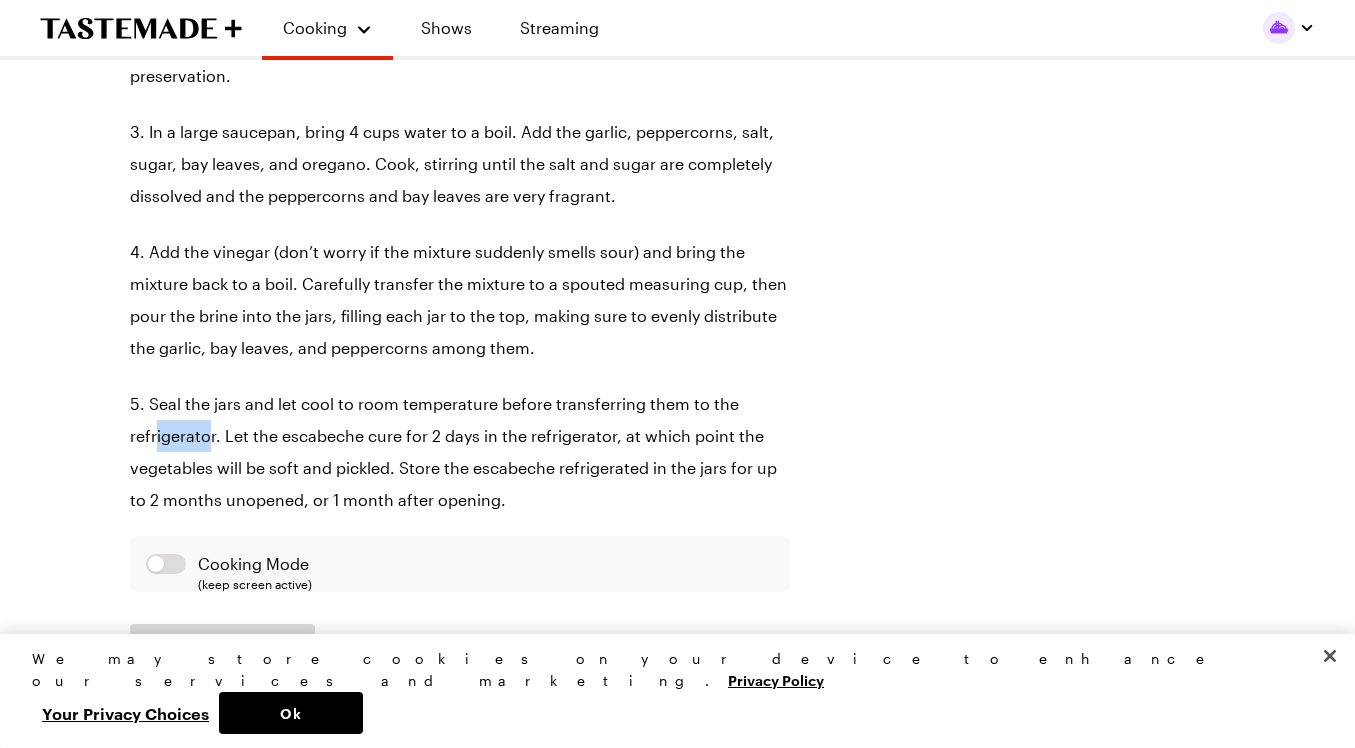 drag, startPoint x: 247, startPoint y: 516, endPoint x: 297, endPoint y: 513, distance: 50.08992 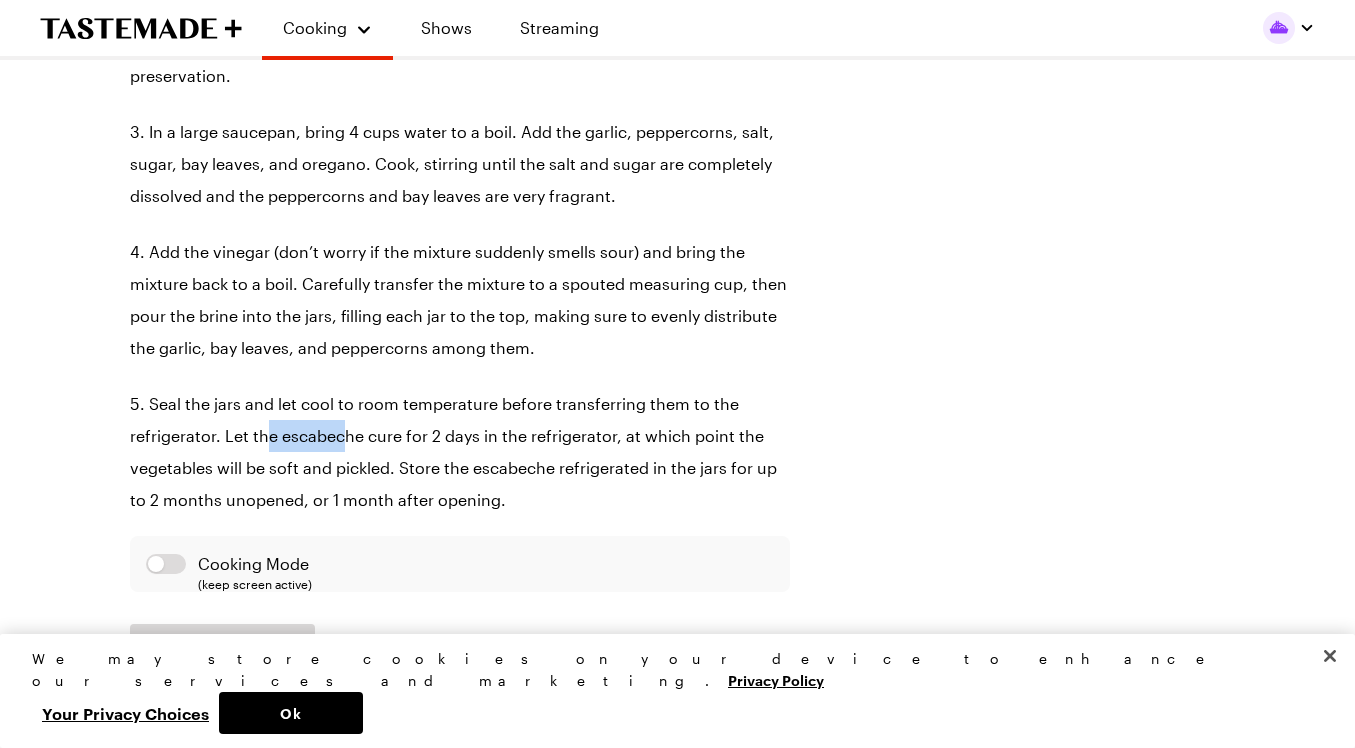 drag, startPoint x: 360, startPoint y: 515, endPoint x: 431, endPoint y: 516, distance: 71.00704 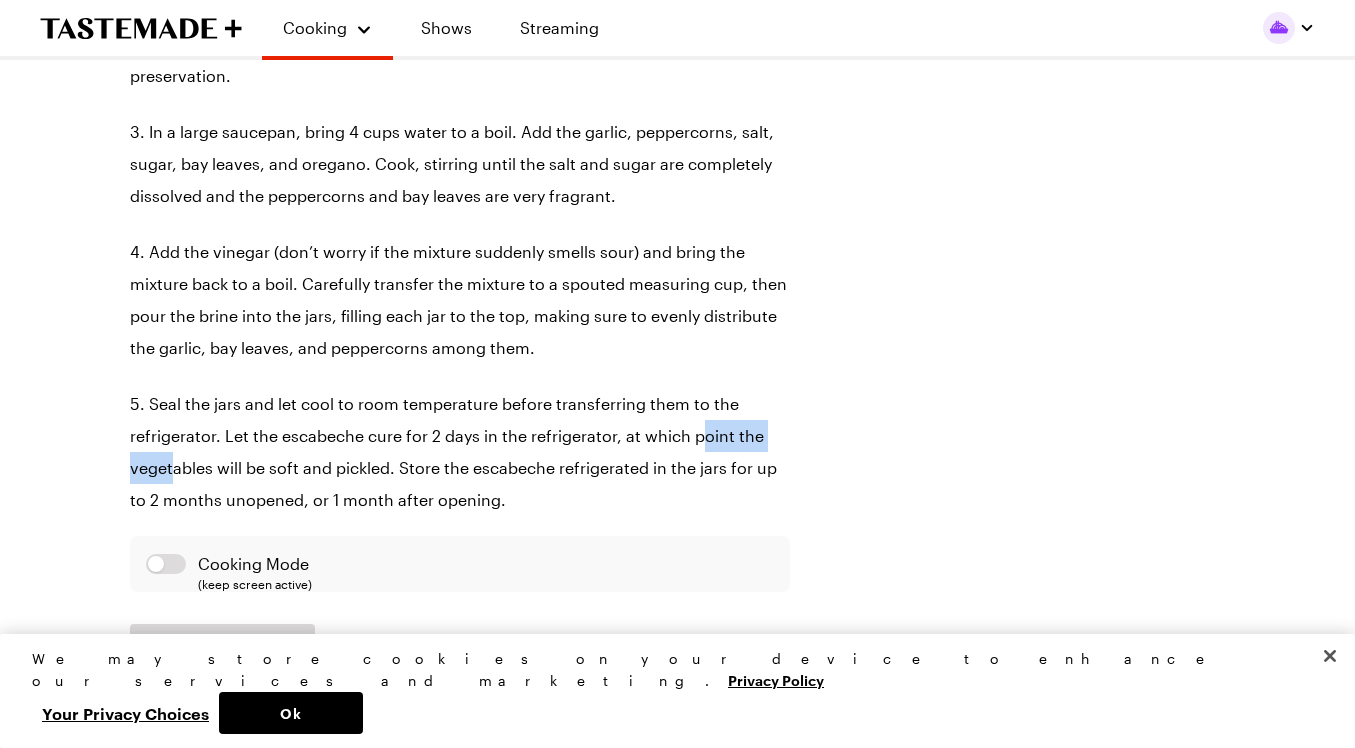 drag, startPoint x: 298, startPoint y: 537, endPoint x: 402, endPoint y: 541, distance: 104.0769 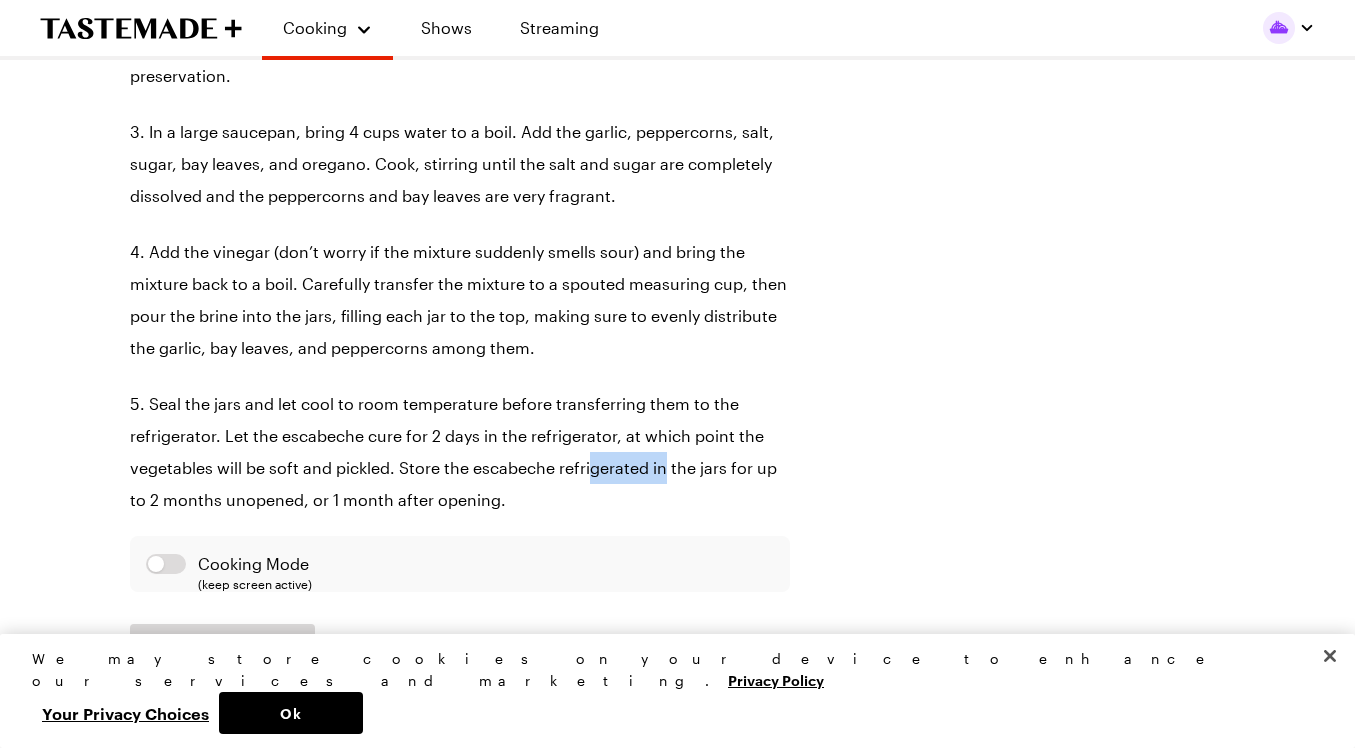 drag, startPoint x: 317, startPoint y: 580, endPoint x: 394, endPoint y: 581, distance: 77.00649 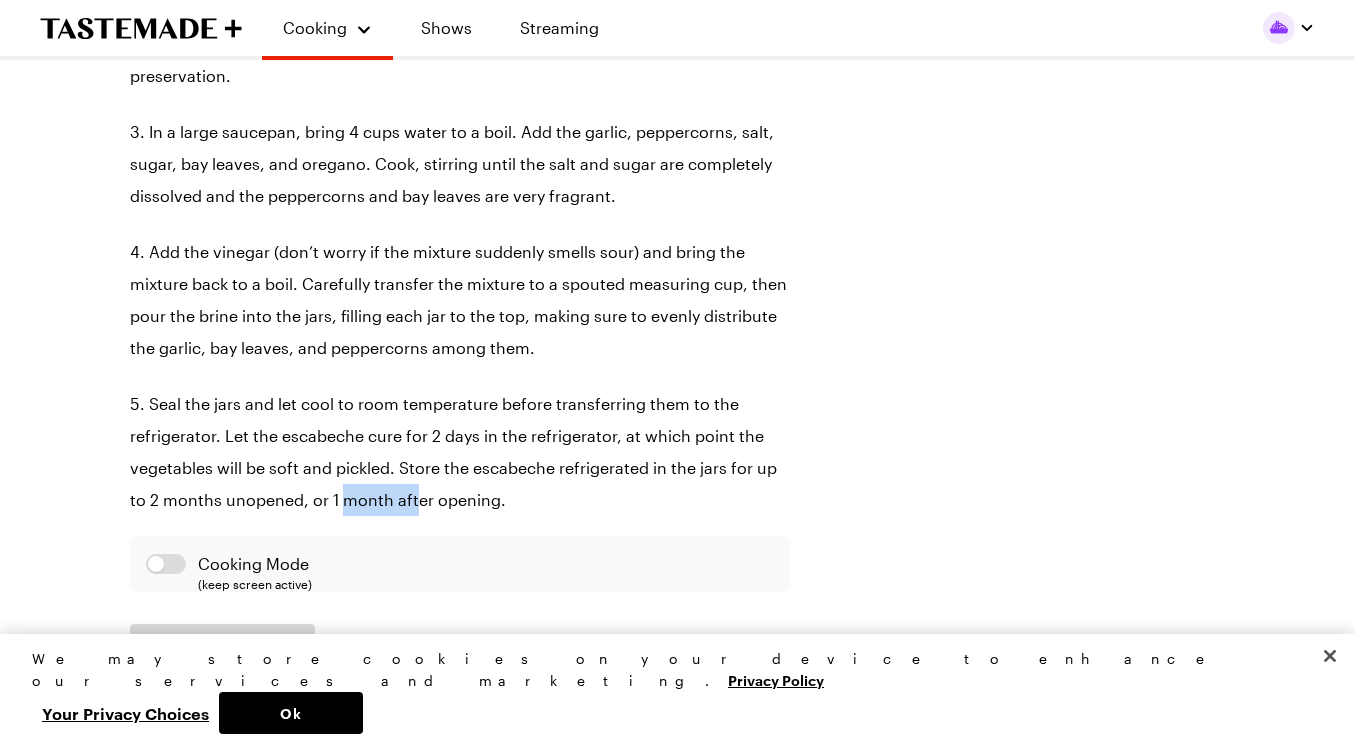 drag, startPoint x: 244, startPoint y: 606, endPoint x: 322, endPoint y: 611, distance: 78.160095 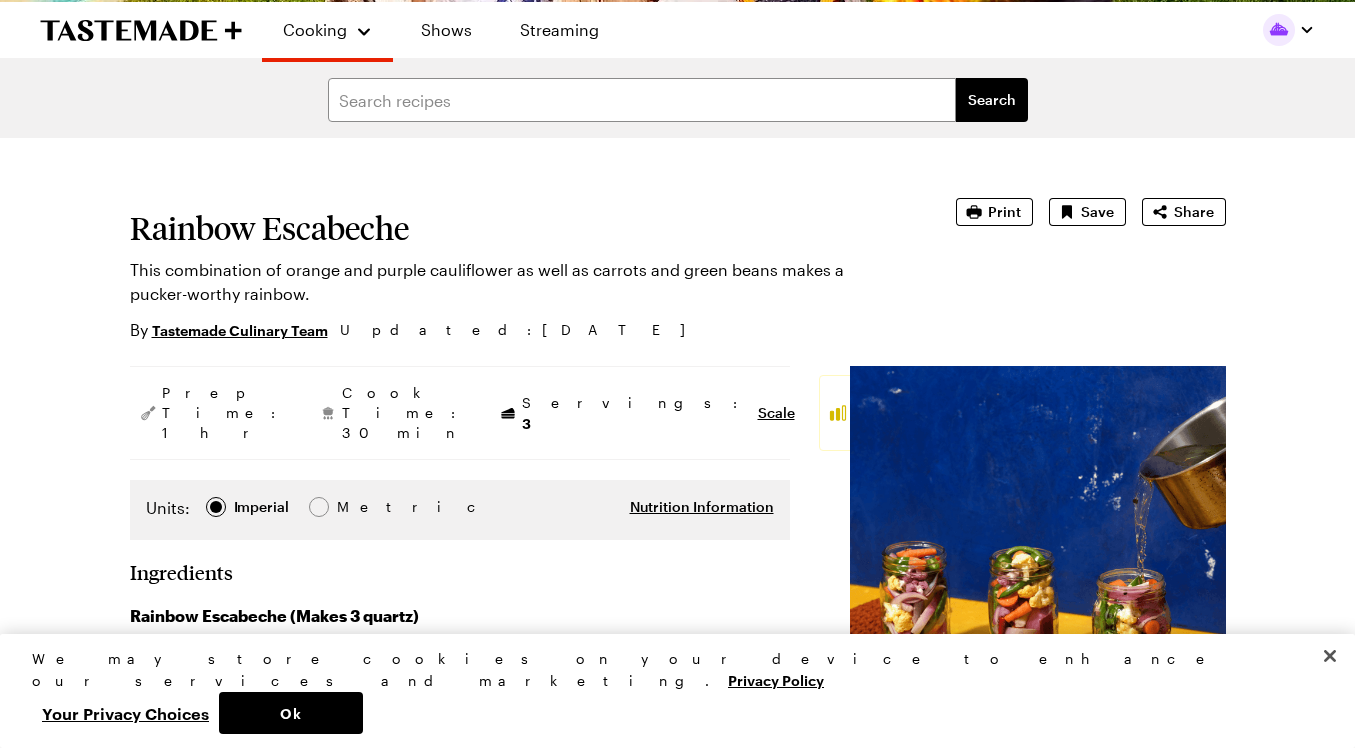 scroll, scrollTop: 100, scrollLeft: 0, axis: vertical 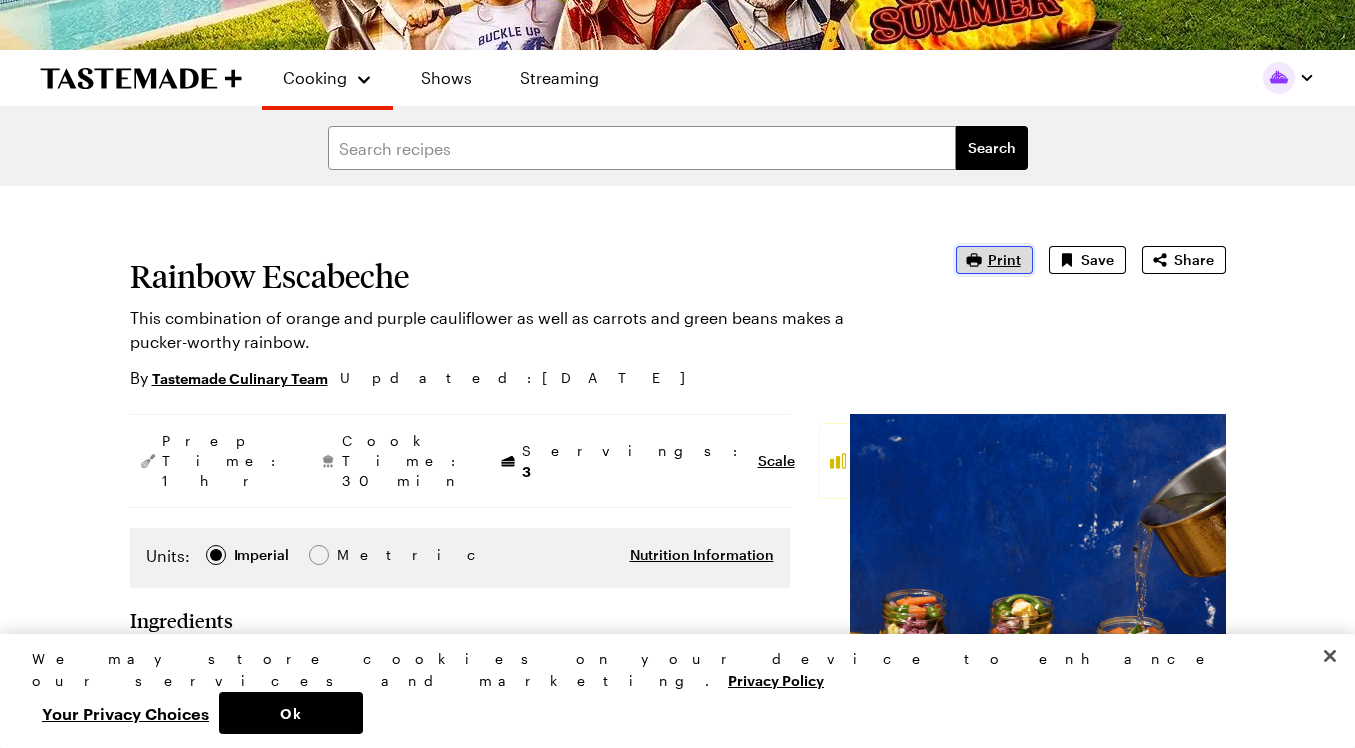 click on "Print" at bounding box center (1004, 260) 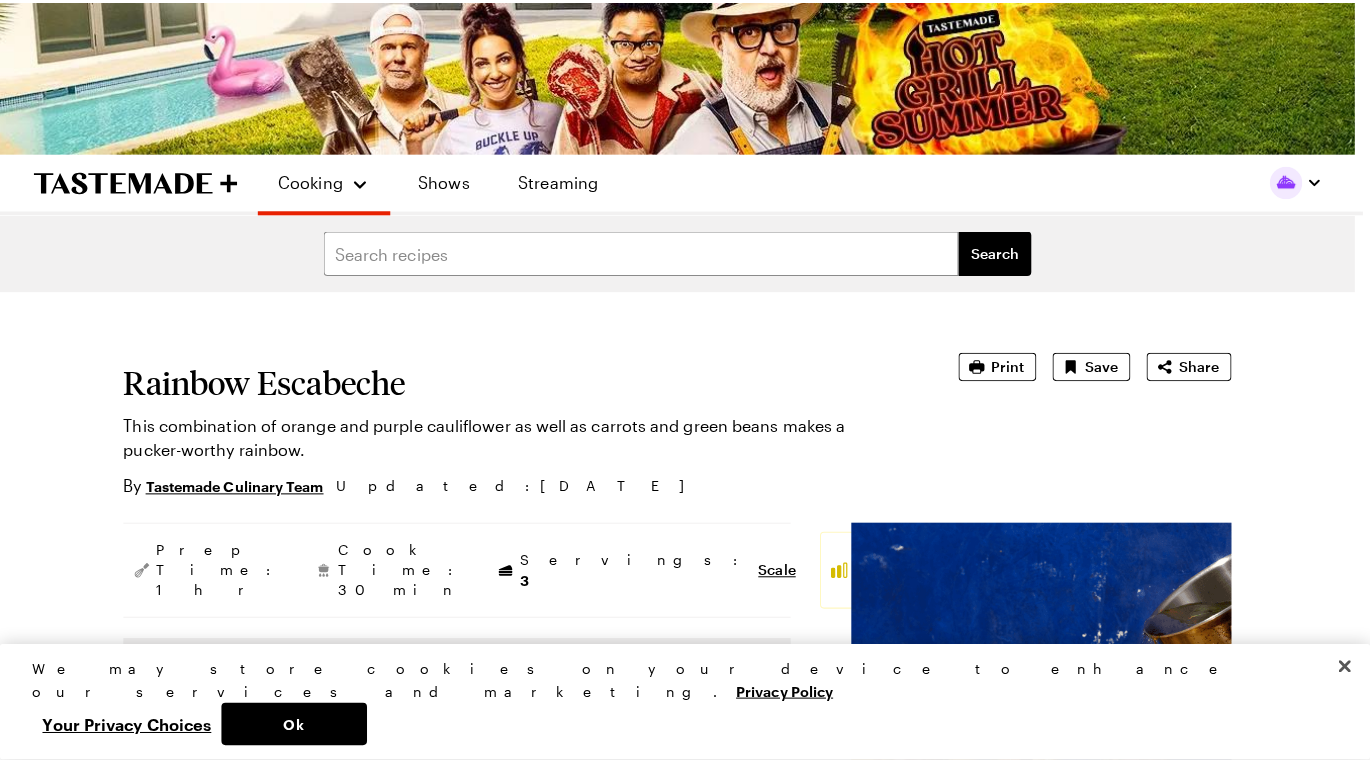 scroll, scrollTop: 0, scrollLeft: 0, axis: both 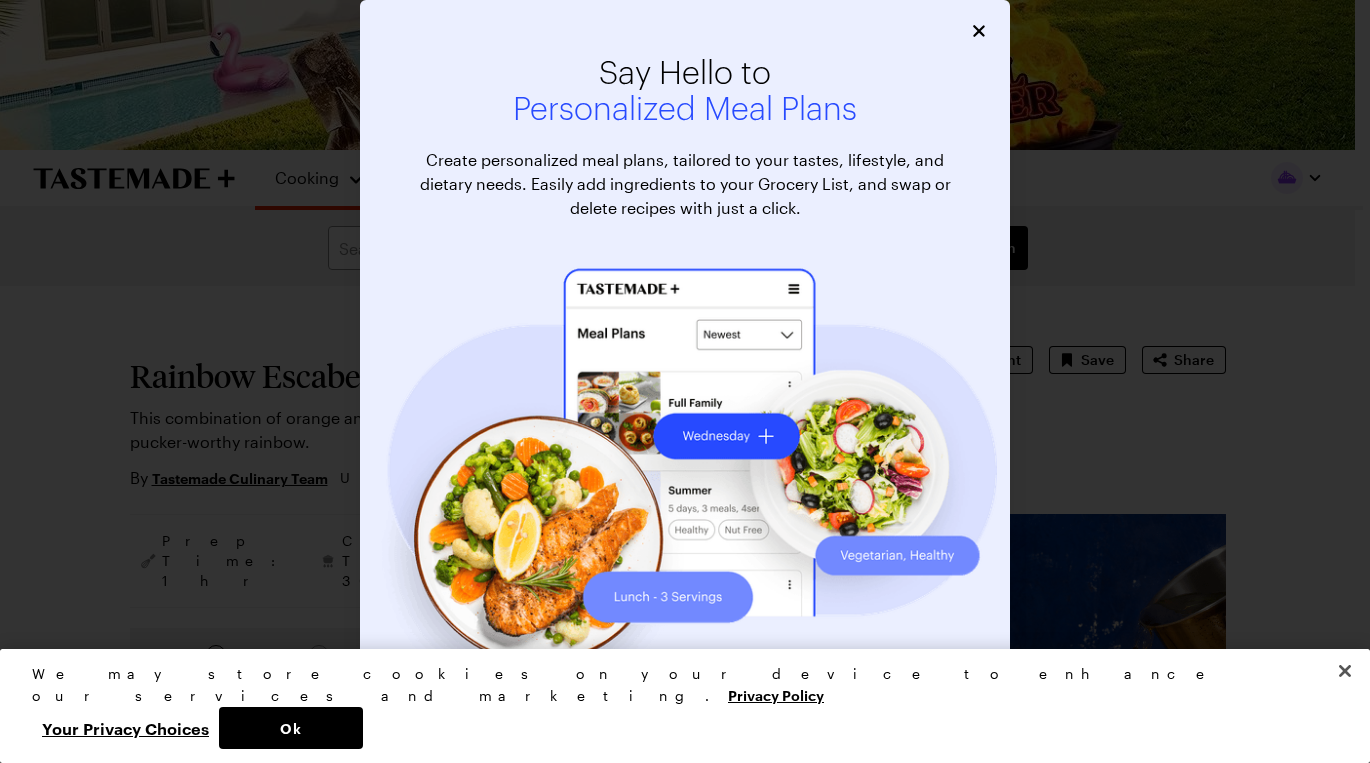 type on "x" 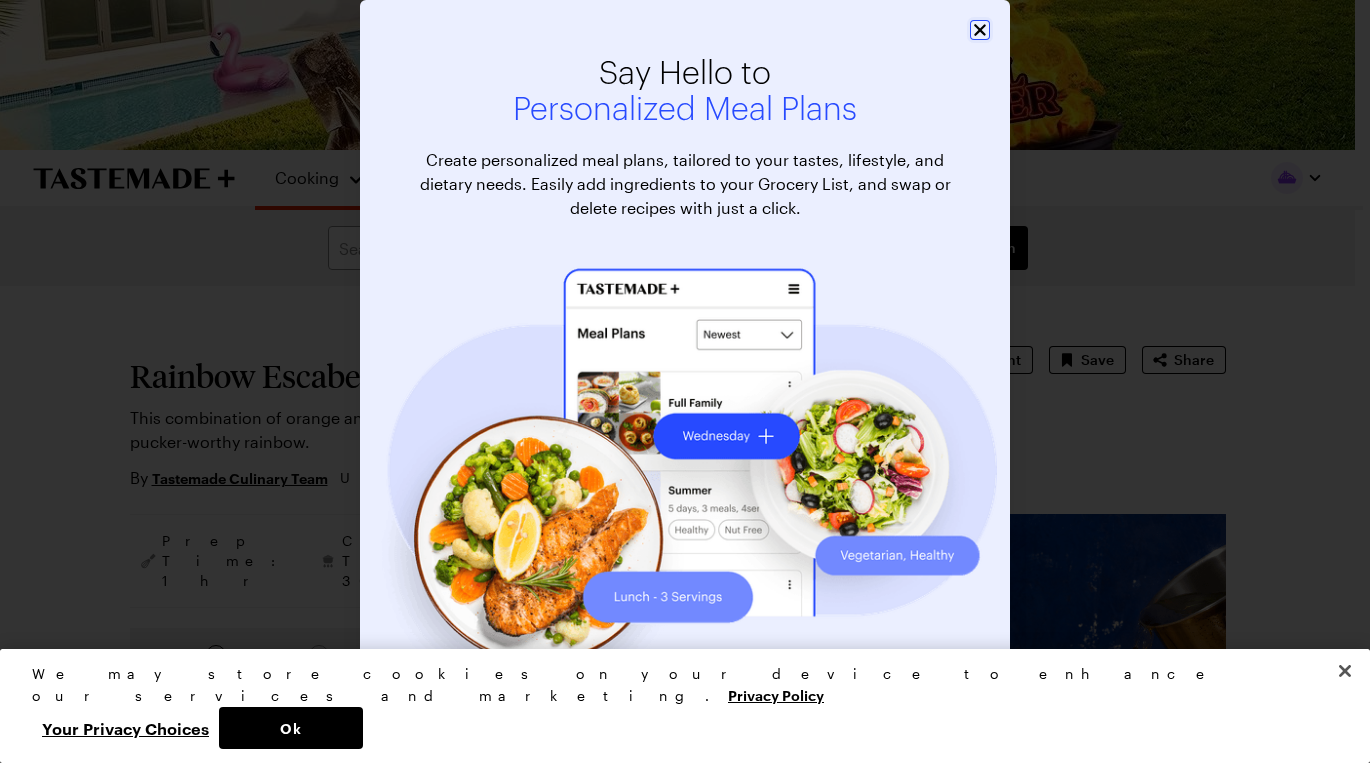 click 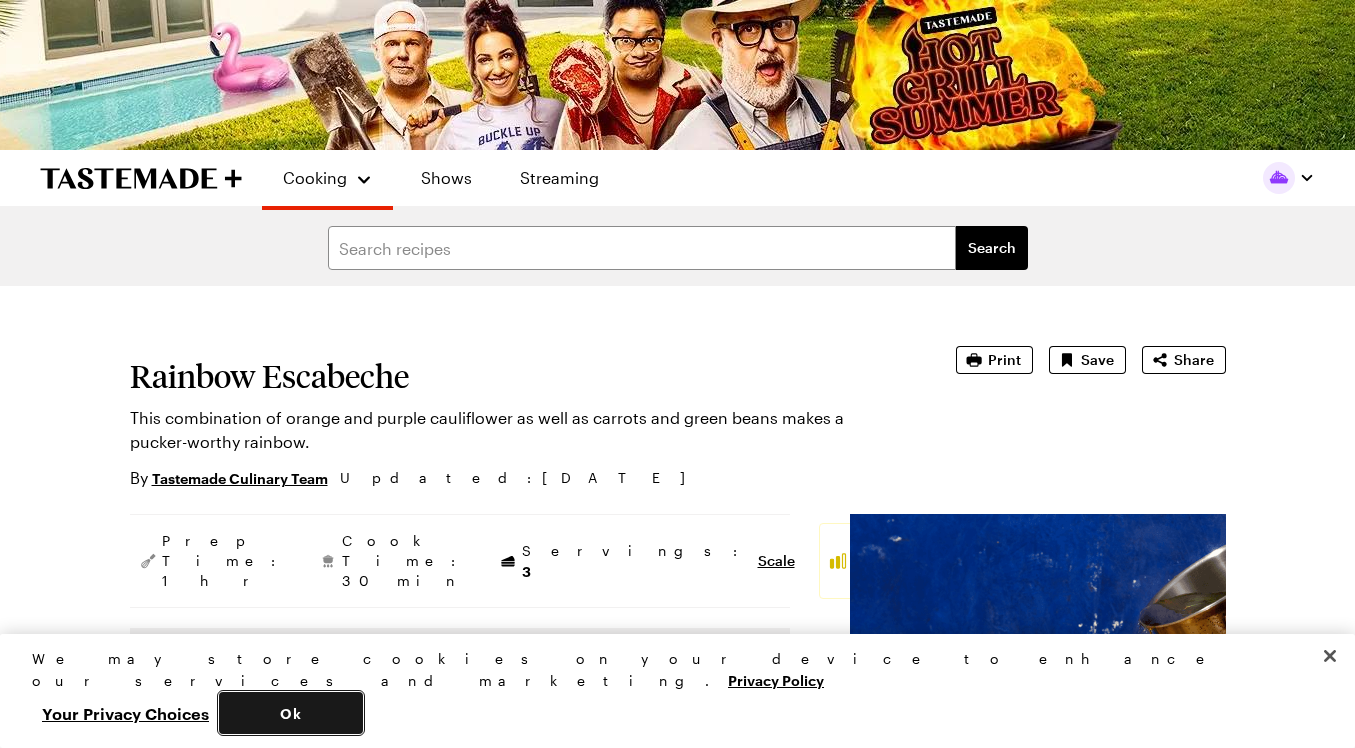 click on "Ok" at bounding box center (291, 713) 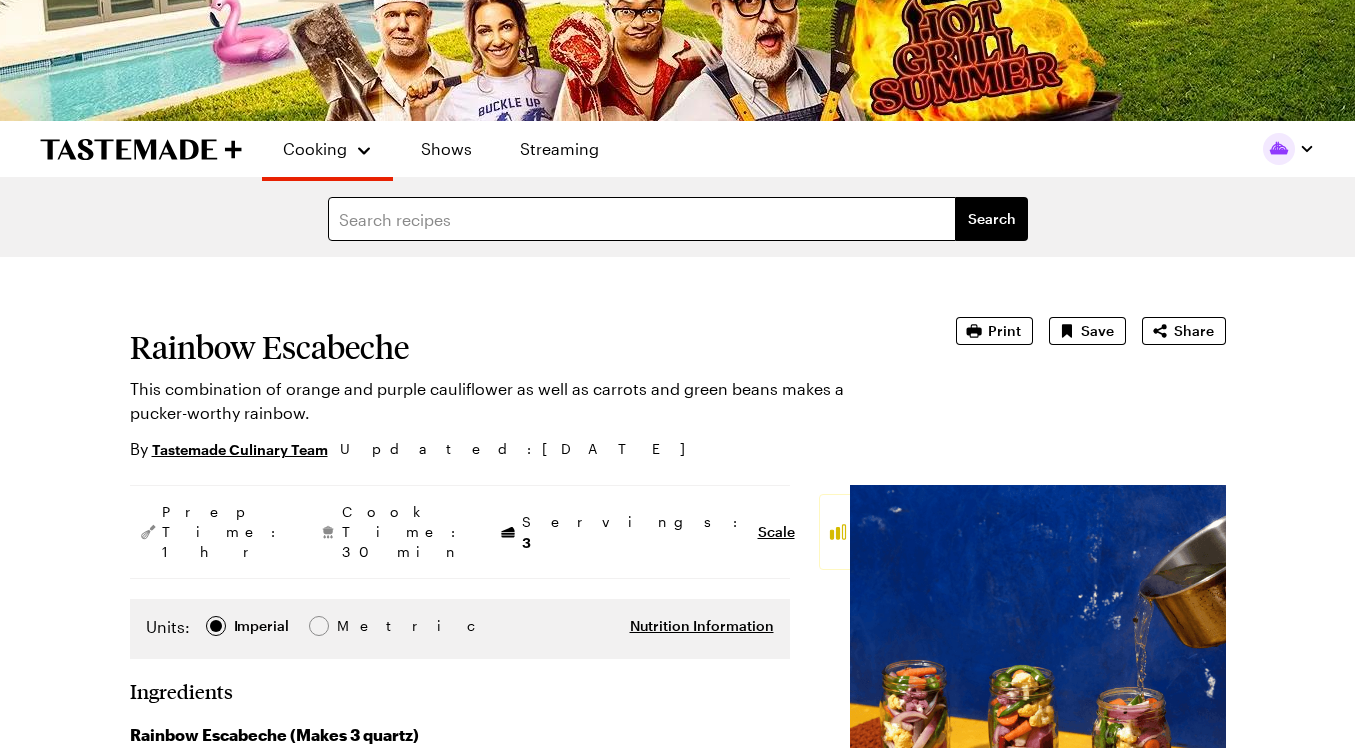 scroll, scrollTop: 0, scrollLeft: 0, axis: both 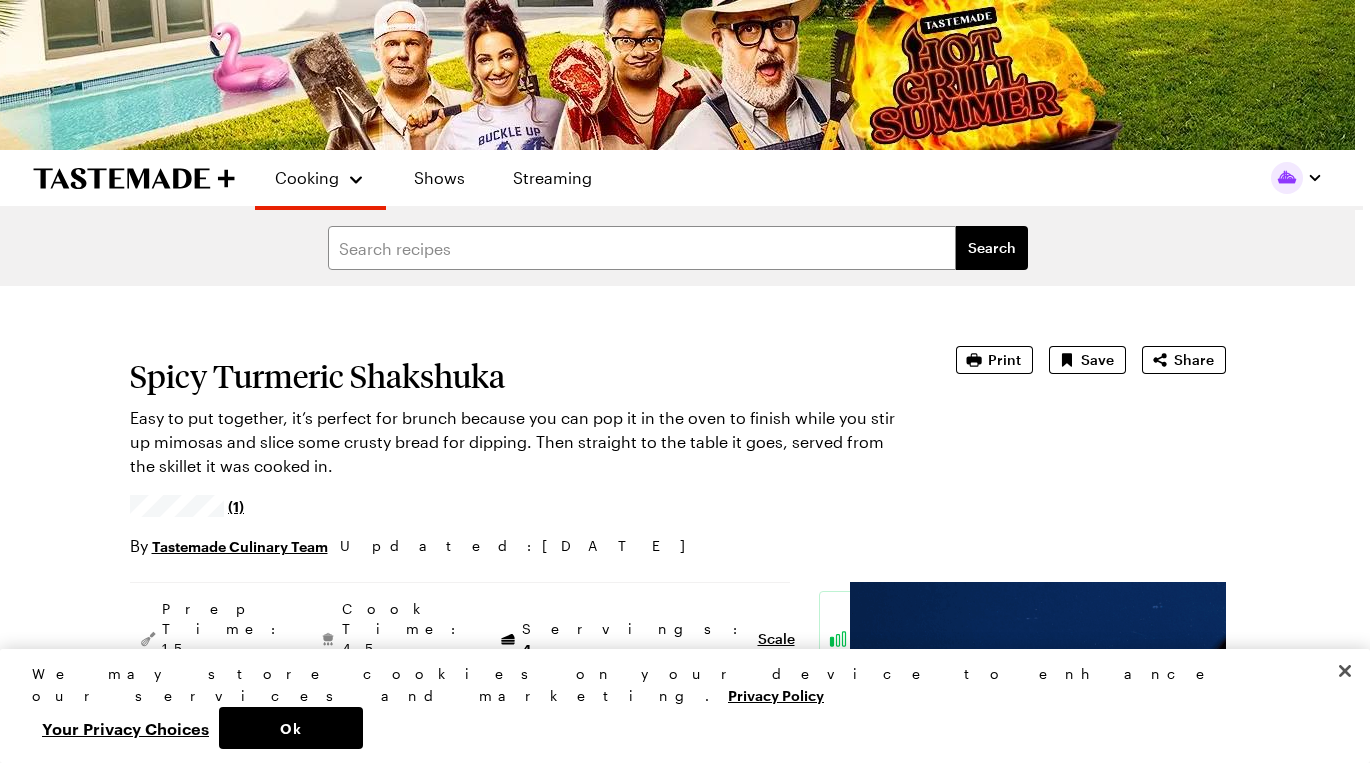 type on "x" 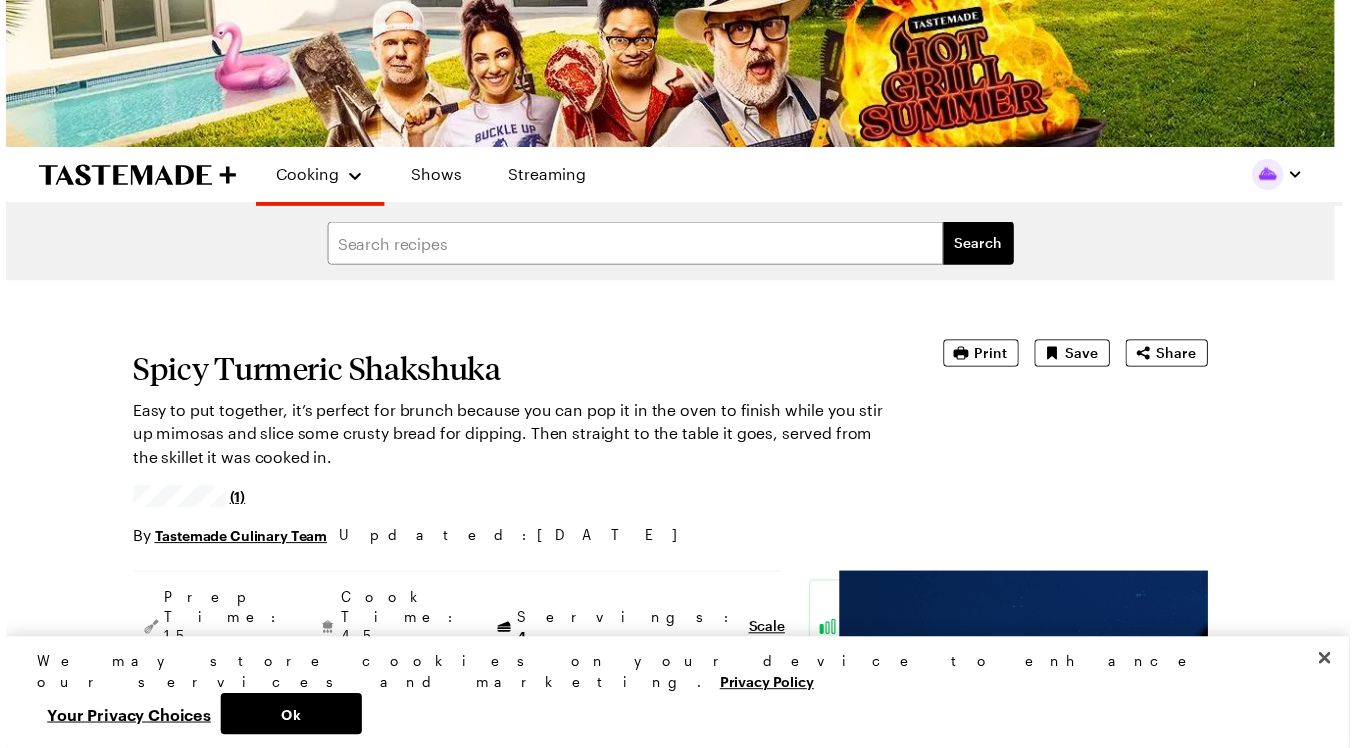 scroll, scrollTop: 0, scrollLeft: 0, axis: both 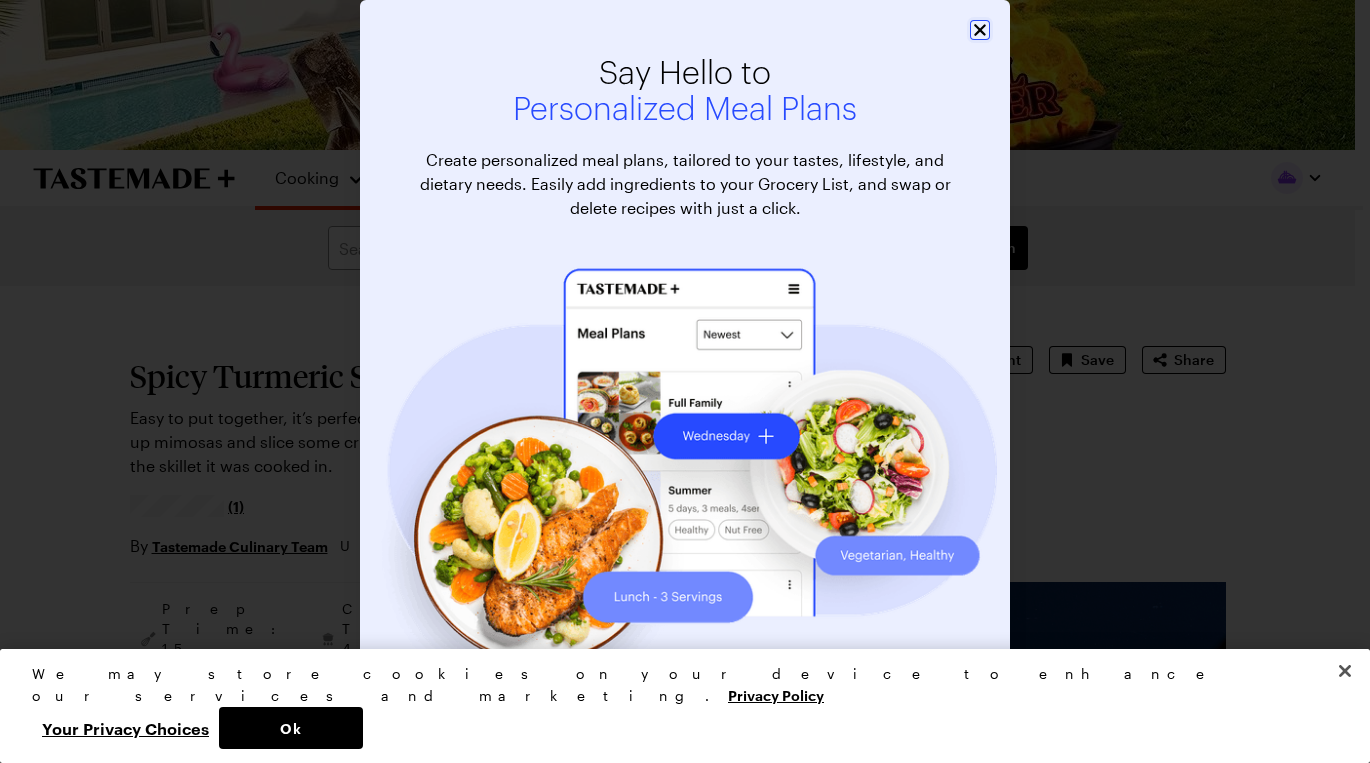 click 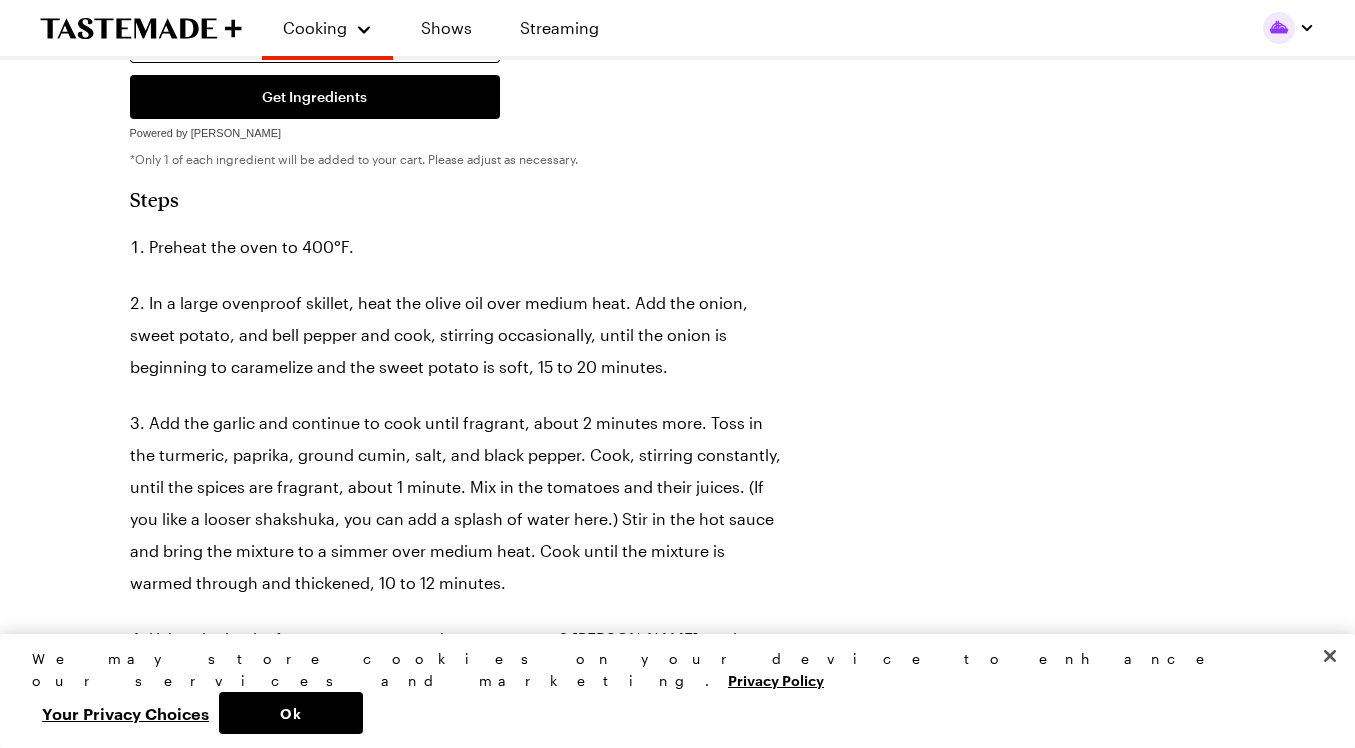 scroll, scrollTop: 1300, scrollLeft: 0, axis: vertical 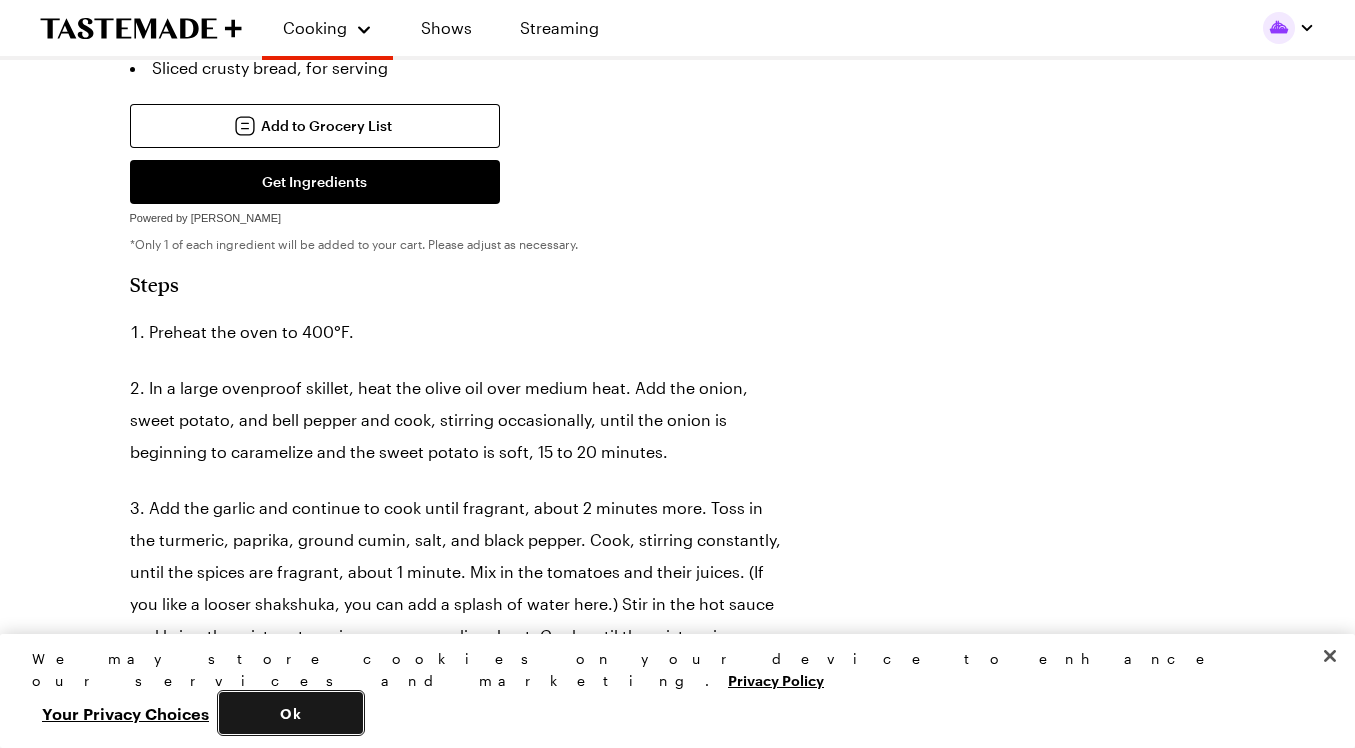 click on "Ok" at bounding box center [291, 713] 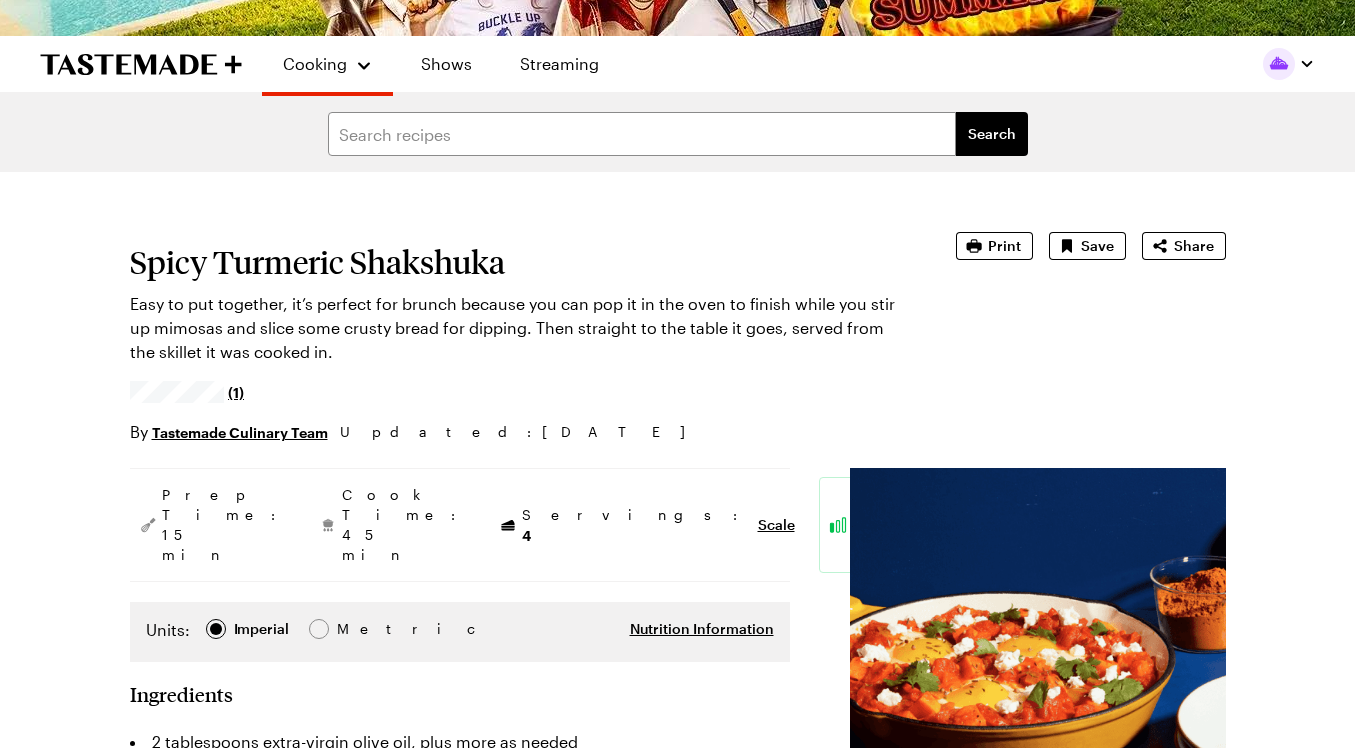 scroll, scrollTop: 100, scrollLeft: 0, axis: vertical 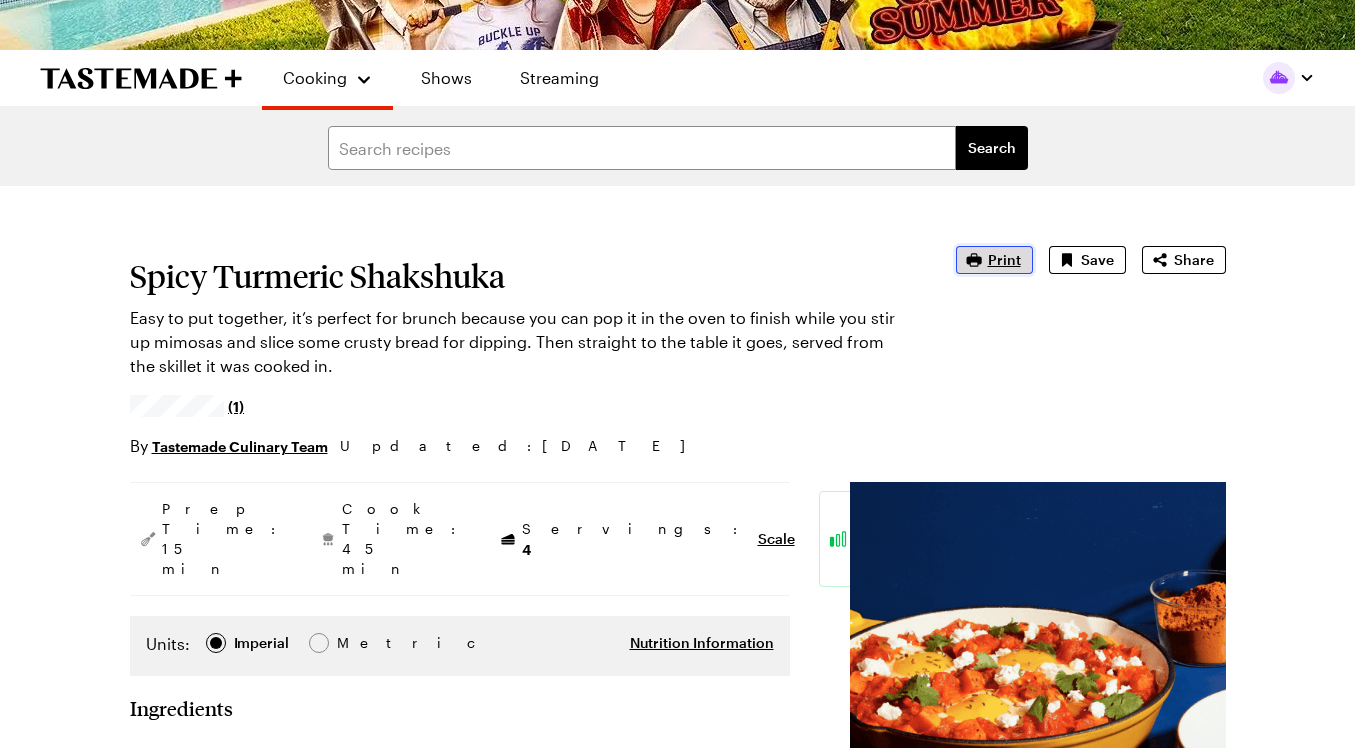 click 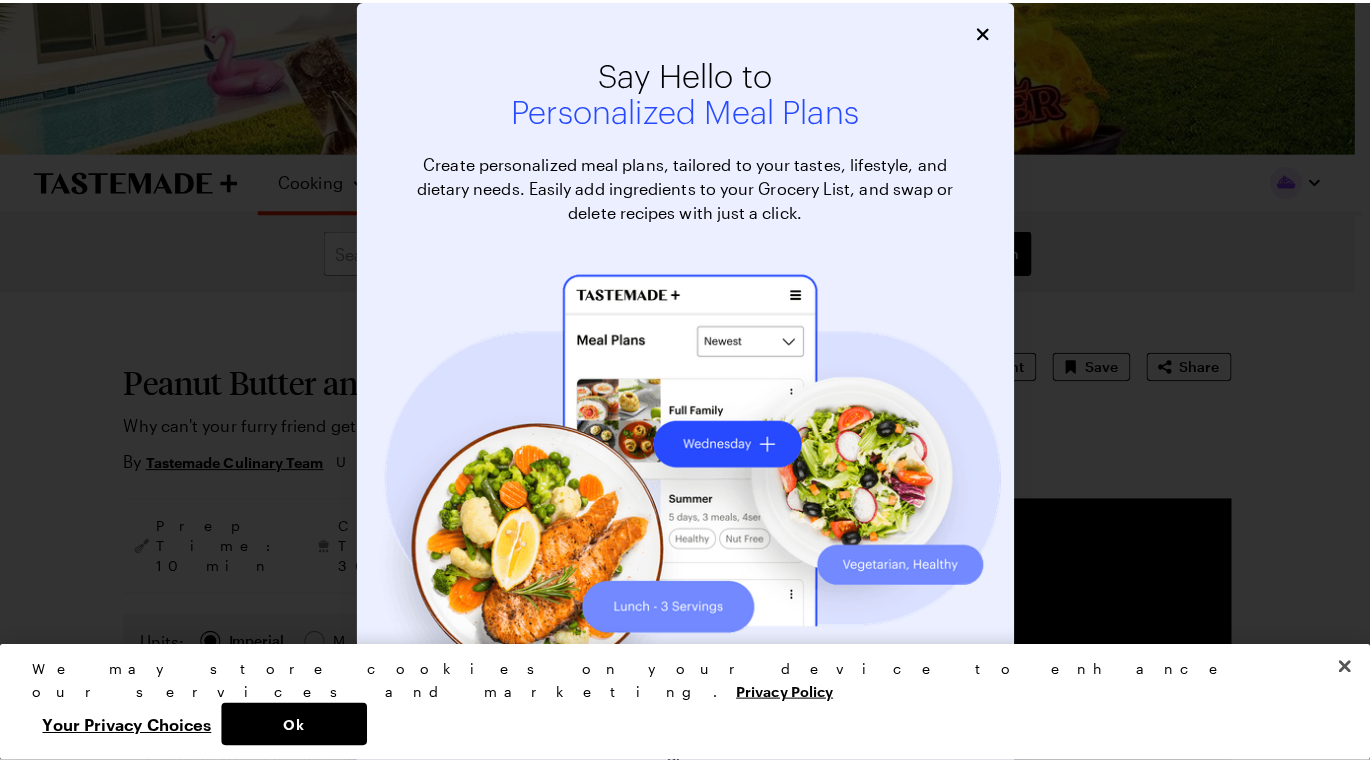 scroll, scrollTop: 0, scrollLeft: 0, axis: both 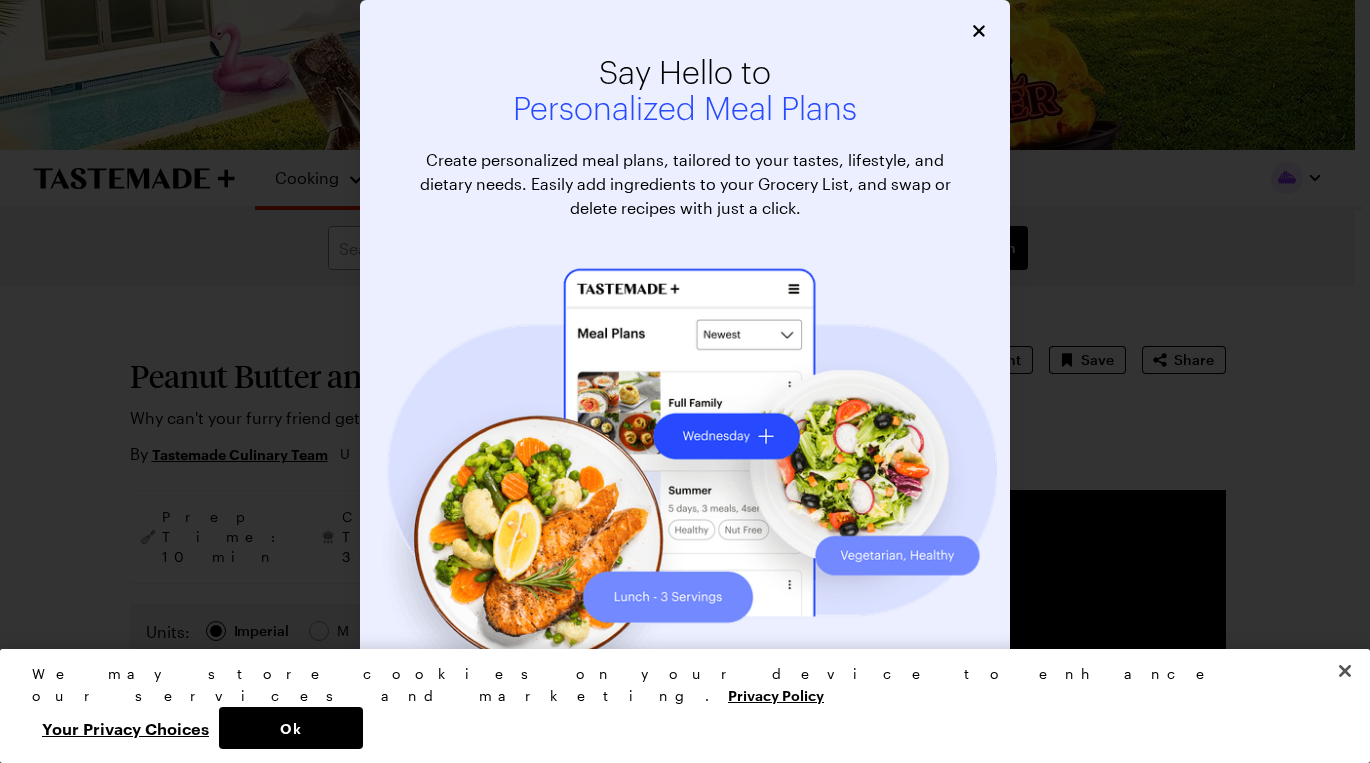 type on "x" 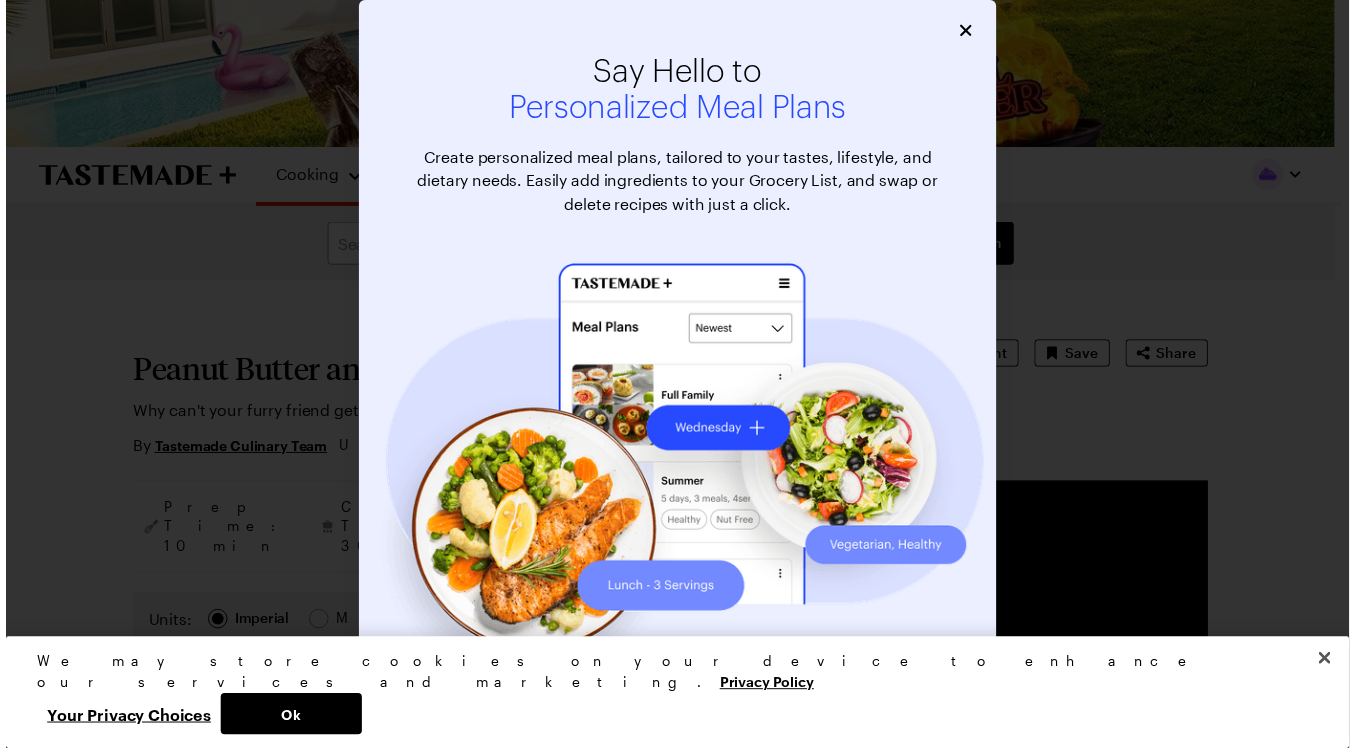scroll, scrollTop: 0, scrollLeft: 0, axis: both 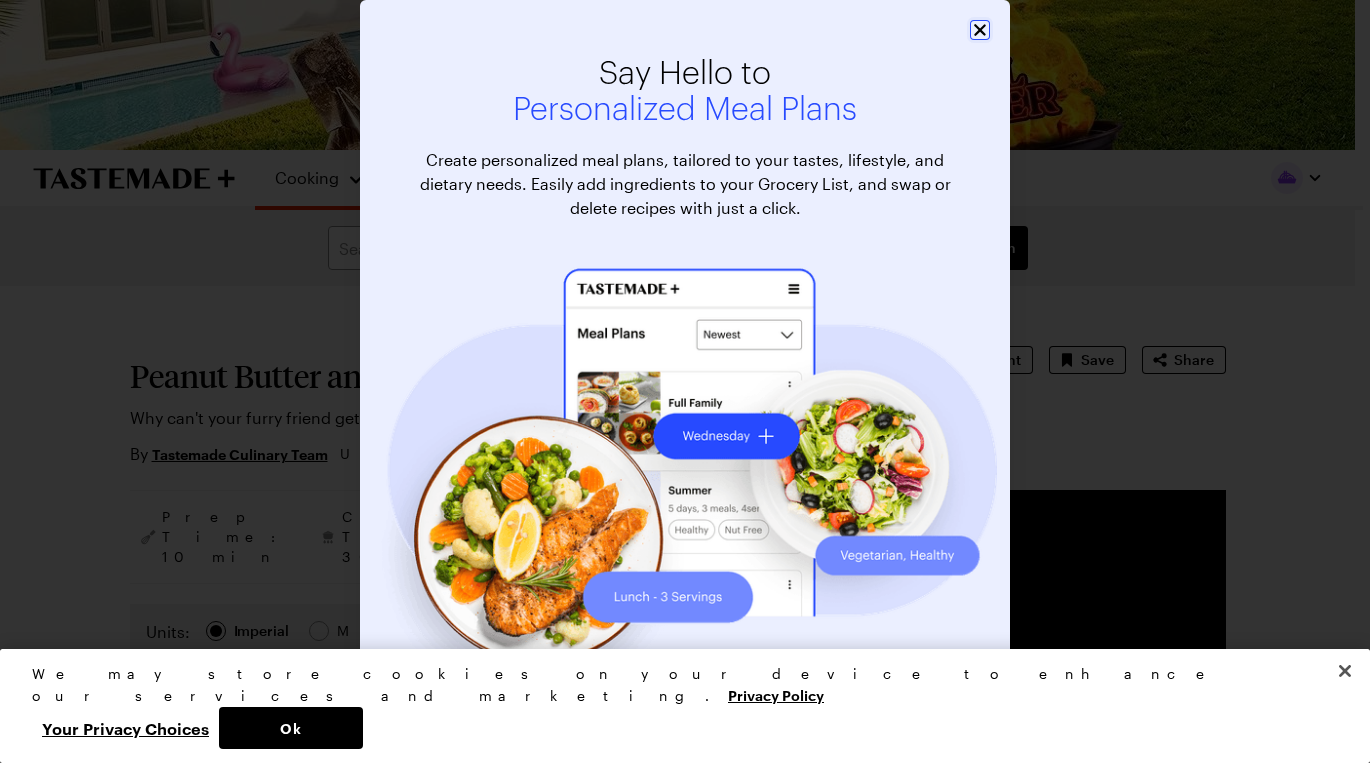 click 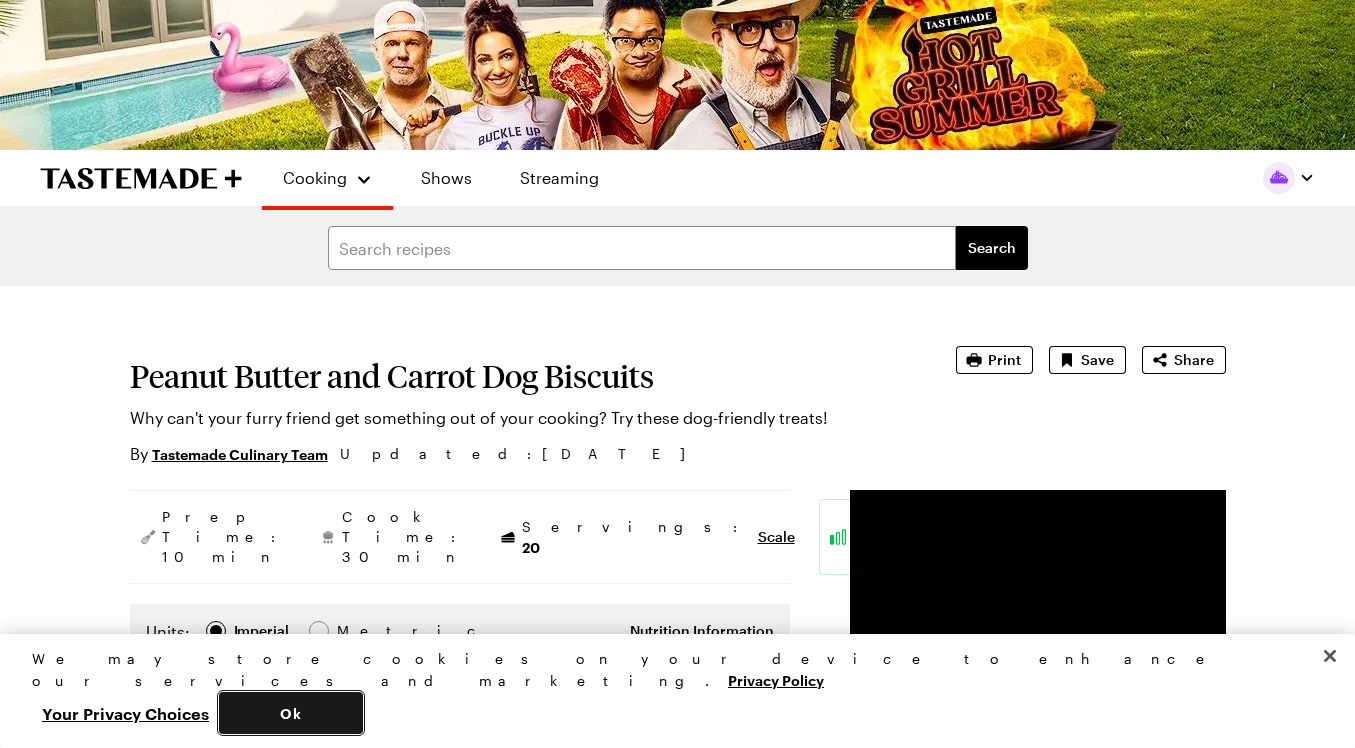 click on "Ok" at bounding box center (291, 713) 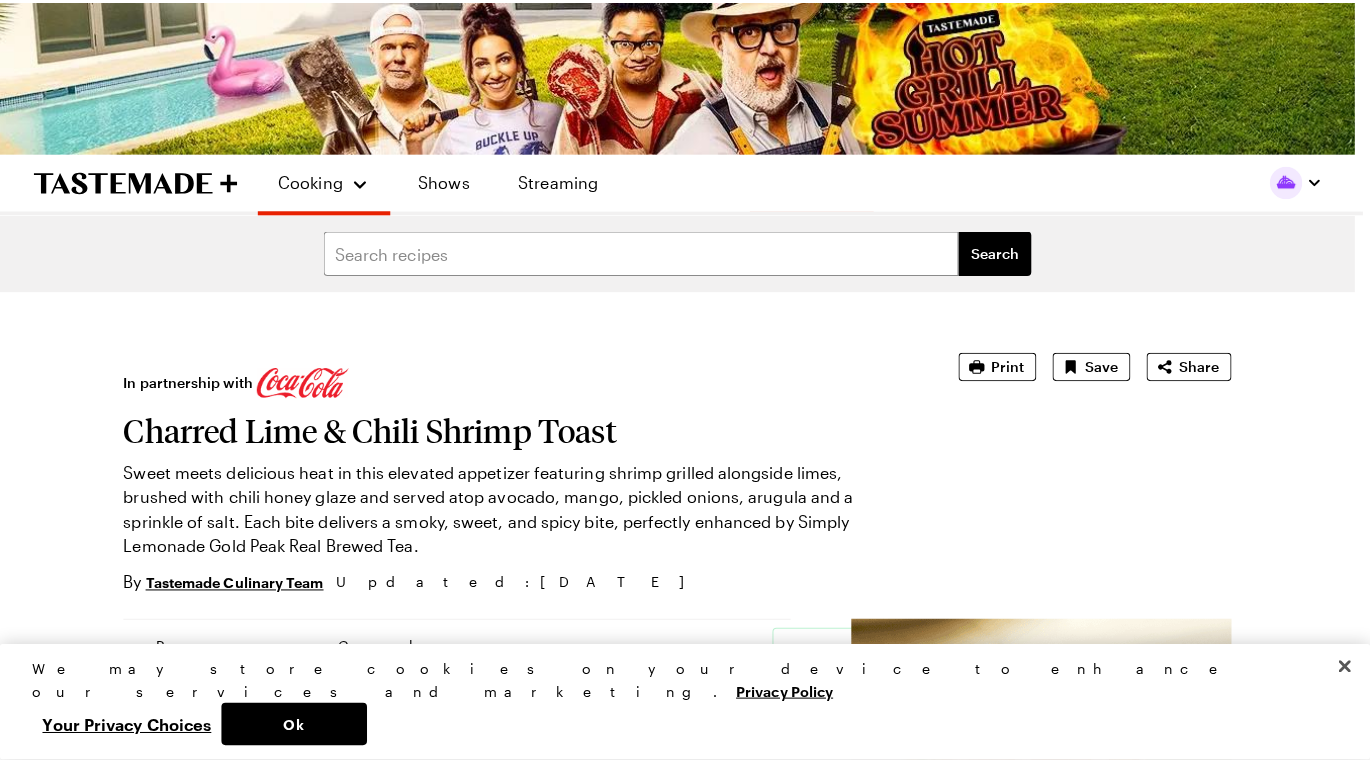 scroll, scrollTop: 0, scrollLeft: 0, axis: both 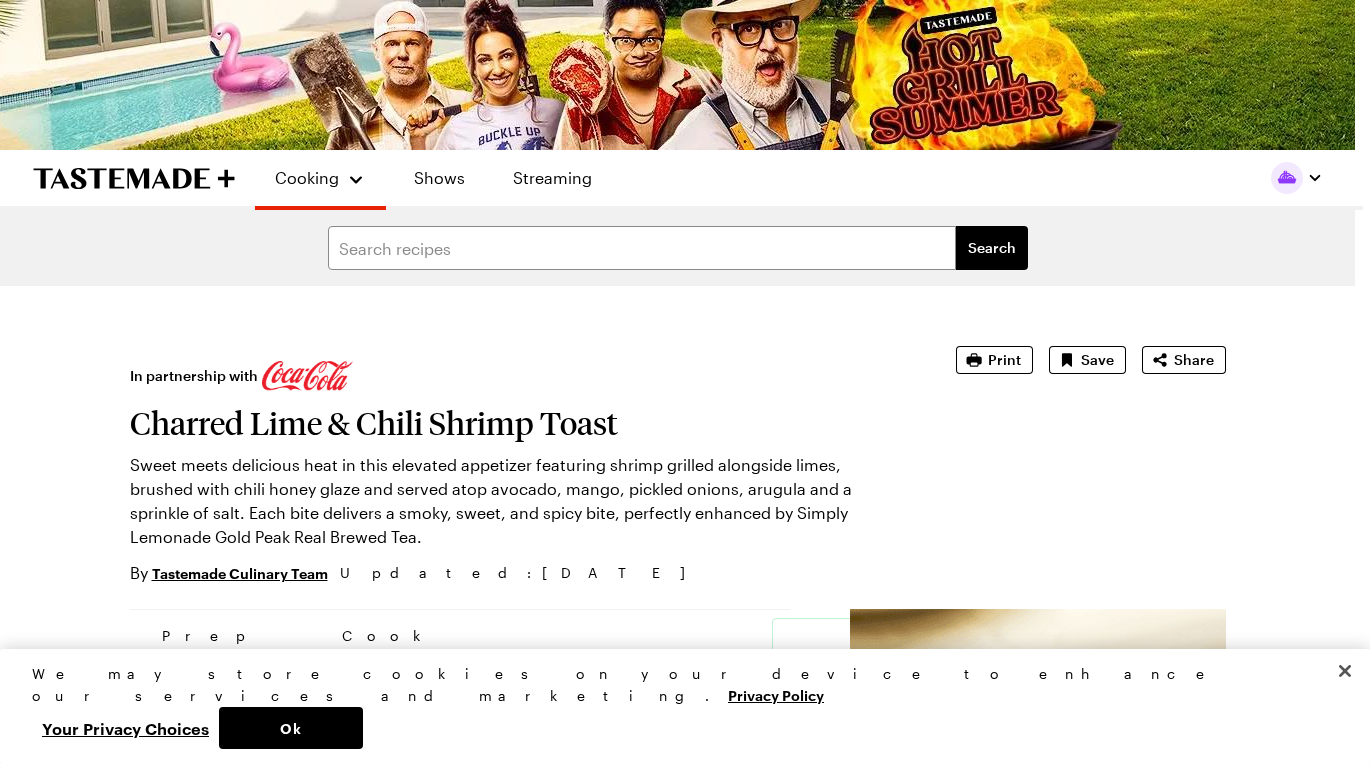 type on "x" 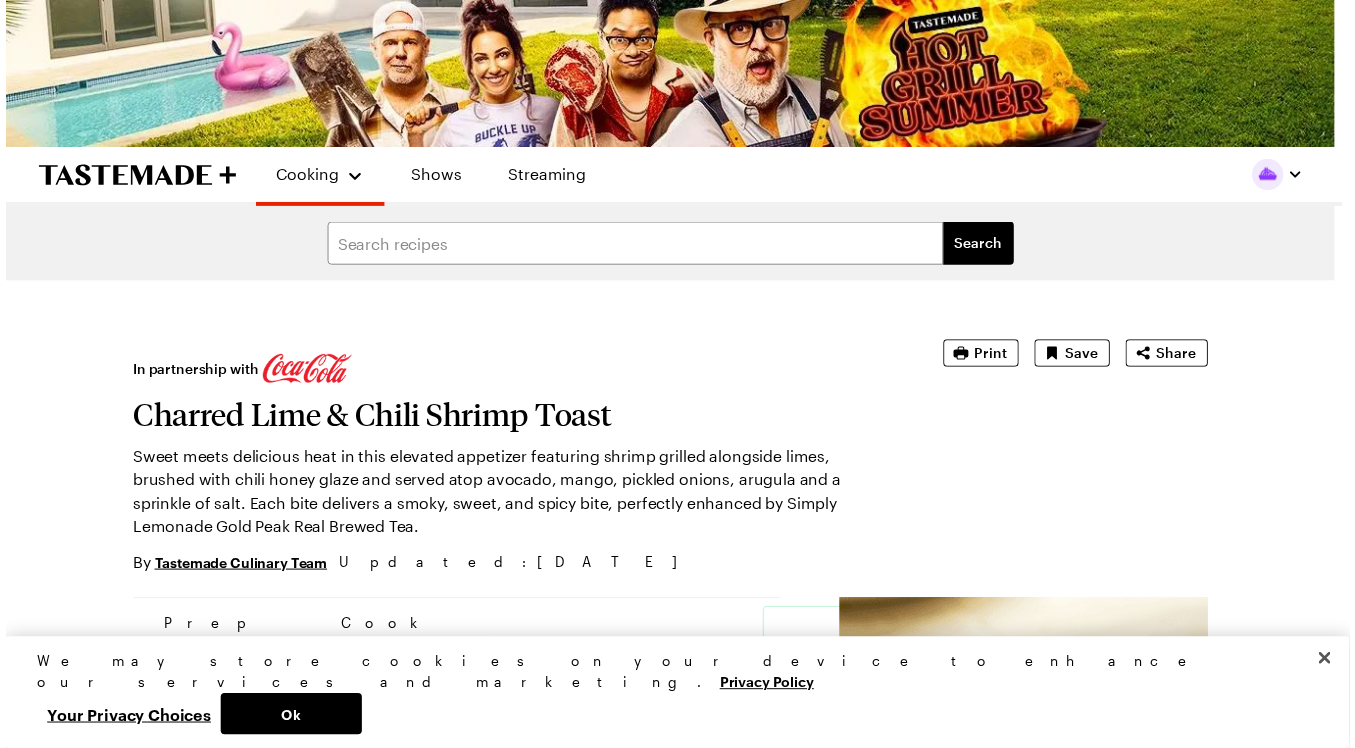 scroll, scrollTop: 0, scrollLeft: 0, axis: both 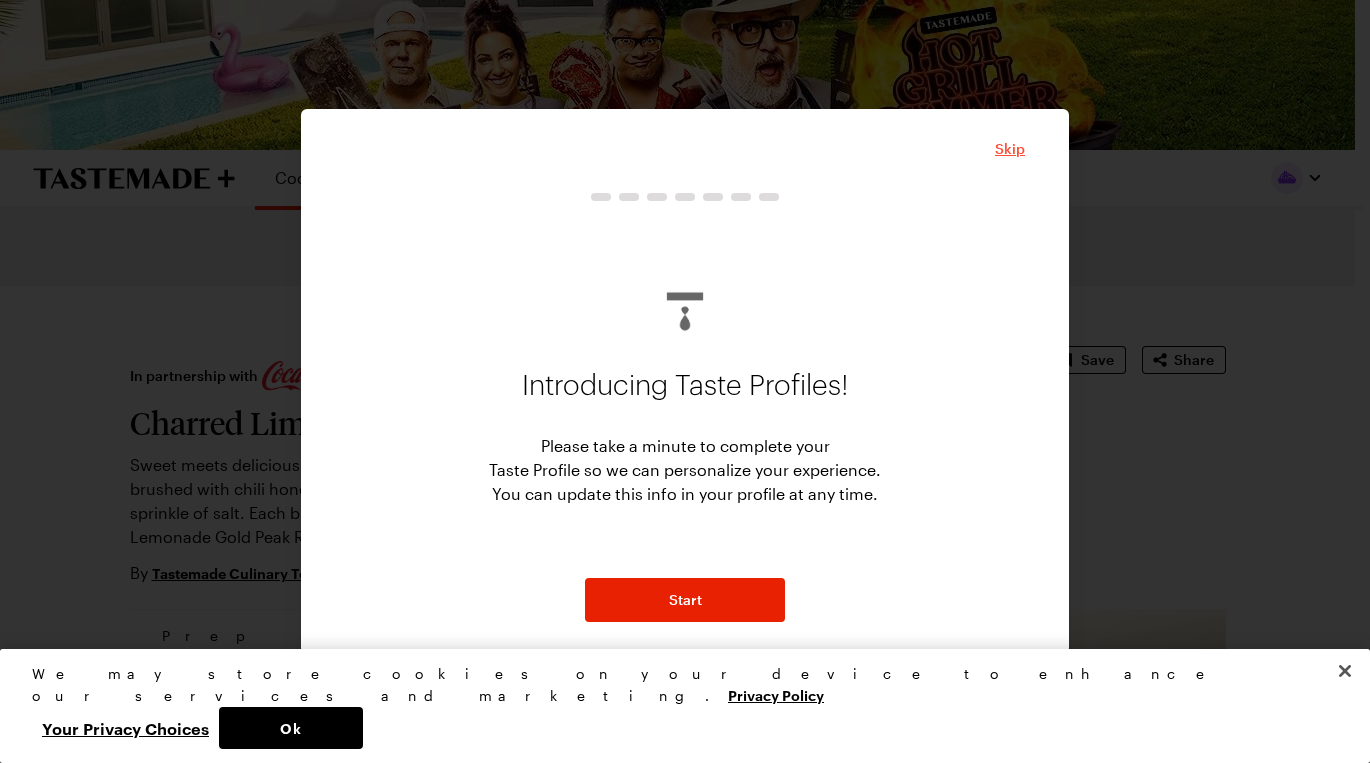 click on "Skip" at bounding box center [1010, 149] 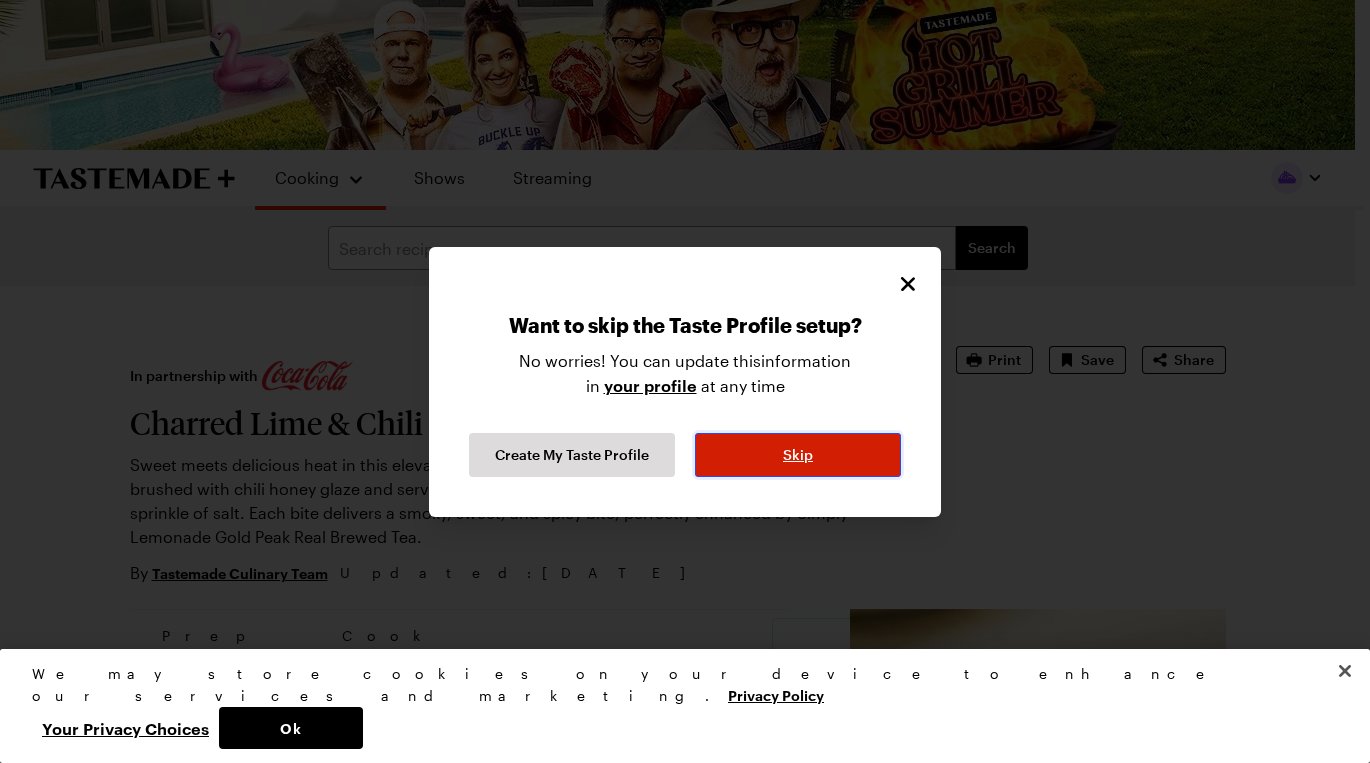 click on "Skip" at bounding box center [798, 455] 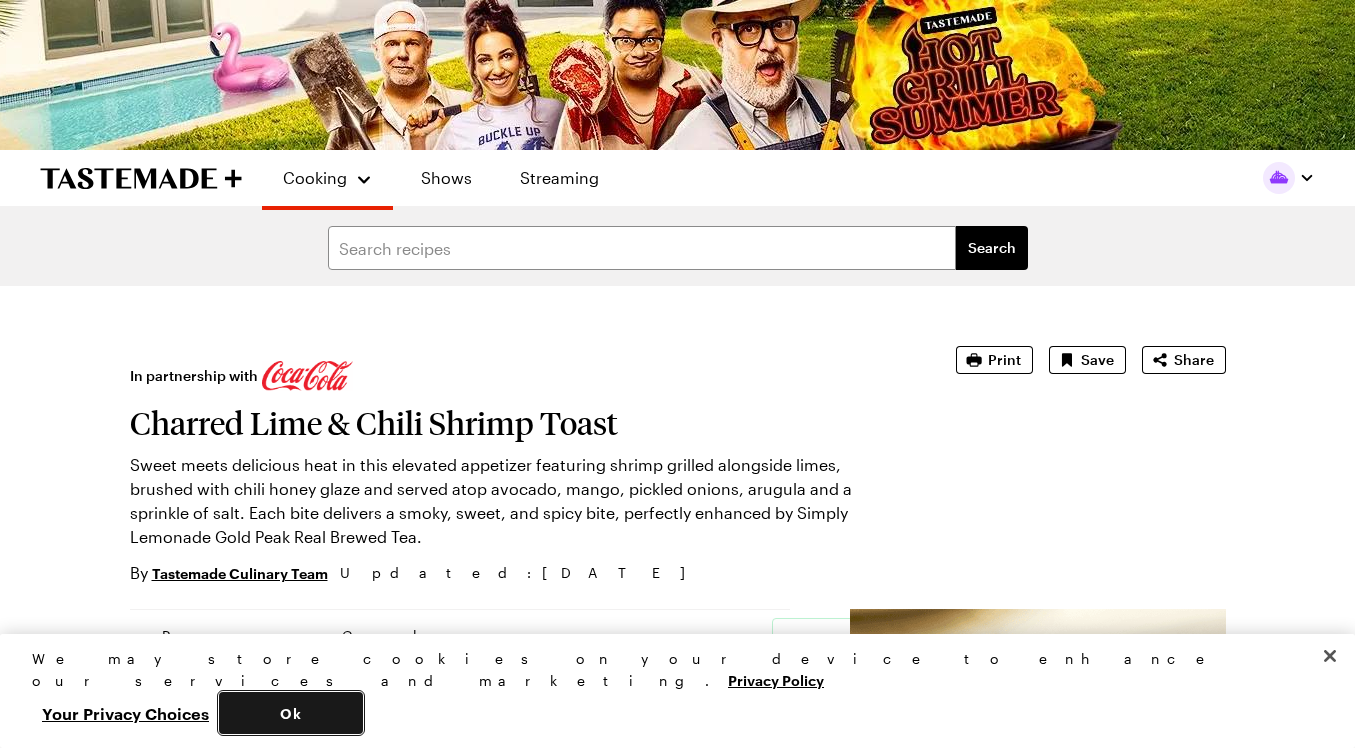click on "Ok" at bounding box center [291, 713] 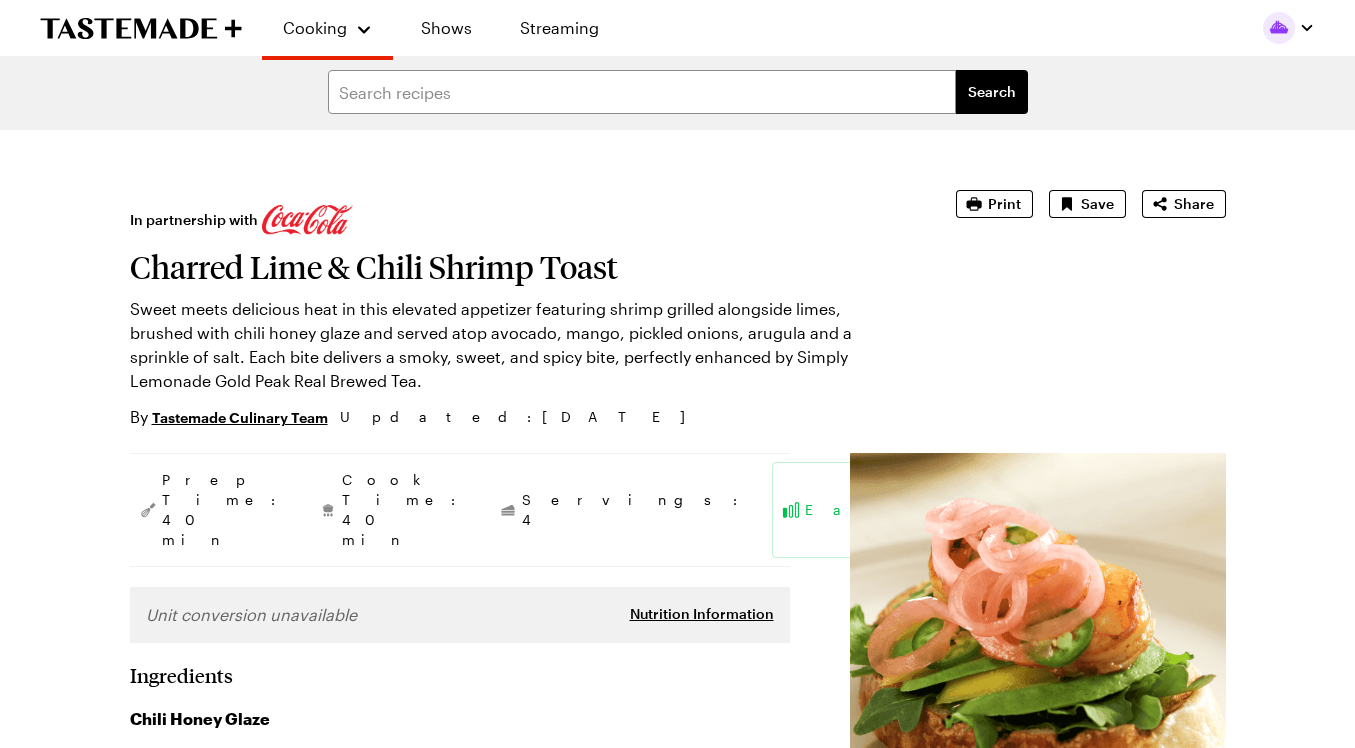 scroll, scrollTop: 0, scrollLeft: 0, axis: both 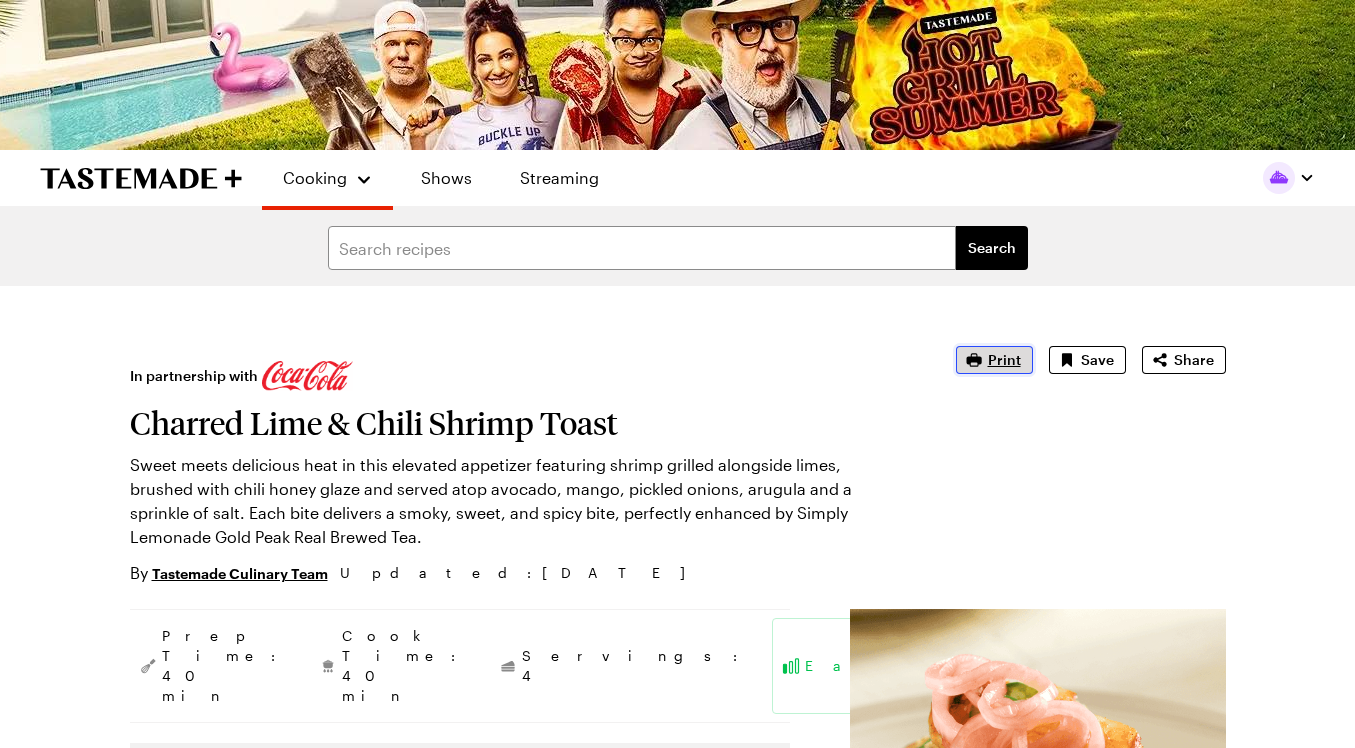 click on "Print" at bounding box center [1004, 360] 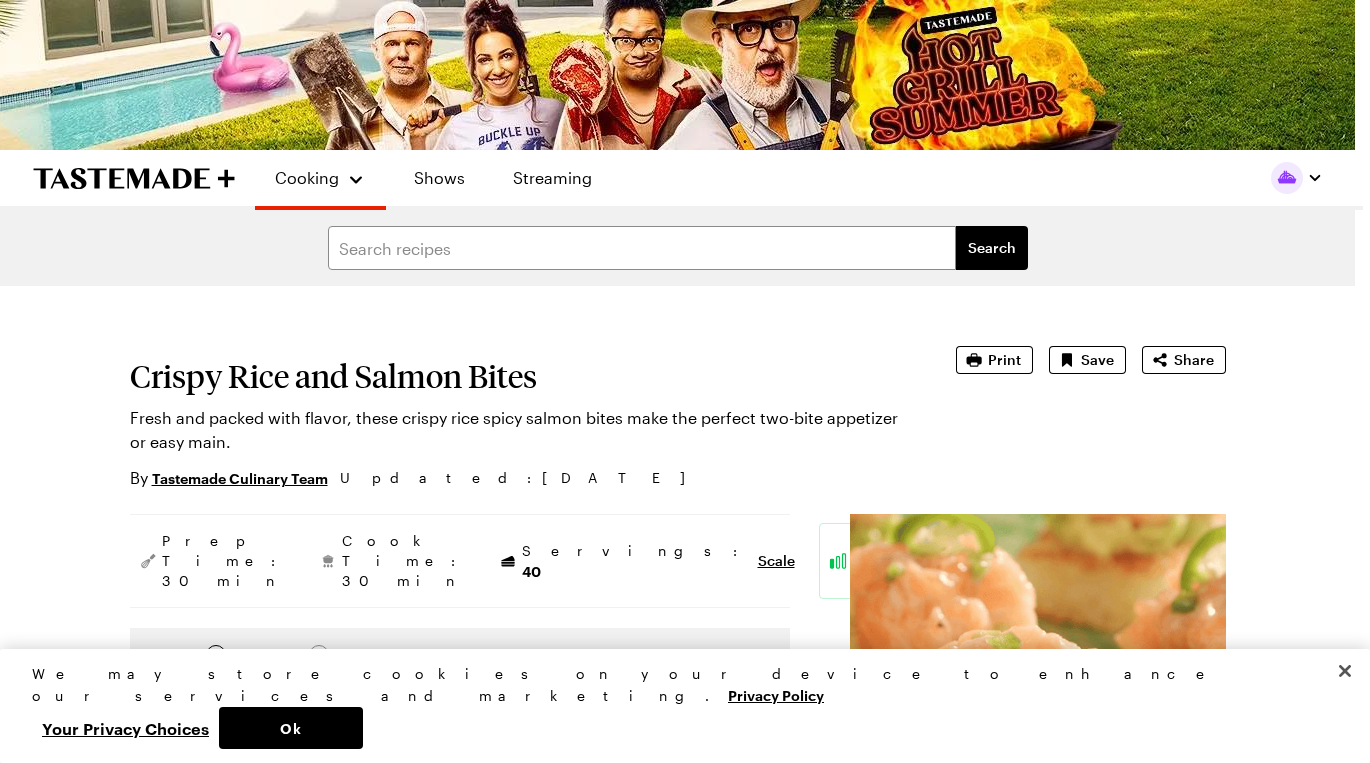 scroll, scrollTop: 0, scrollLeft: 0, axis: both 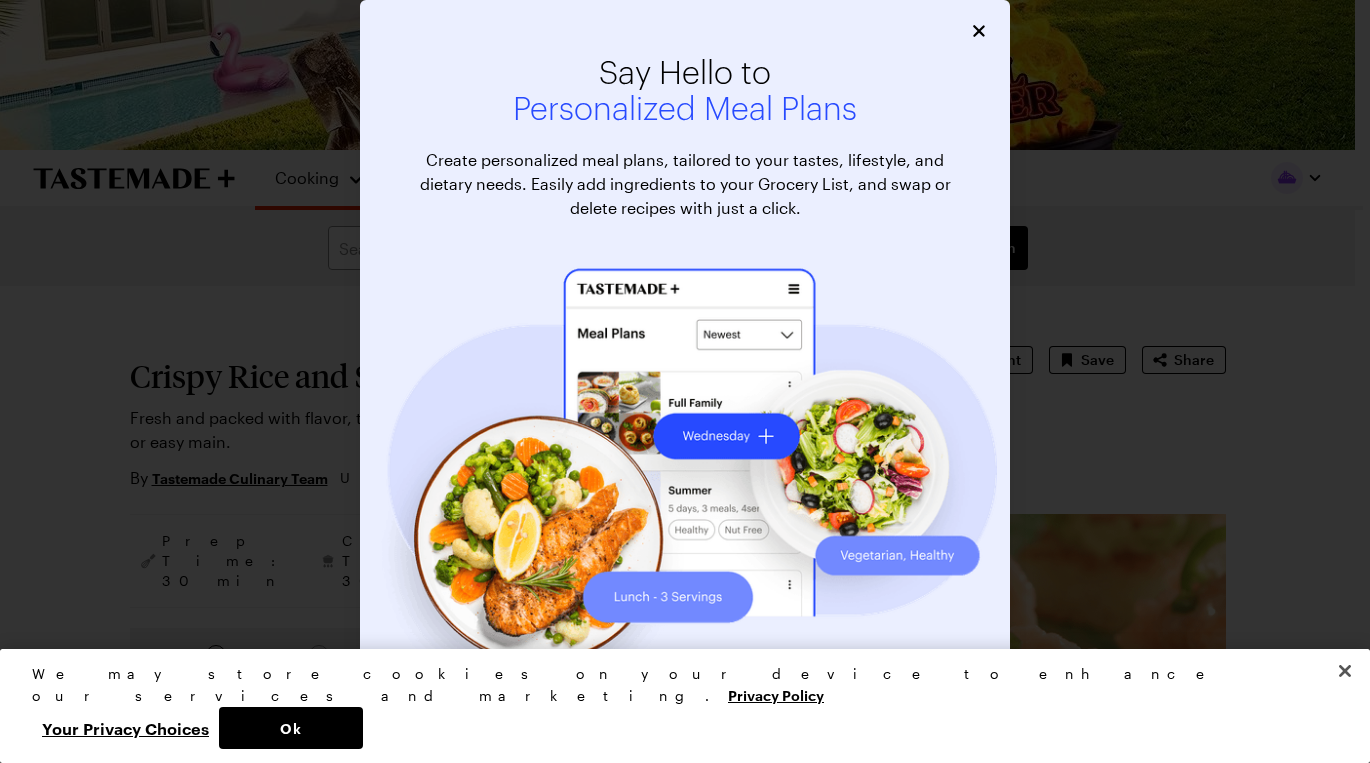 type on "x" 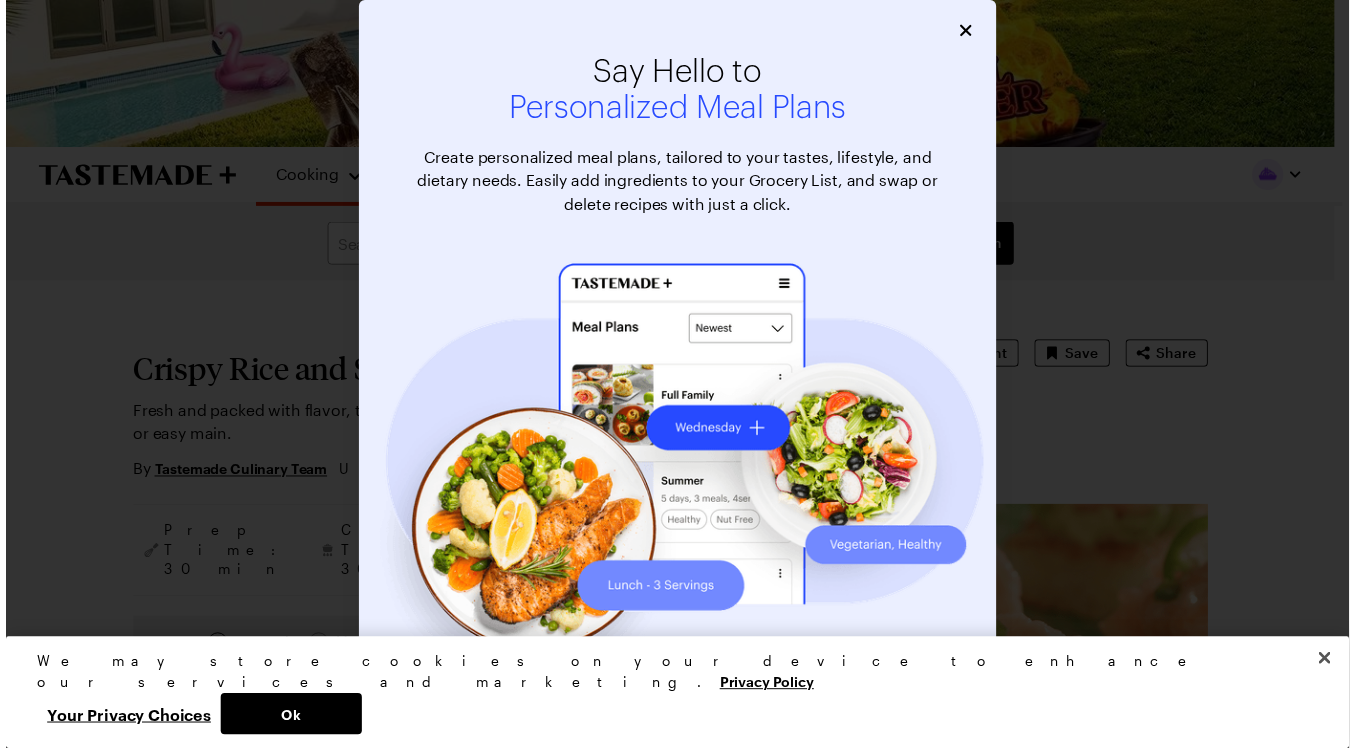 scroll, scrollTop: 0, scrollLeft: 0, axis: both 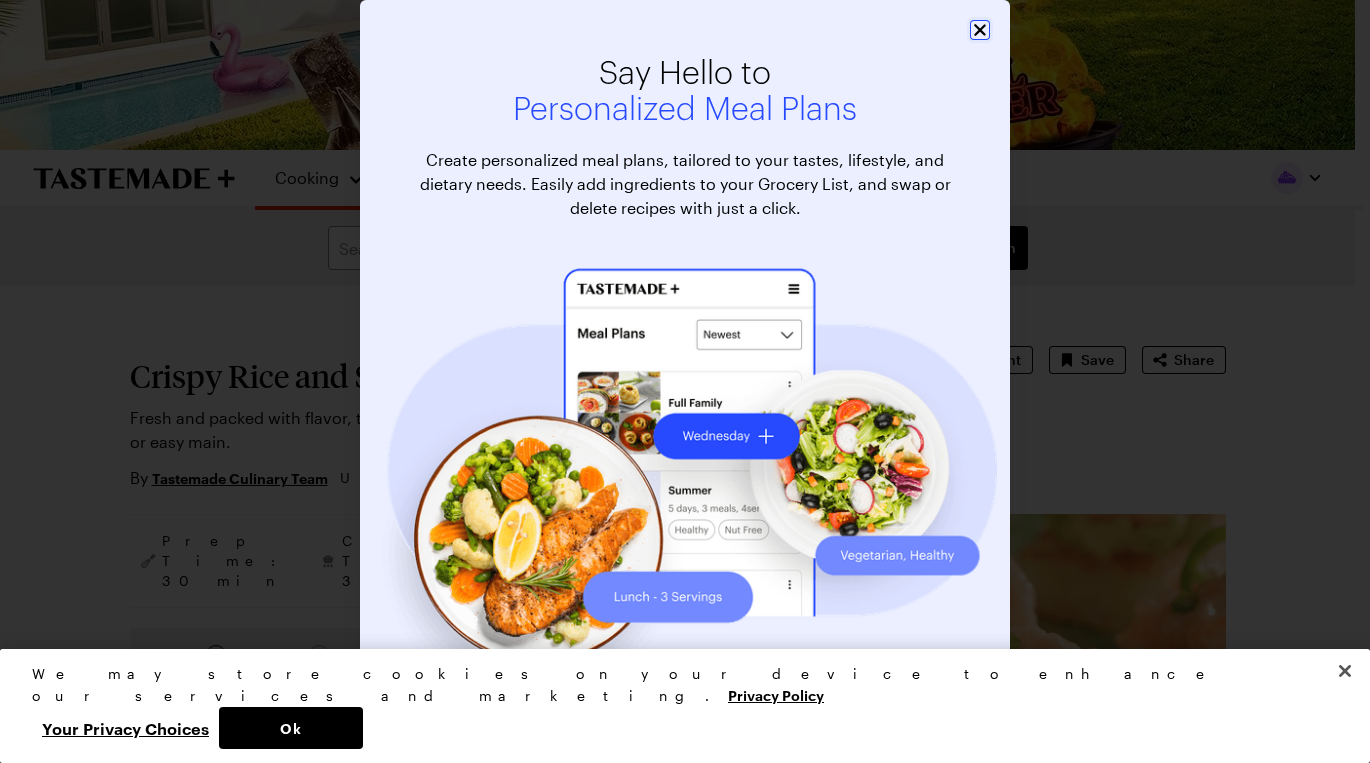 click 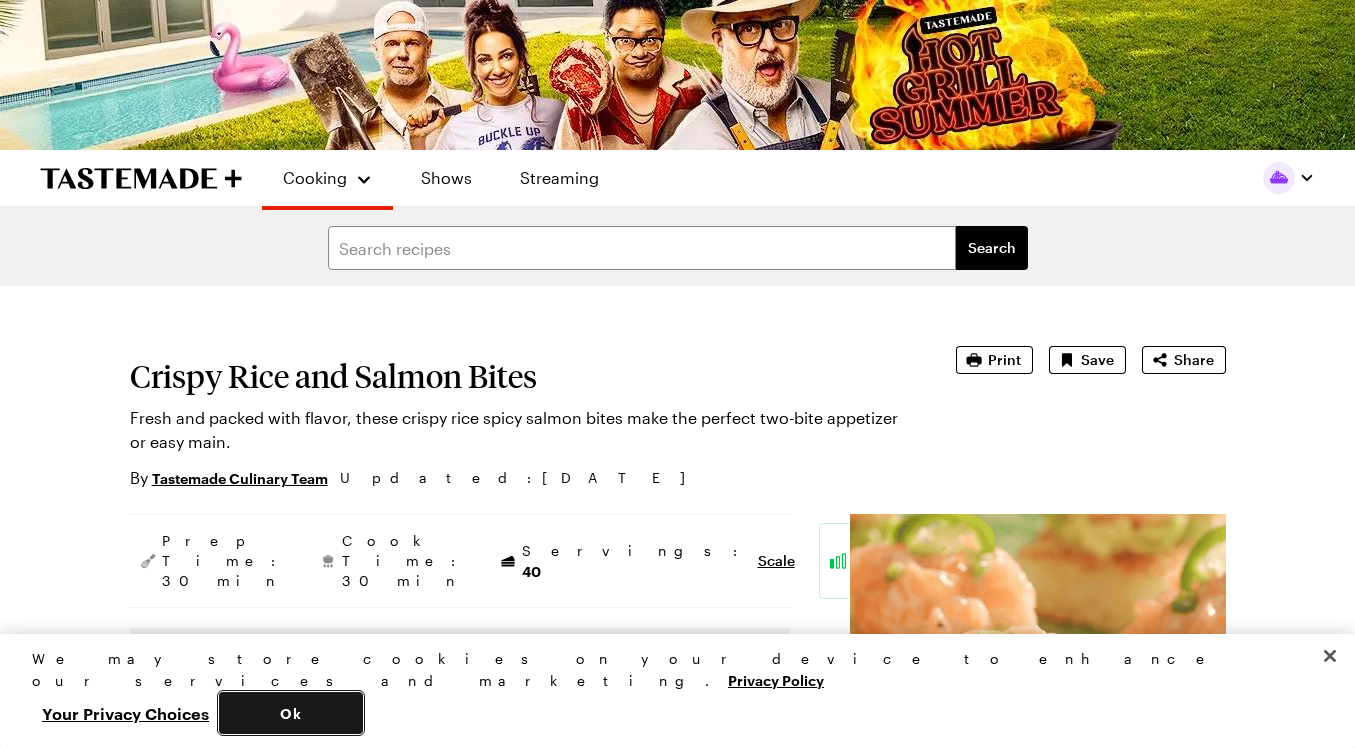 drag, startPoint x: 1078, startPoint y: 716, endPoint x: 1071, endPoint y: 698, distance: 19.313208 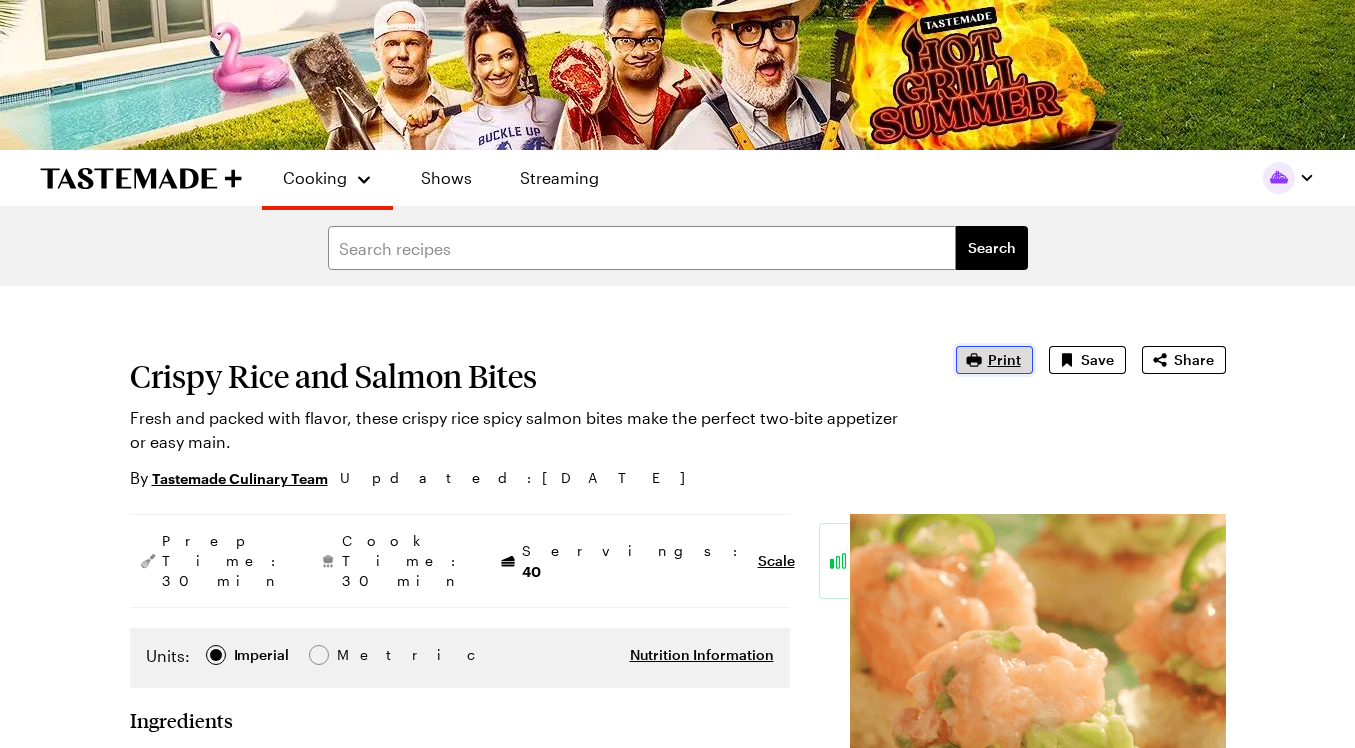 click on "Print" at bounding box center [1004, 360] 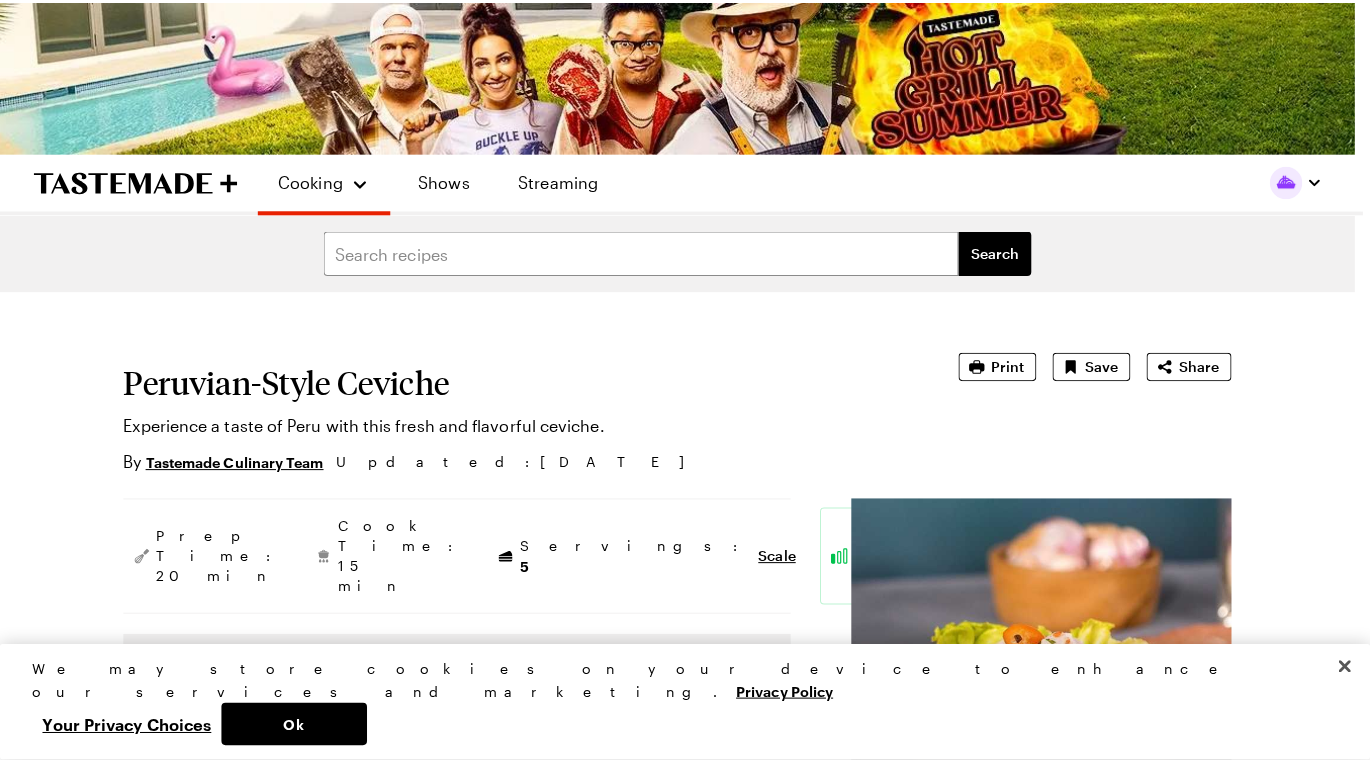 scroll, scrollTop: 0, scrollLeft: 0, axis: both 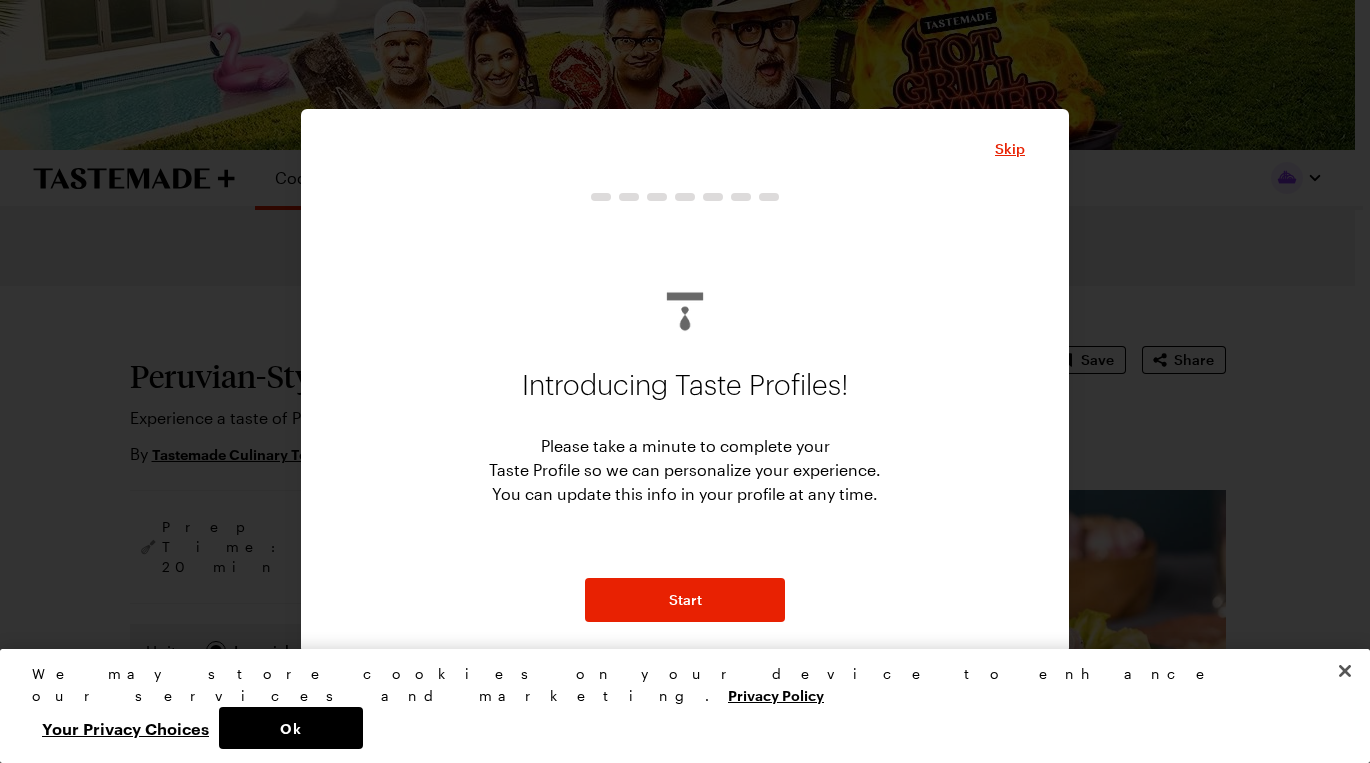 type on "x" 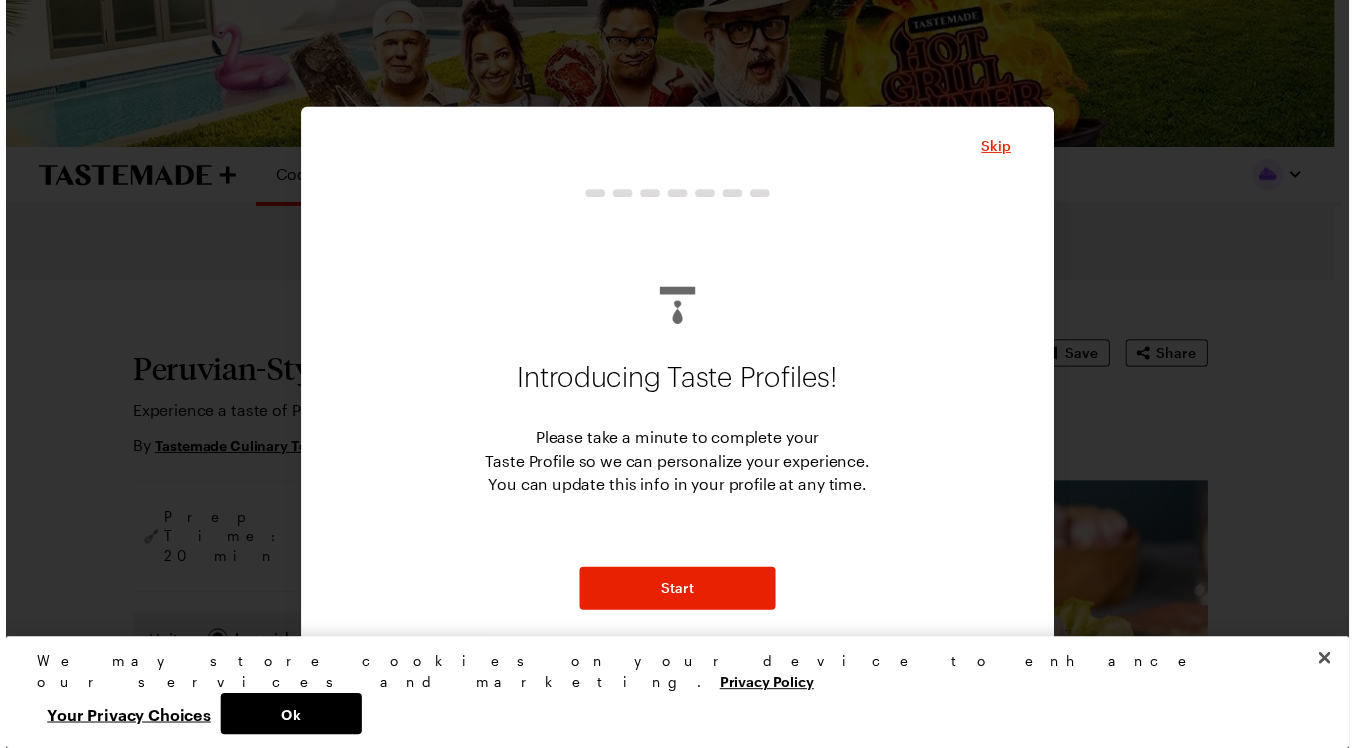 scroll, scrollTop: 0, scrollLeft: 0, axis: both 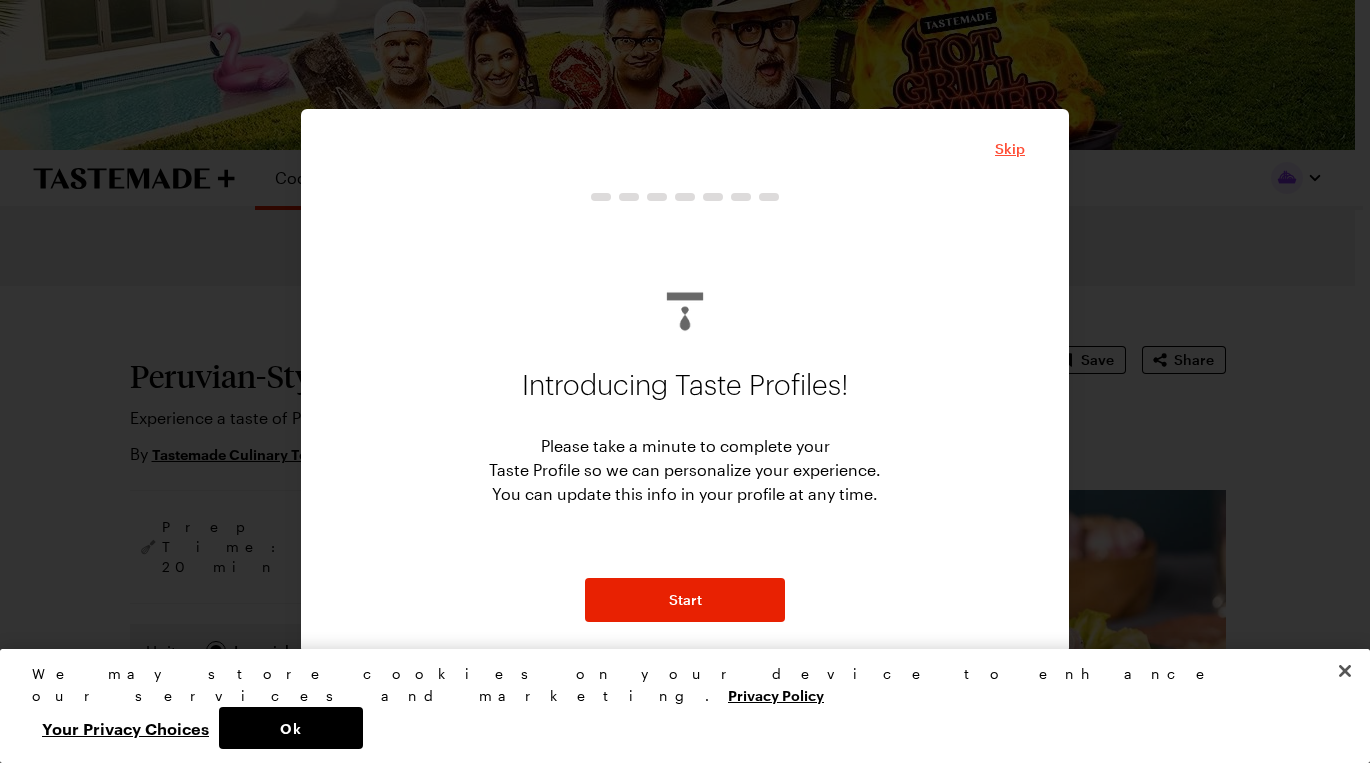 click on "Skip" at bounding box center [1010, 149] 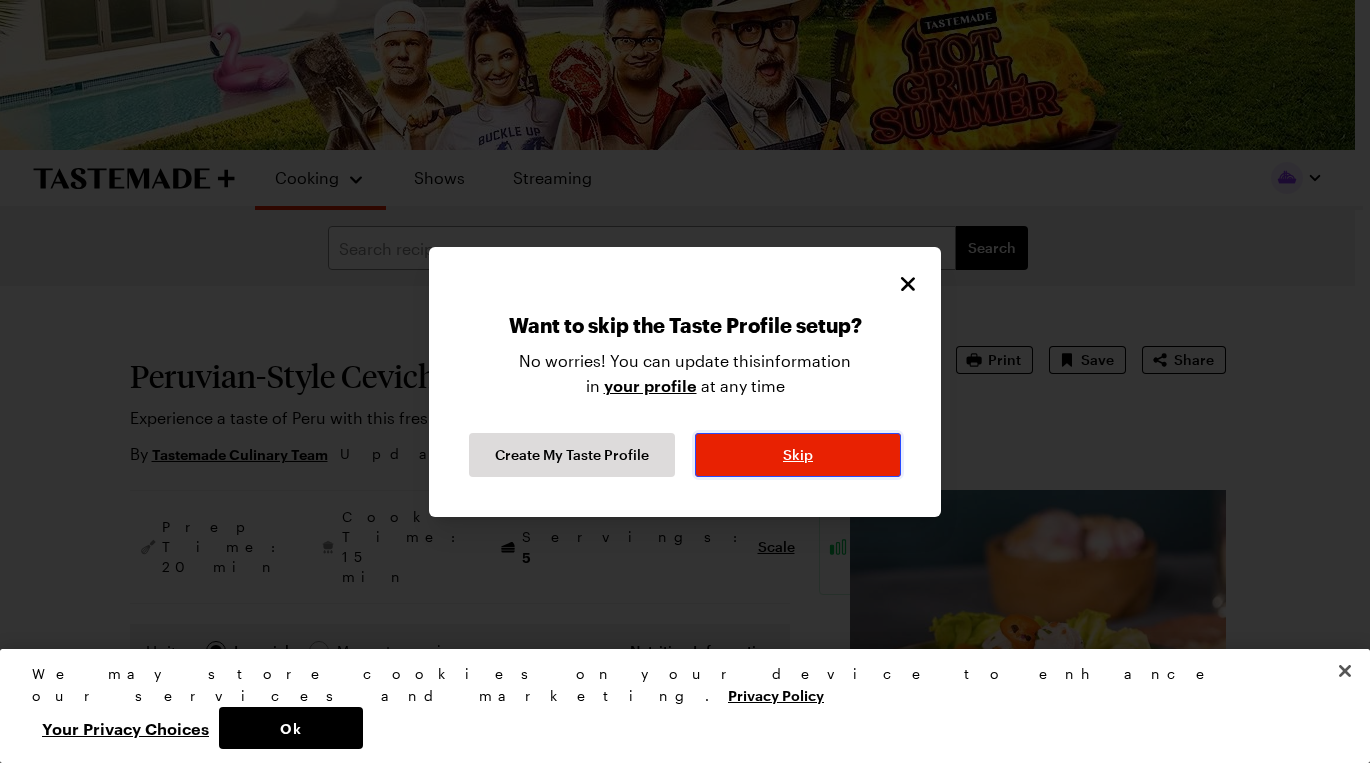 drag, startPoint x: 836, startPoint y: 454, endPoint x: 877, endPoint y: 545, distance: 99.80982 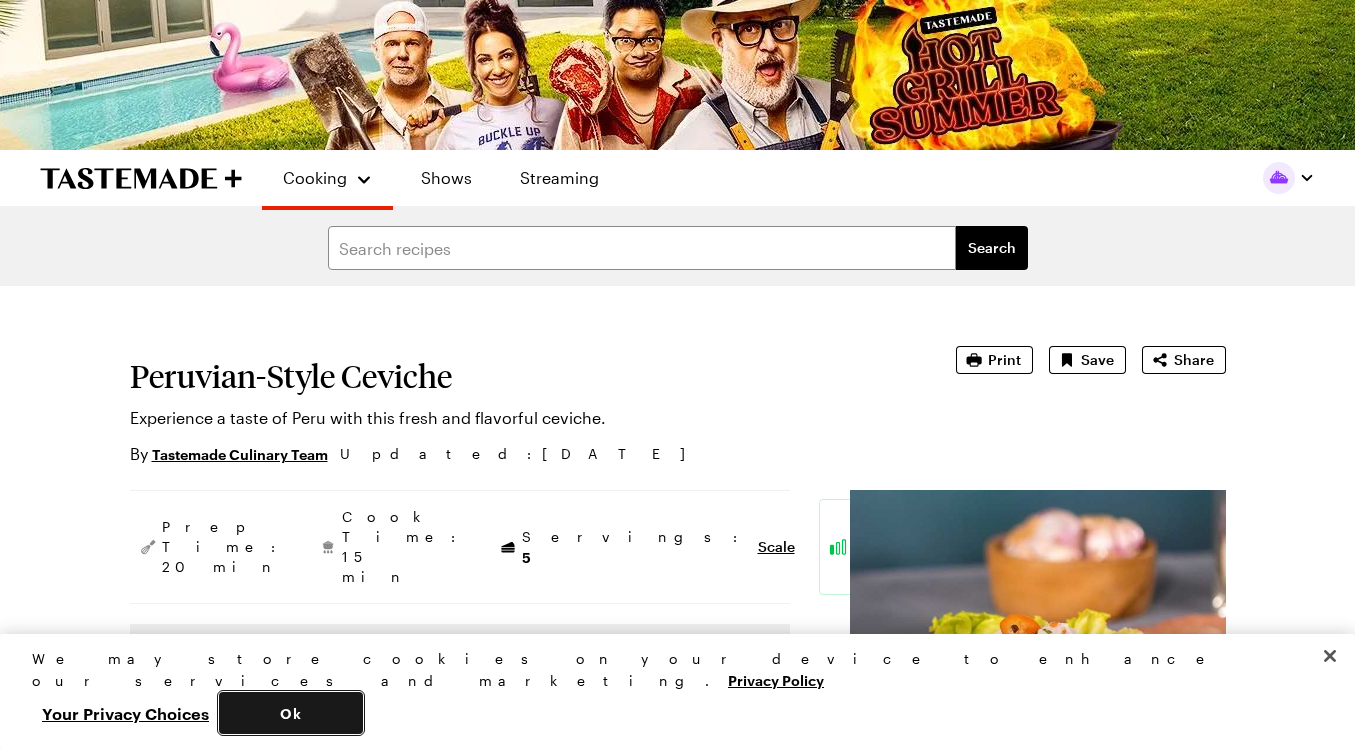 click on "Ok" at bounding box center [291, 713] 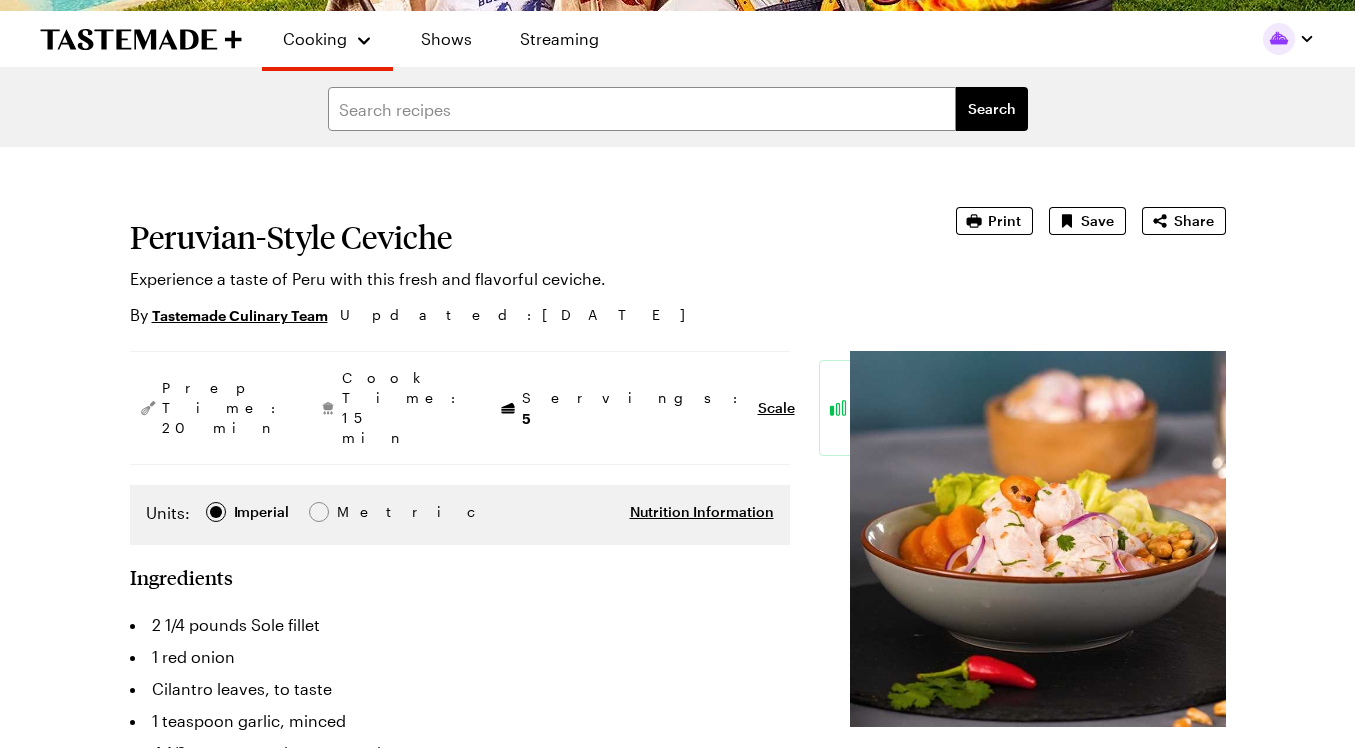 scroll, scrollTop: 100, scrollLeft: 0, axis: vertical 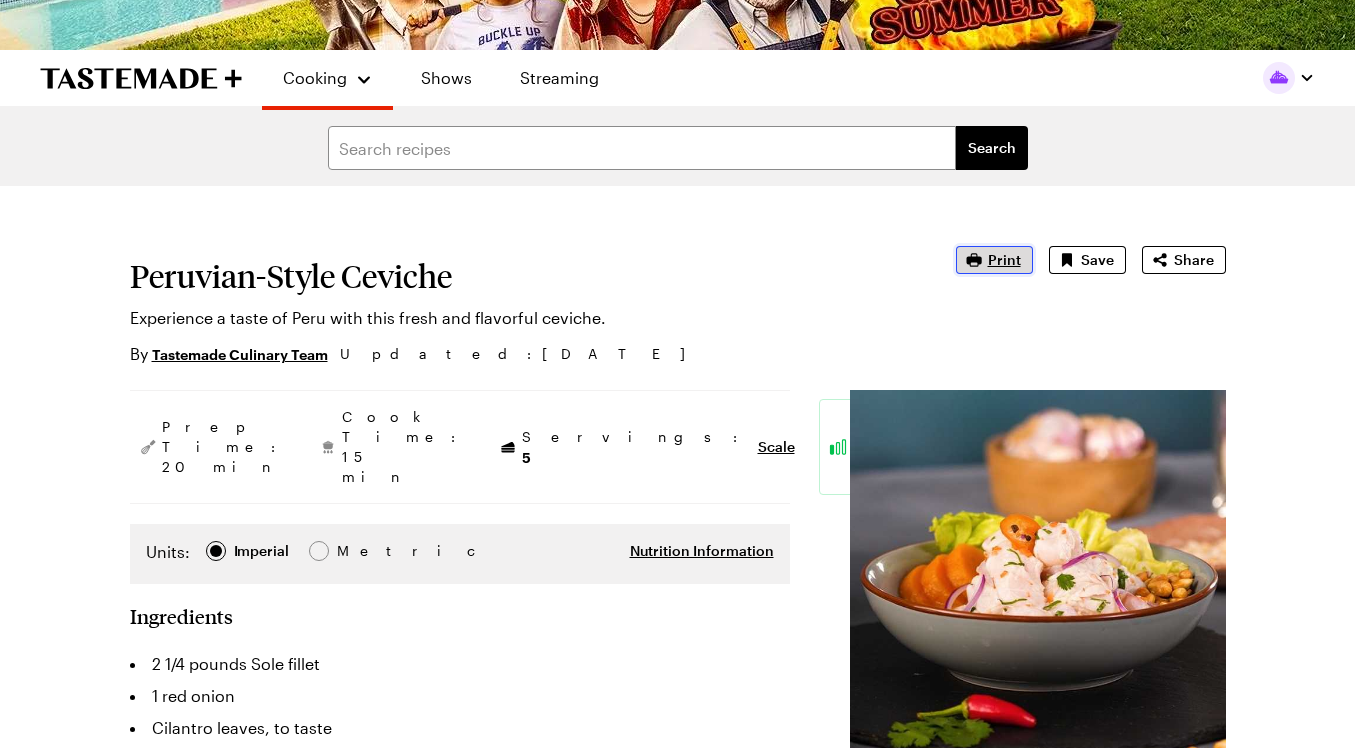 click on "Print" at bounding box center [1004, 260] 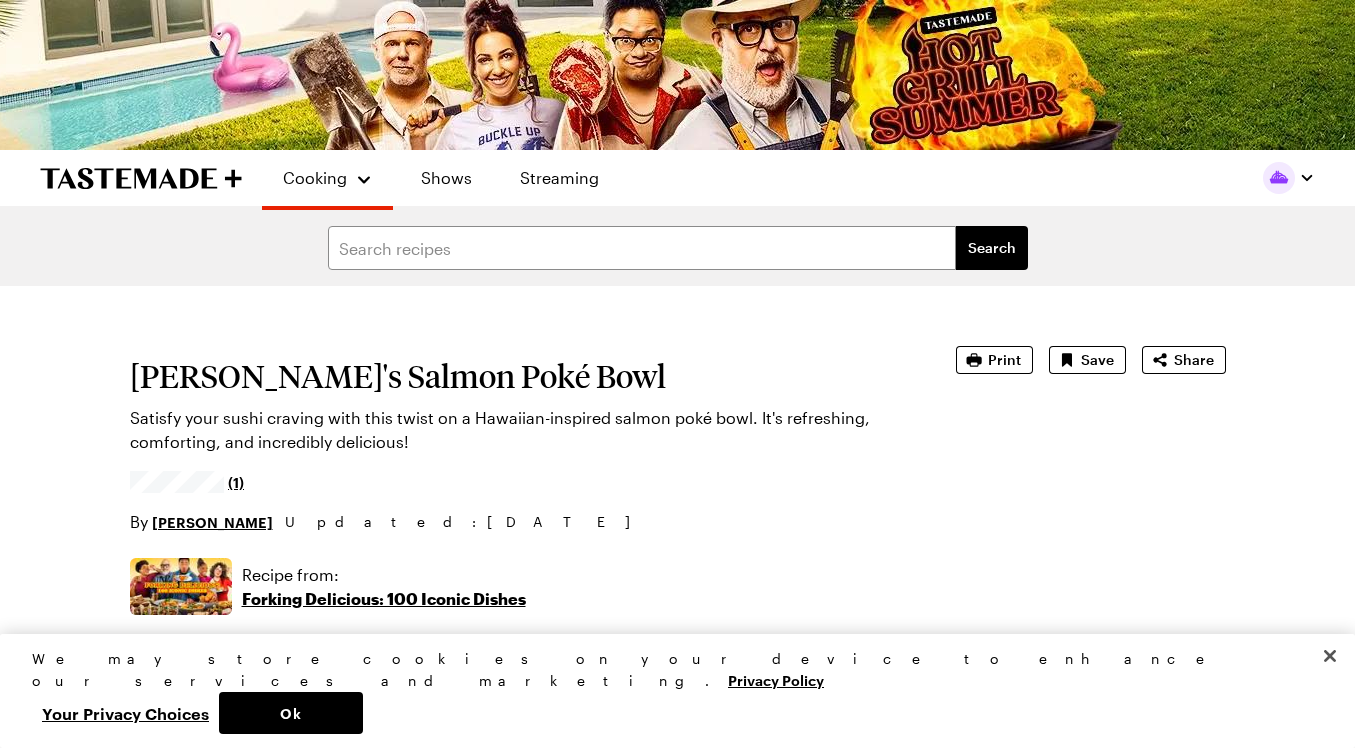 scroll, scrollTop: 0, scrollLeft: 0, axis: both 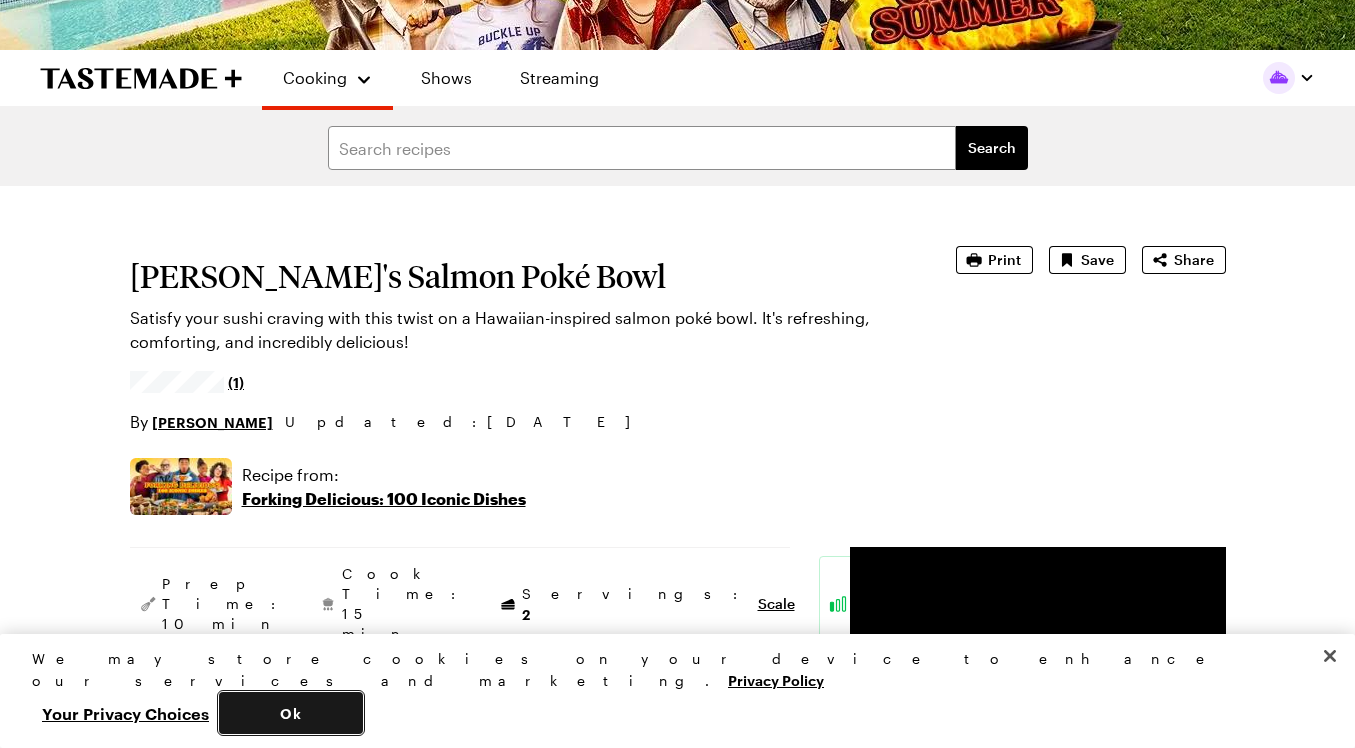 click on "Ok" at bounding box center (291, 713) 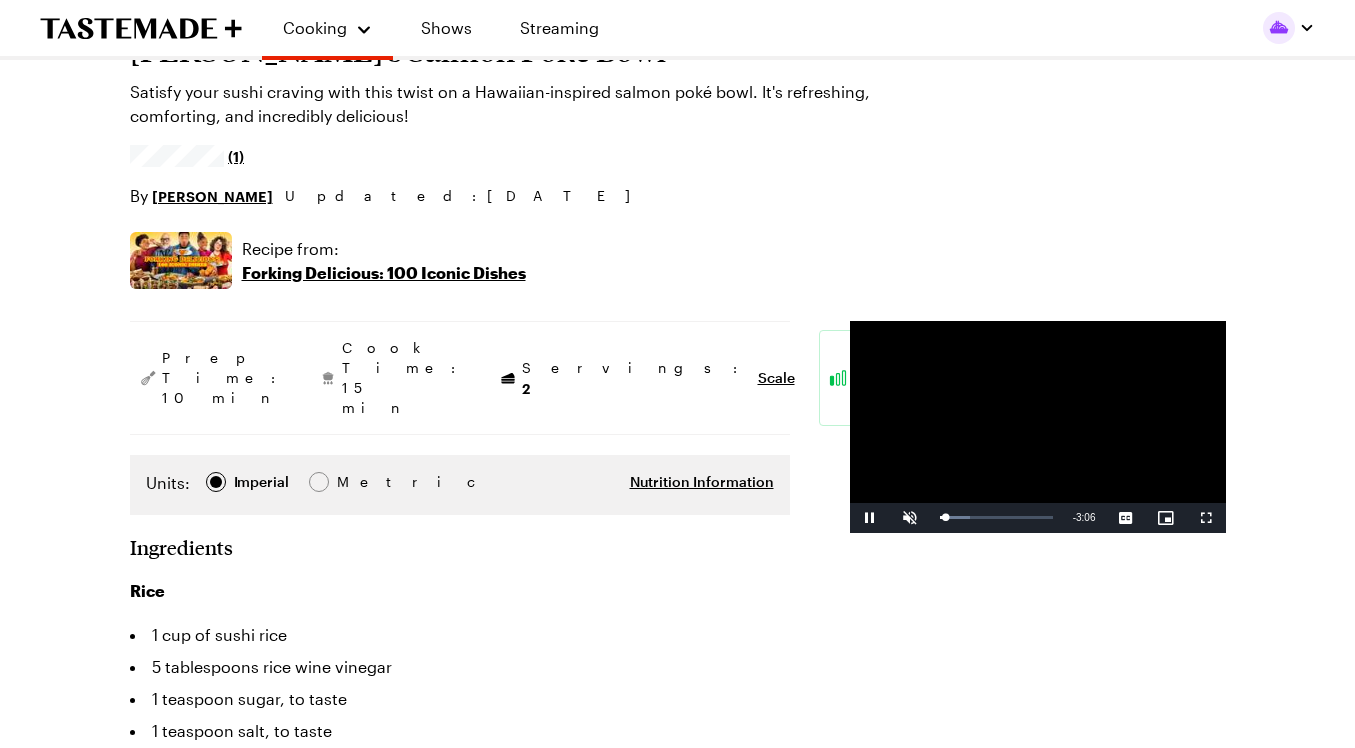 scroll, scrollTop: 400, scrollLeft: 0, axis: vertical 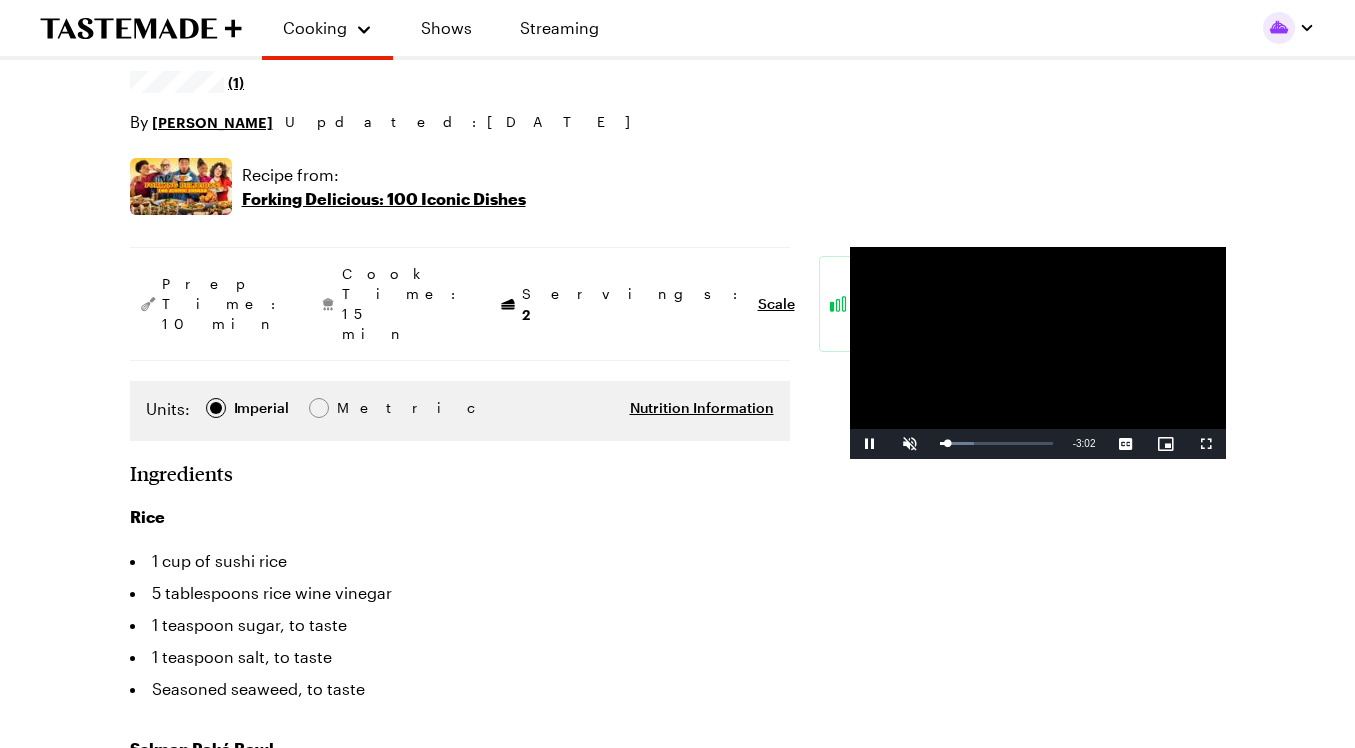 click on "1 teaspoon sugar, to taste" at bounding box center (460, 625) 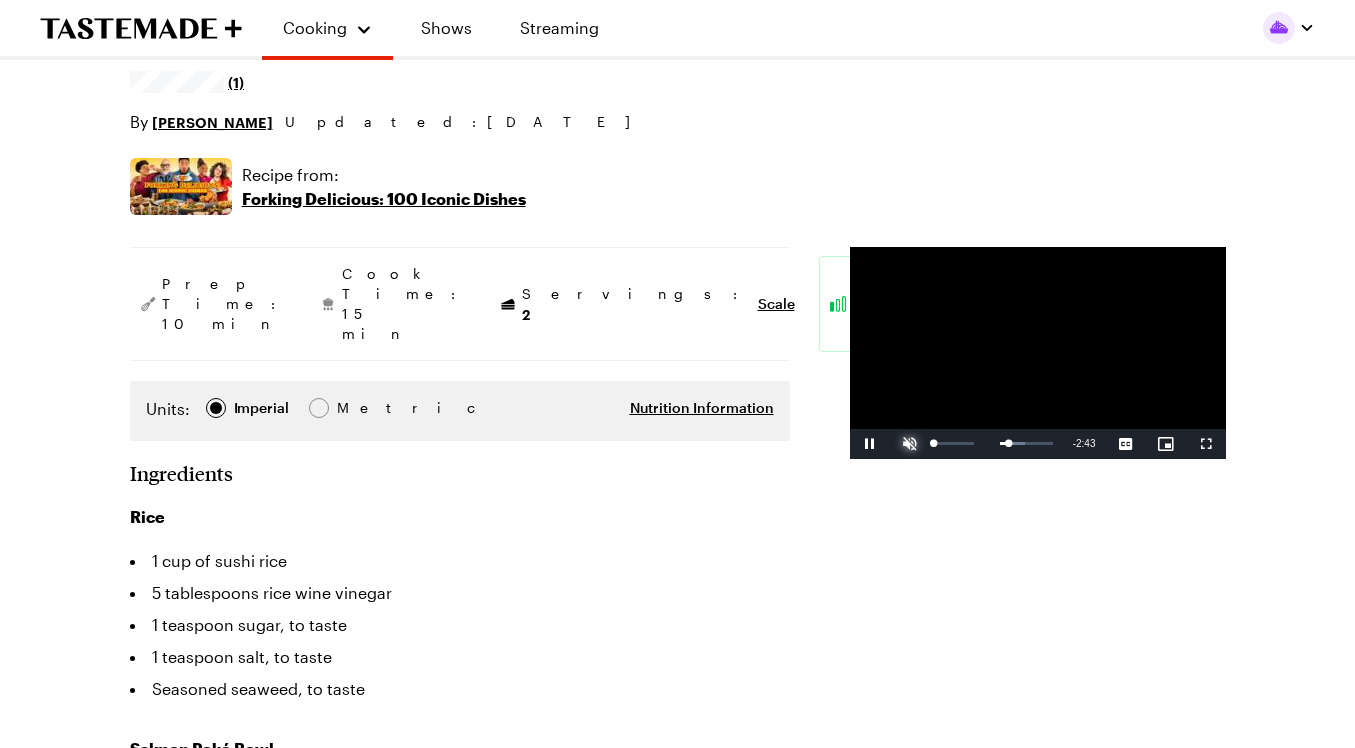 click at bounding box center (910, 444) 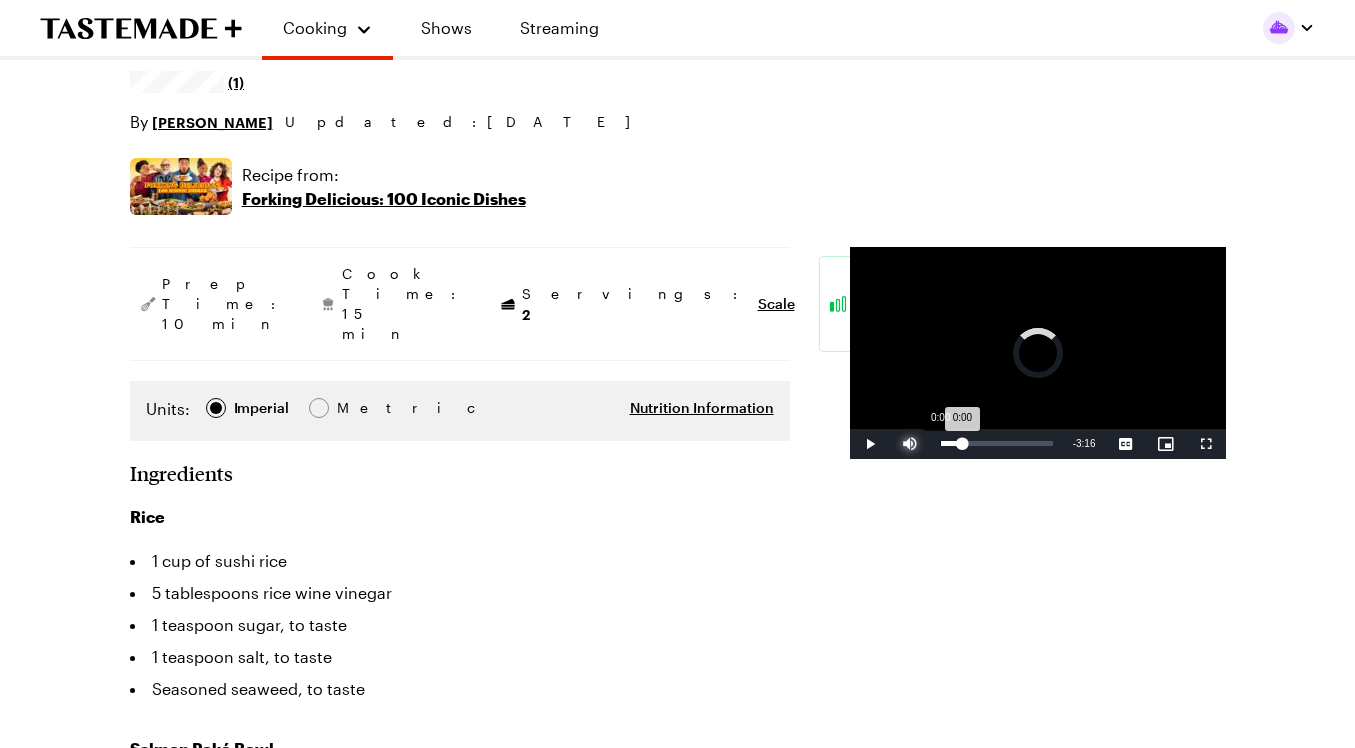 drag, startPoint x: 848, startPoint y: 524, endPoint x: 797, endPoint y: 525, distance: 51.009804 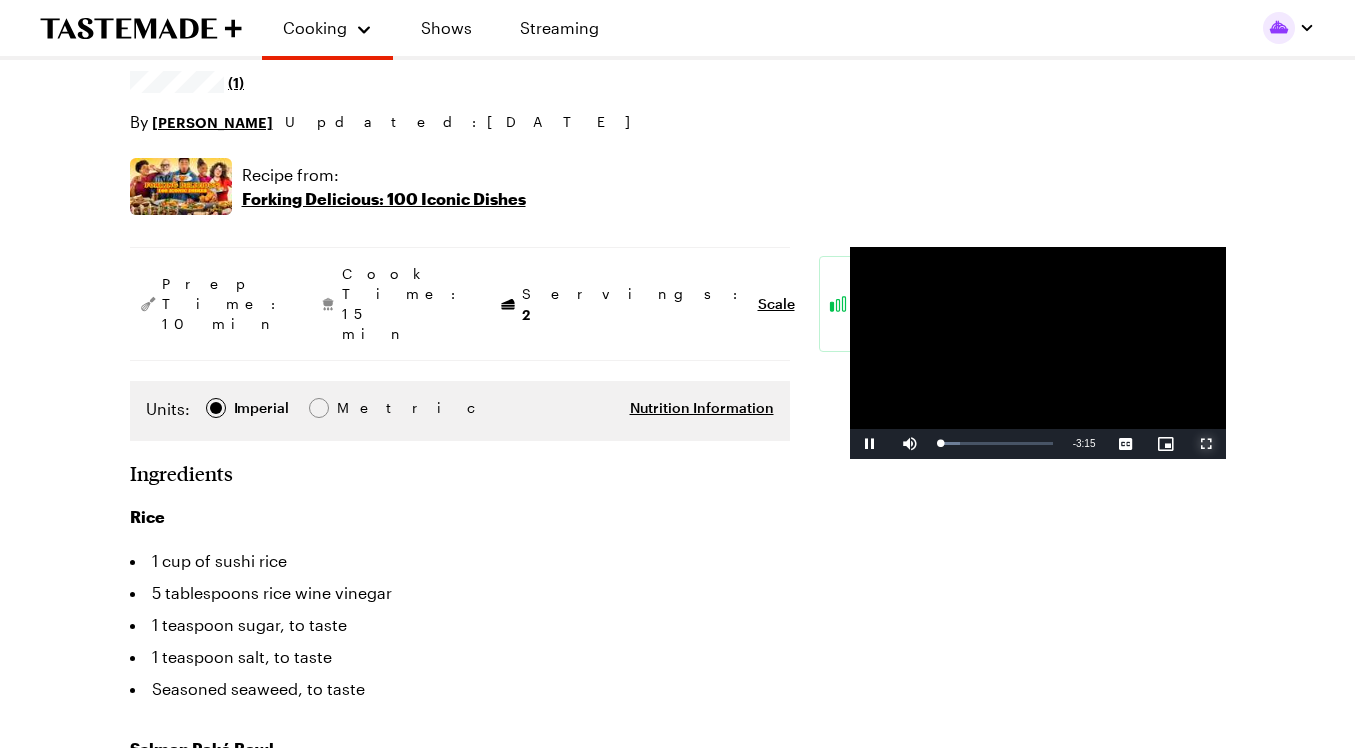 click at bounding box center (1206, 444) 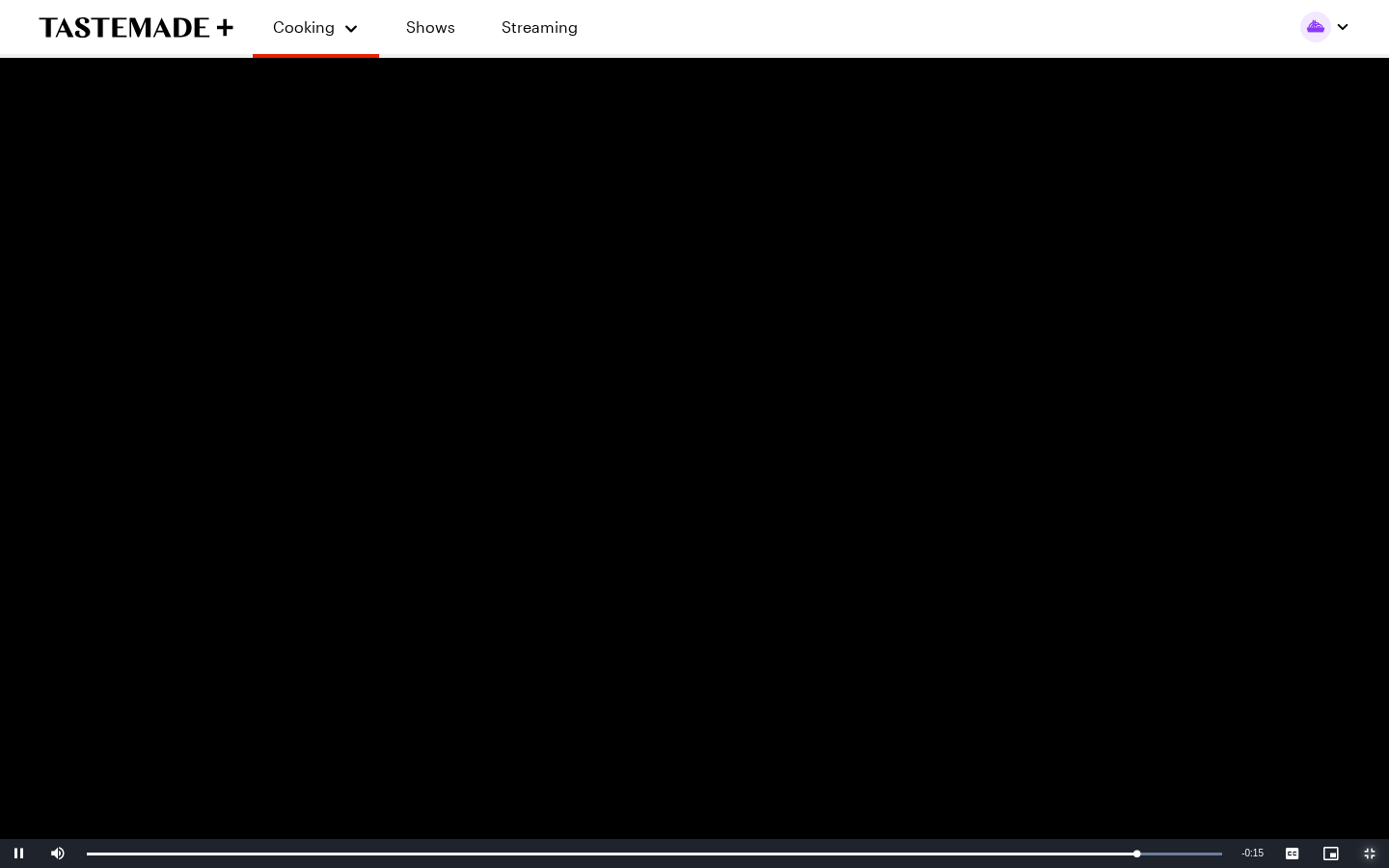 click at bounding box center [1370, 854] 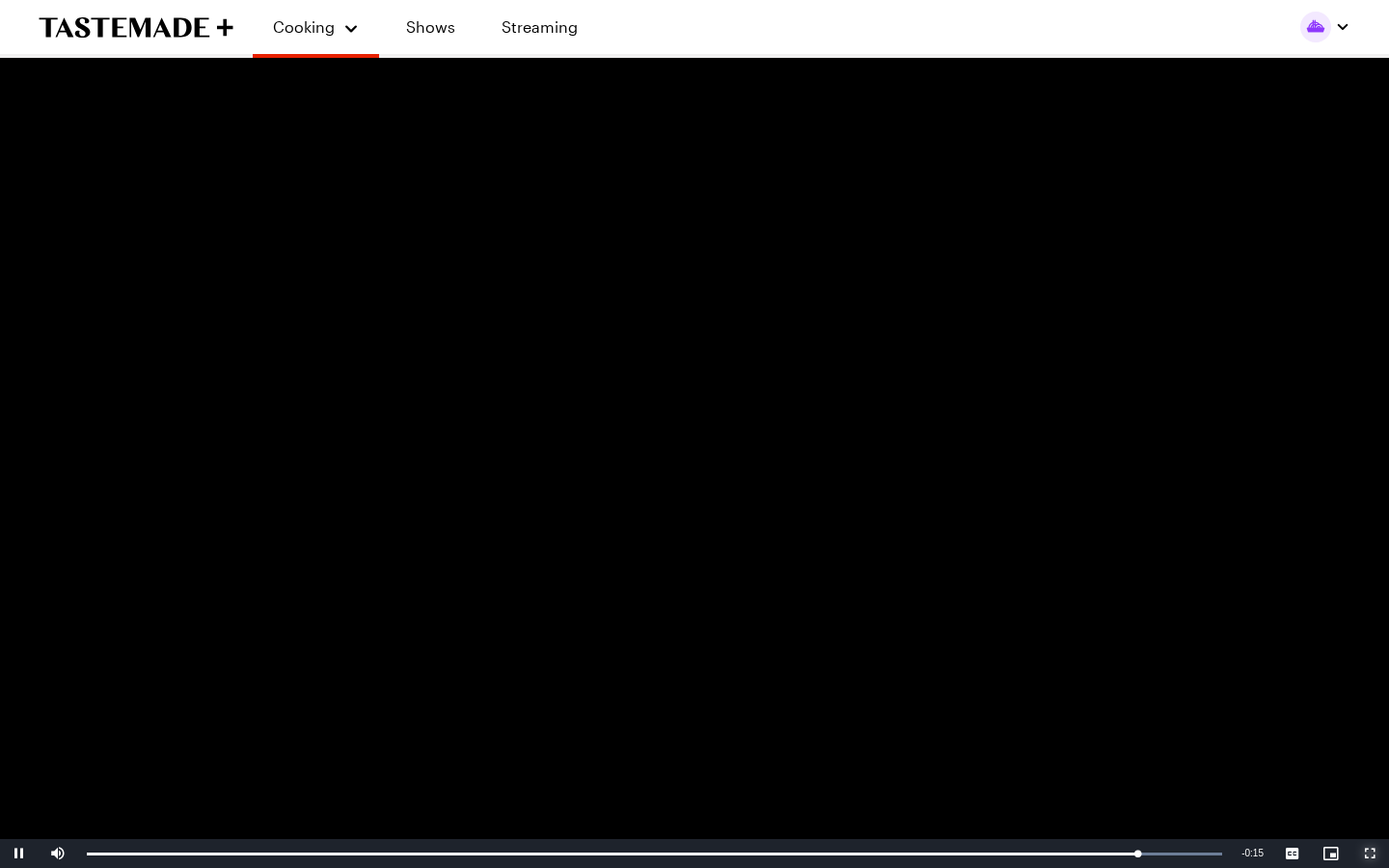 type on "x" 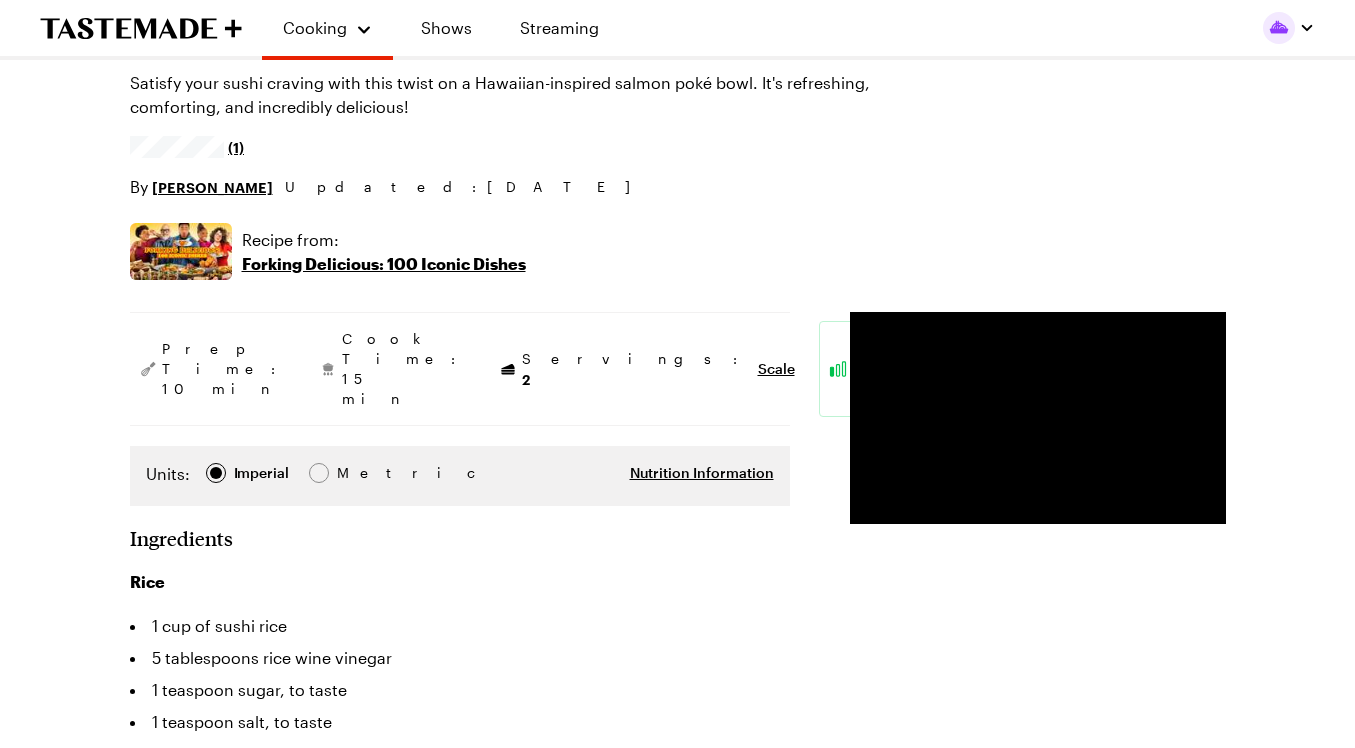 scroll, scrollTop: 300, scrollLeft: 0, axis: vertical 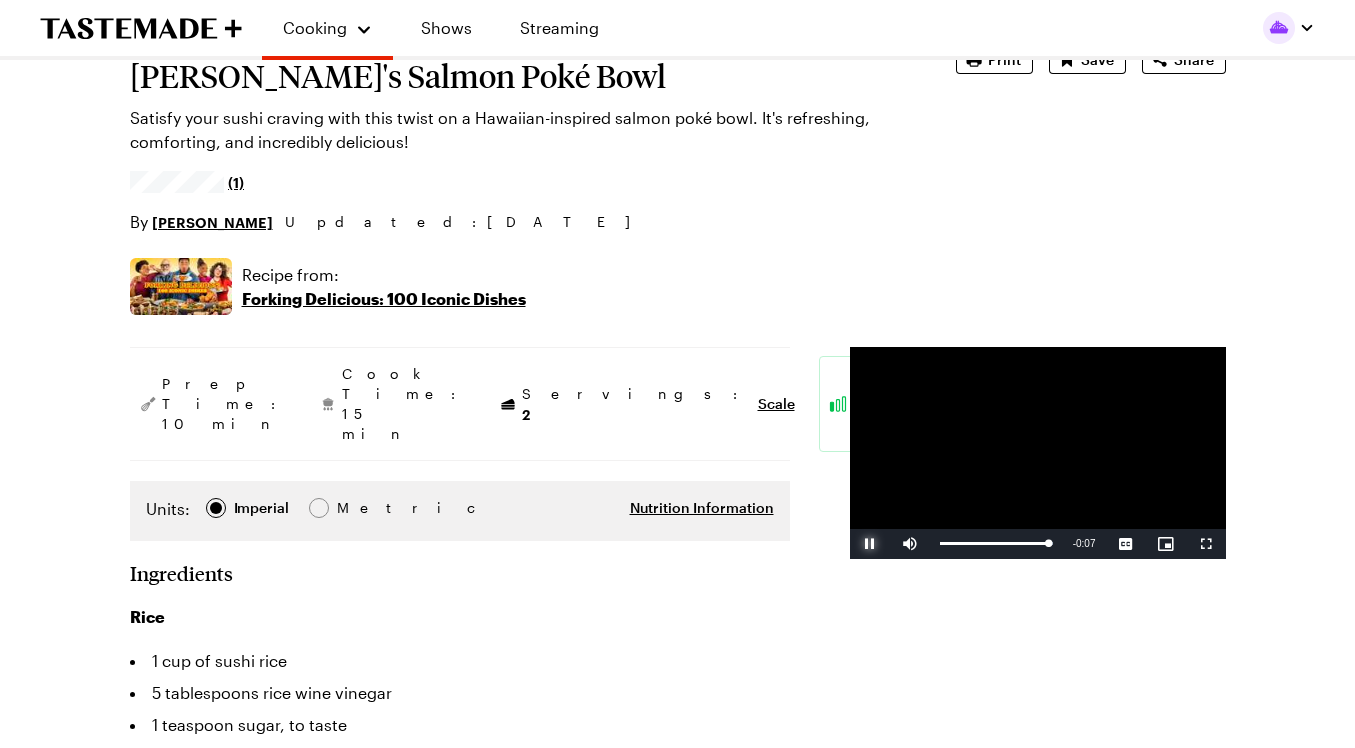 click at bounding box center (870, 544) 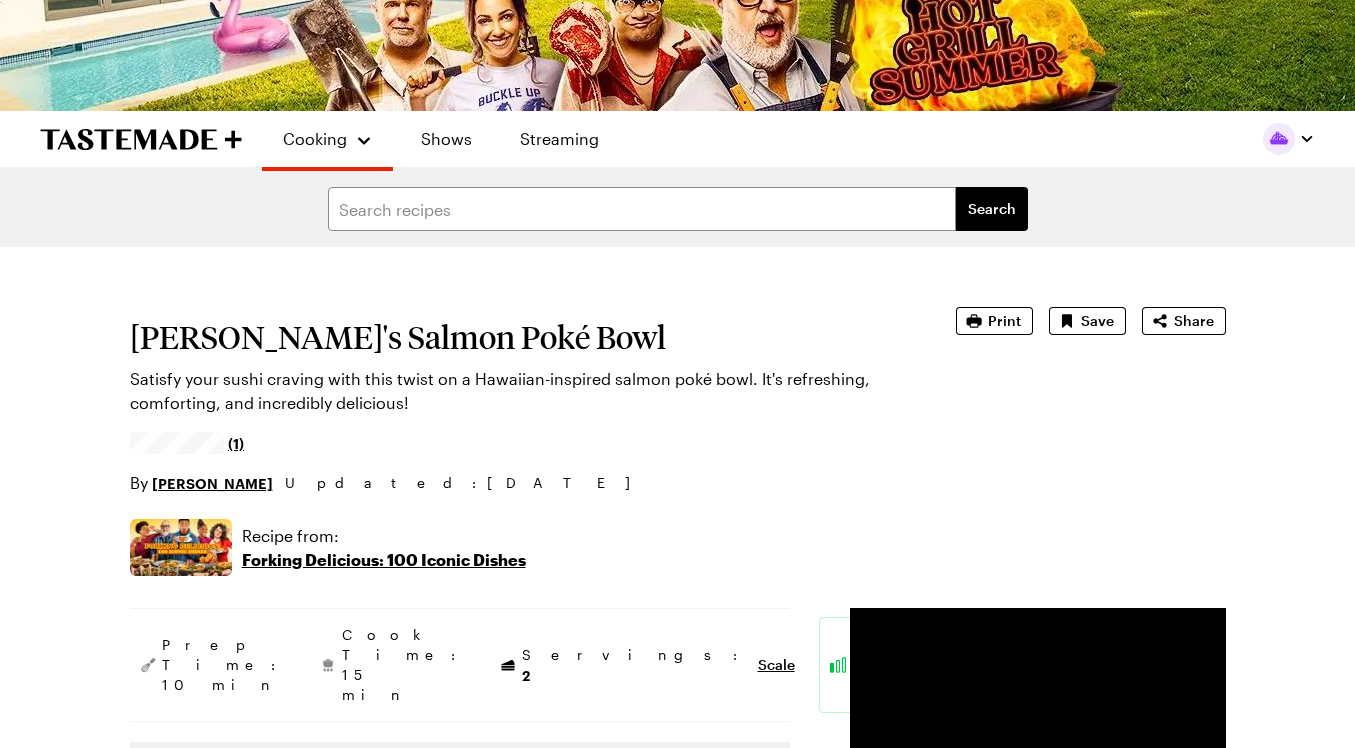 scroll, scrollTop: 0, scrollLeft: 0, axis: both 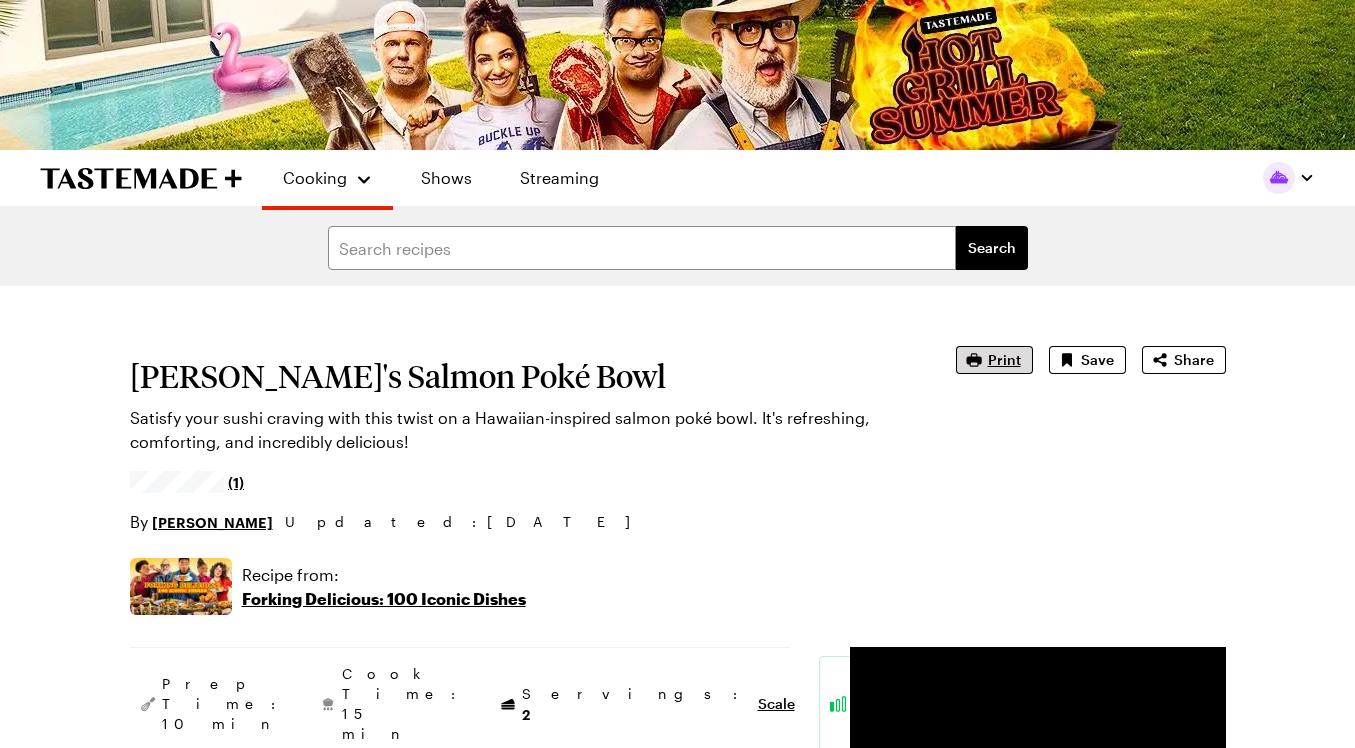 click on "Jen's Salmon Poké Bowl Satisfy your sushi craving with this twist on a Hawaiian-inspired salmon poké bowl. It's refreshing, comforting, and incredibly delicious! (1) By jen phanomrat Updated :  5/20/2025 Print Save Share" at bounding box center (678, 440) 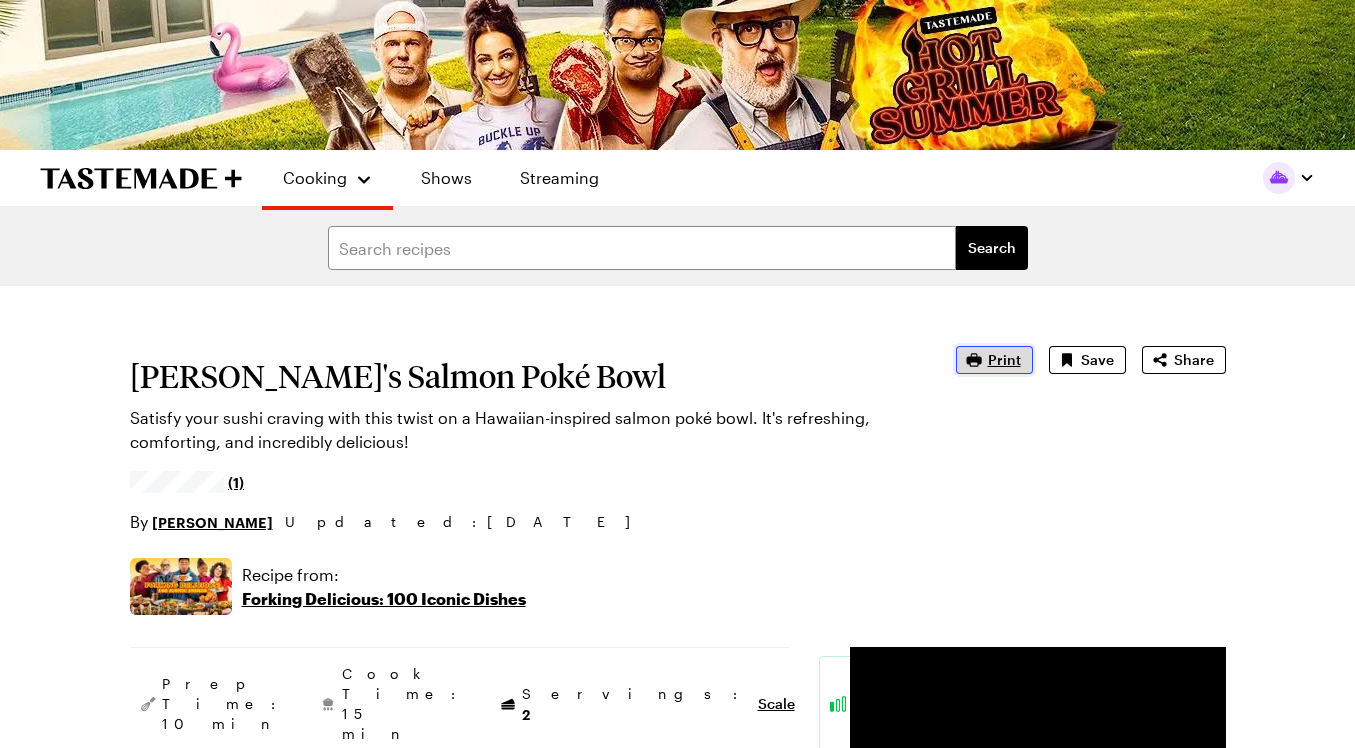 click on "Print" at bounding box center [994, 360] 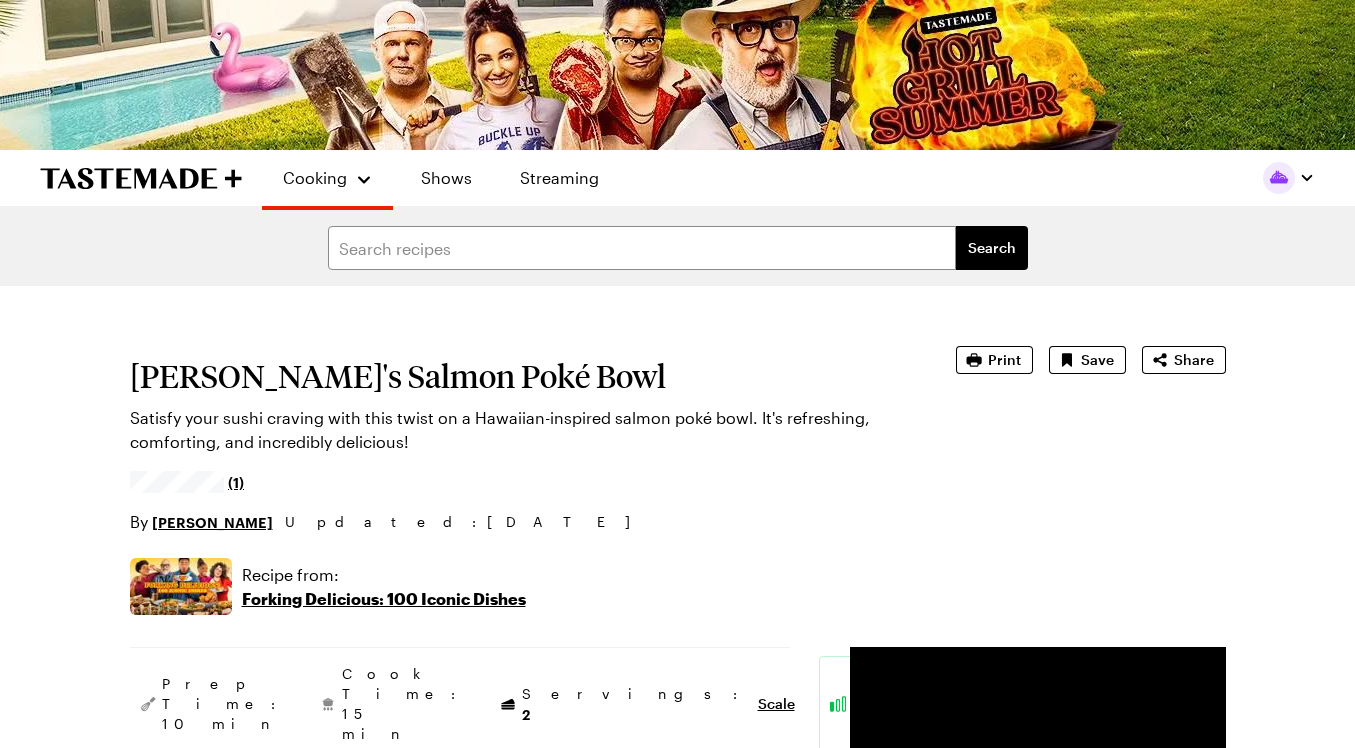 click on "Forking Delicious: 100 Iconic Dishes" at bounding box center [384, 599] 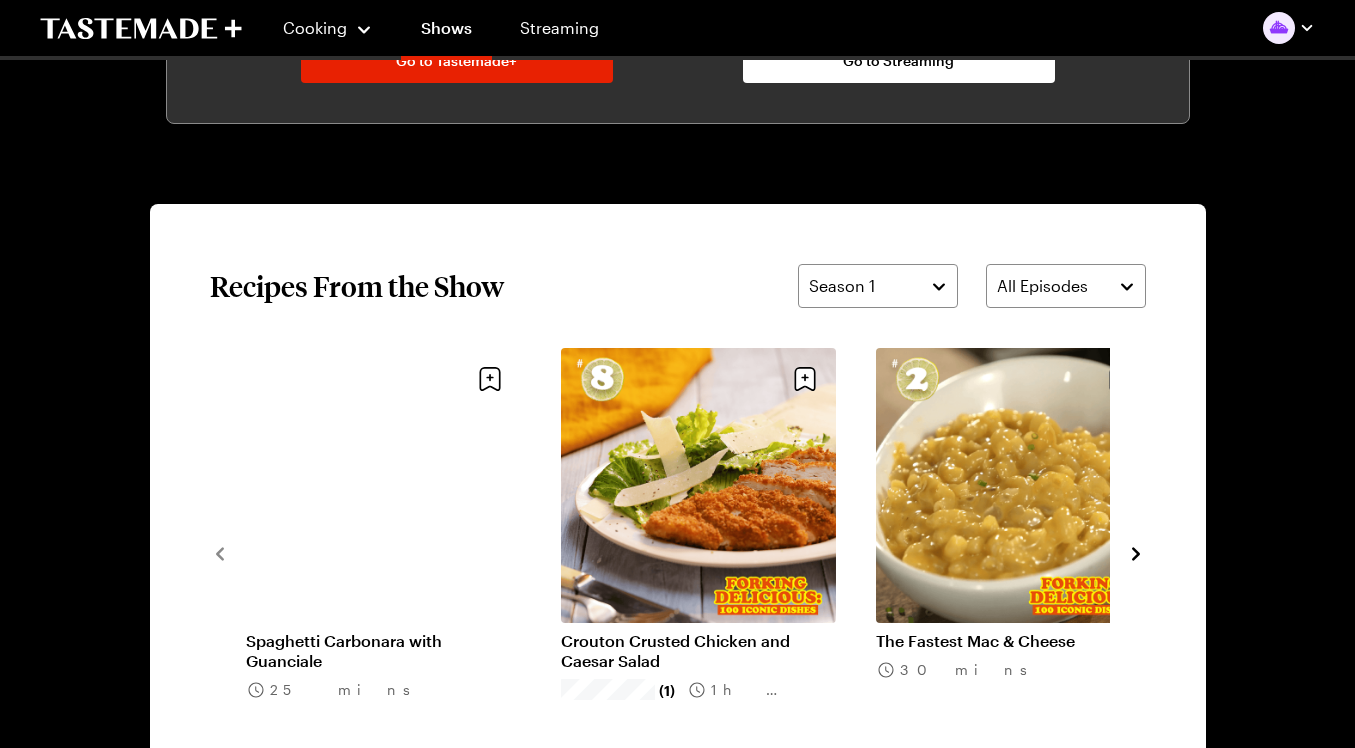 scroll, scrollTop: 1400, scrollLeft: 0, axis: vertical 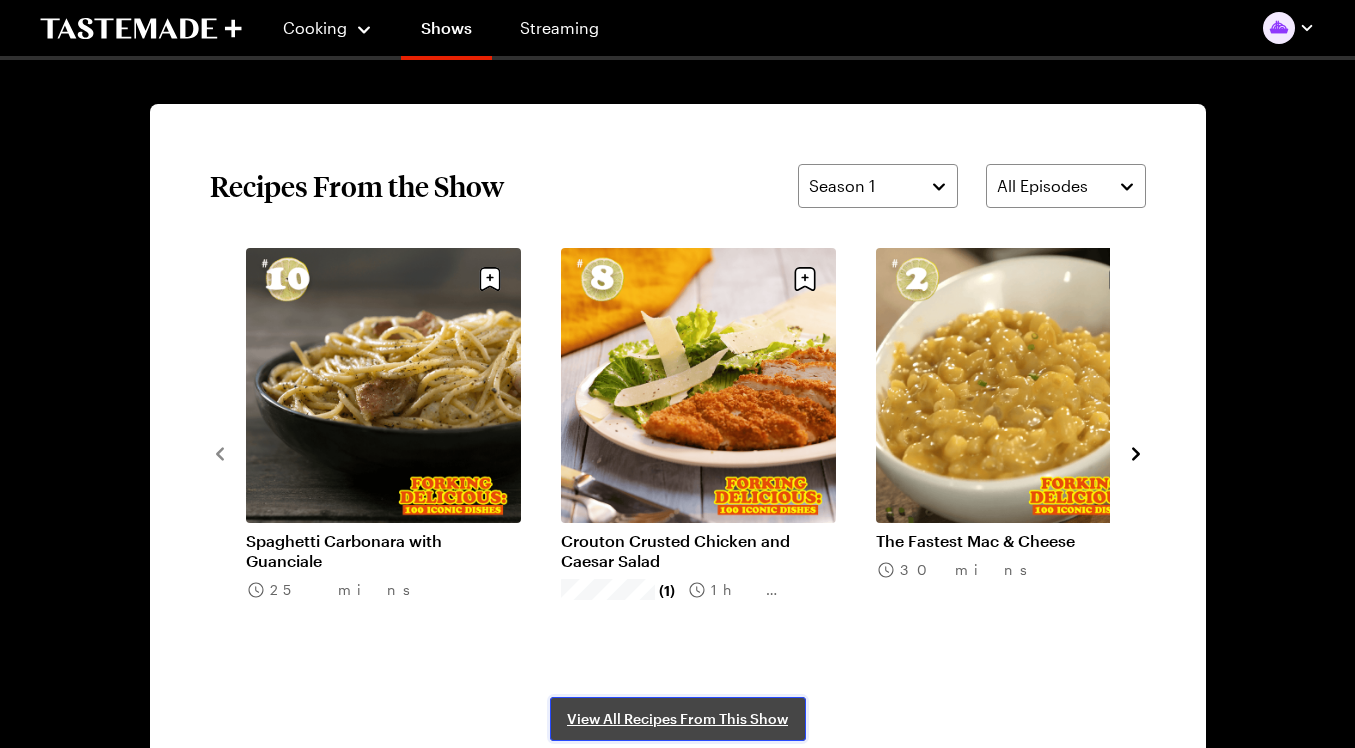 click on "View All Recipes From This Show" at bounding box center [677, 719] 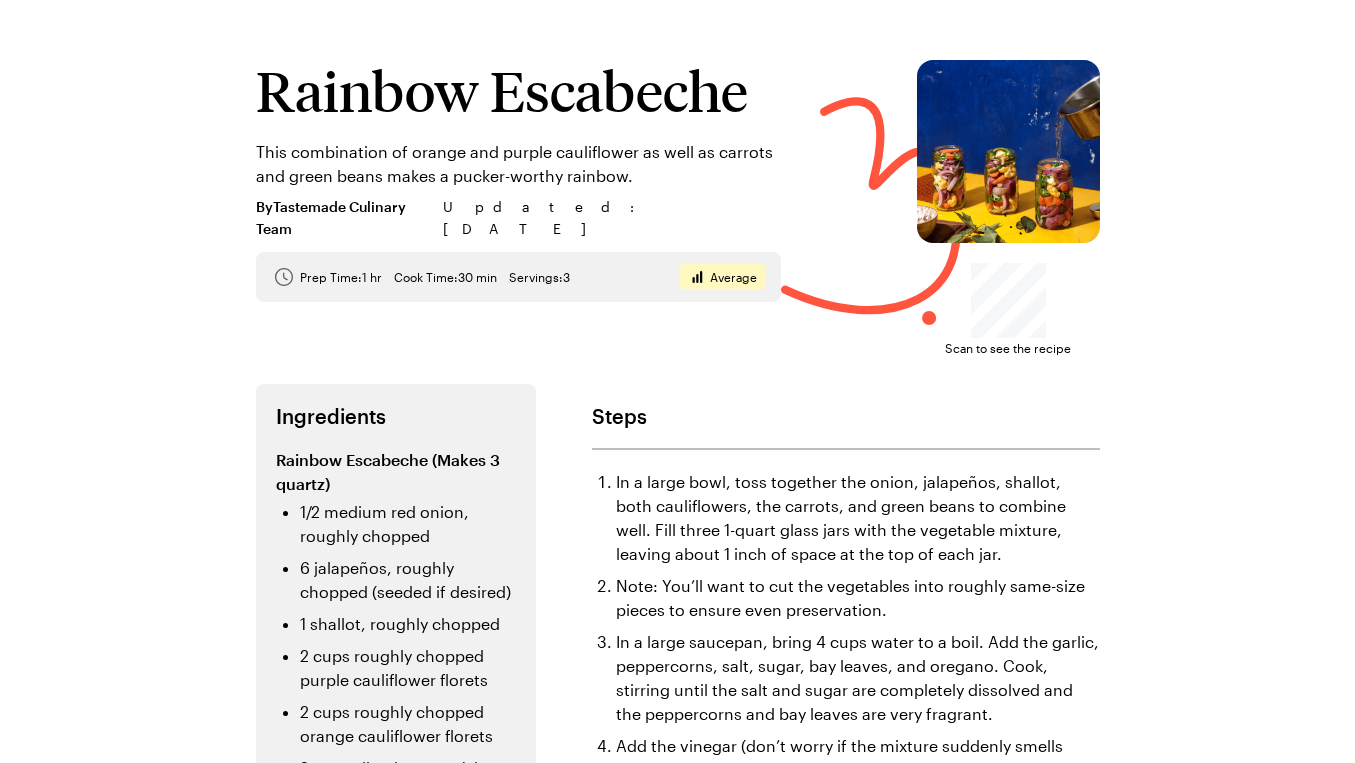 scroll, scrollTop: 0, scrollLeft: 0, axis: both 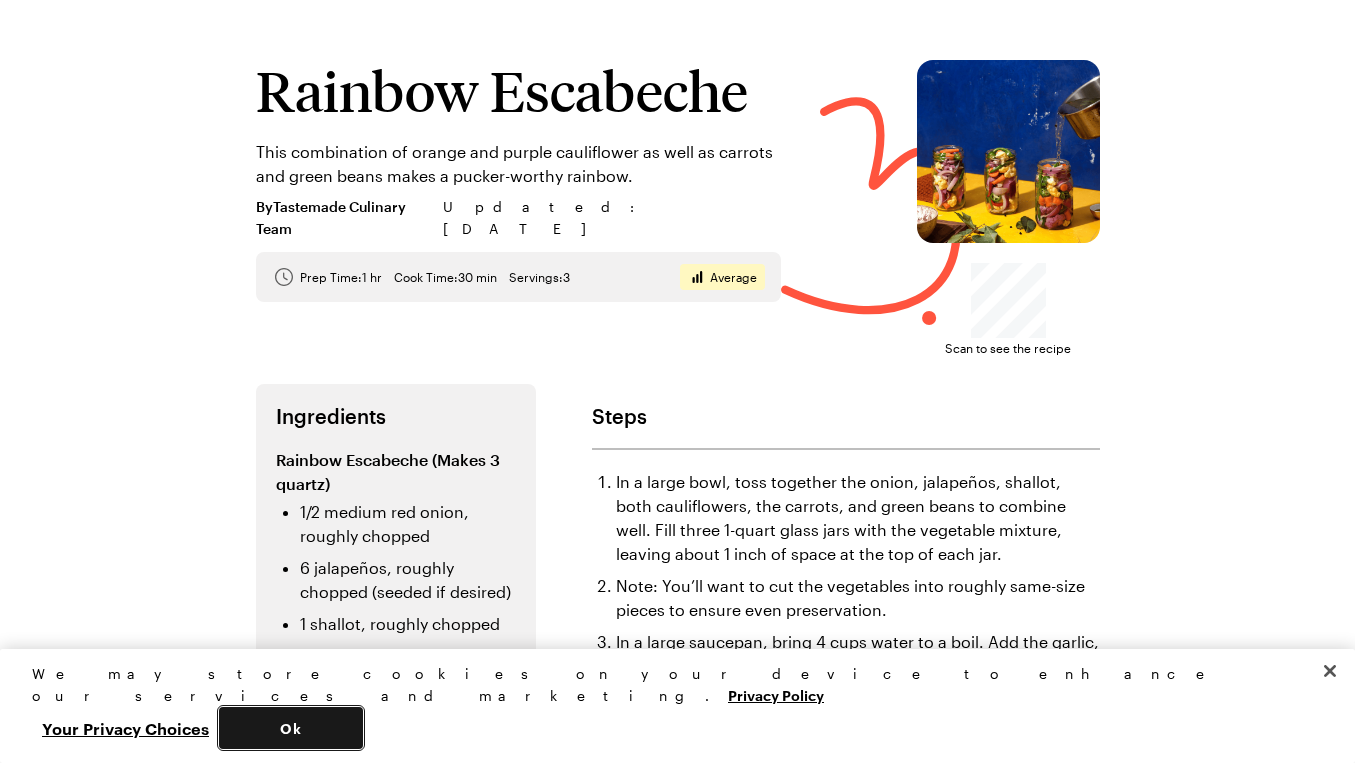 click on "Ok" at bounding box center [291, 728] 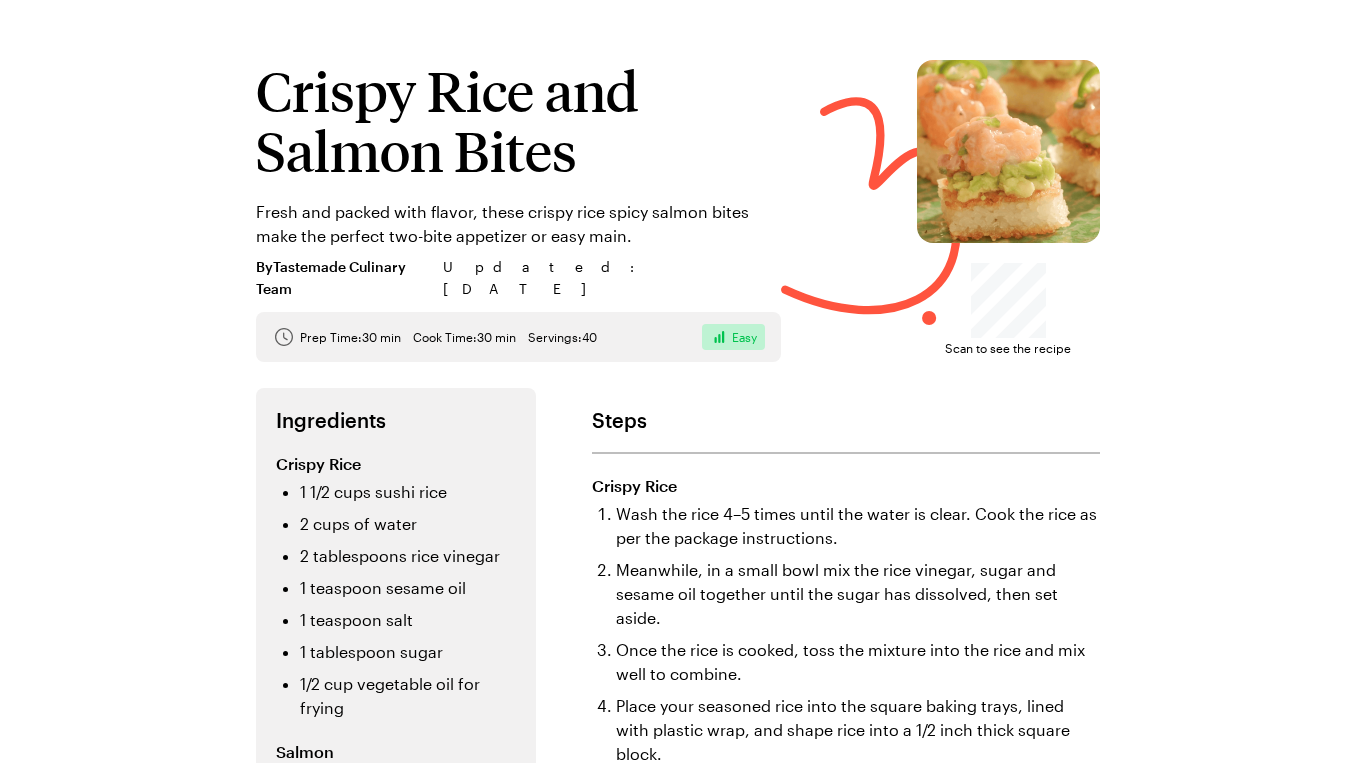 scroll, scrollTop: 0, scrollLeft: 0, axis: both 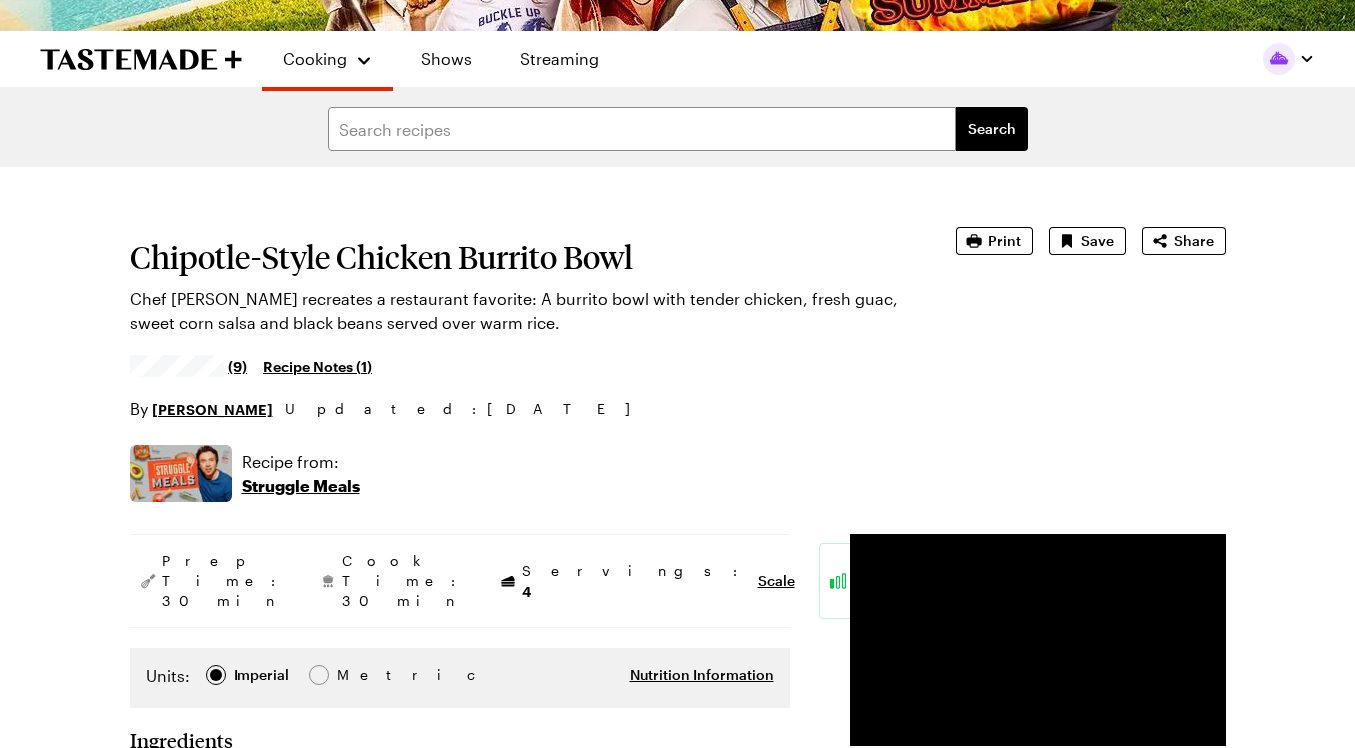 type on "x" 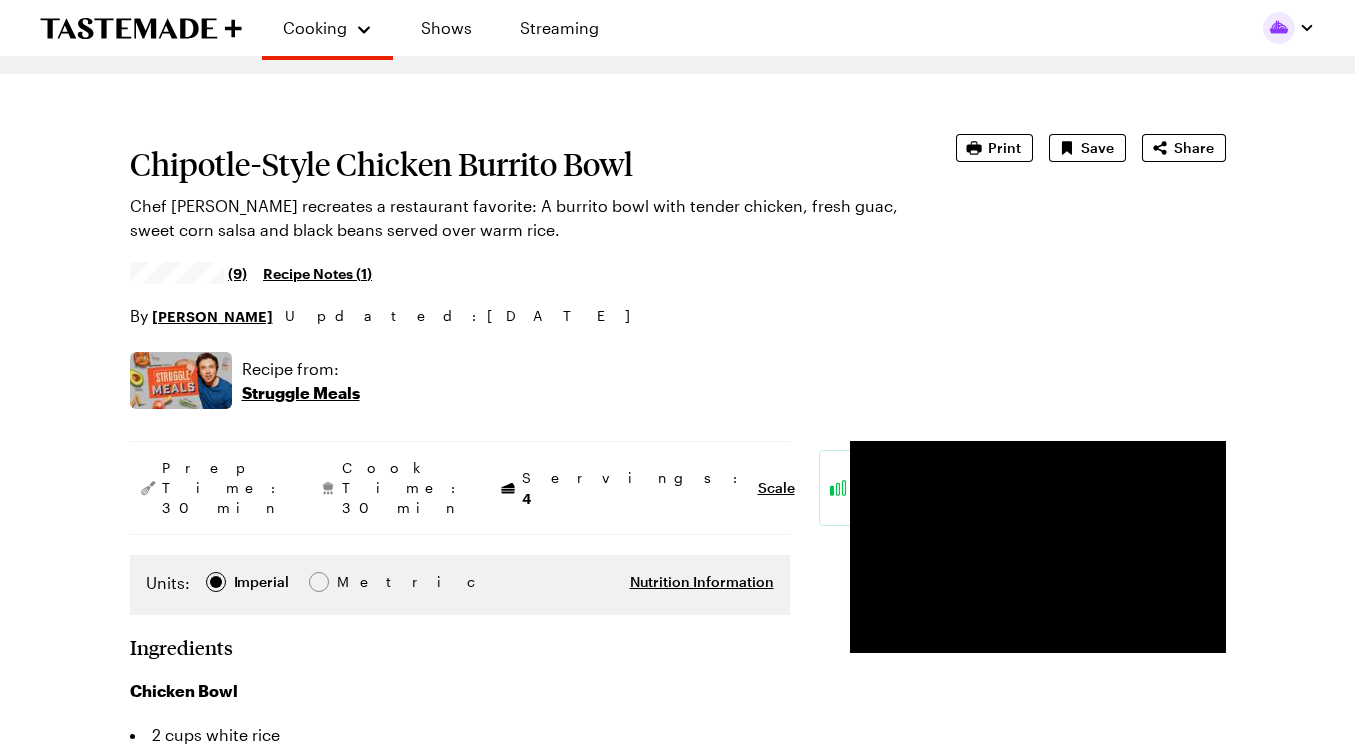 scroll, scrollTop: 200, scrollLeft: 0, axis: vertical 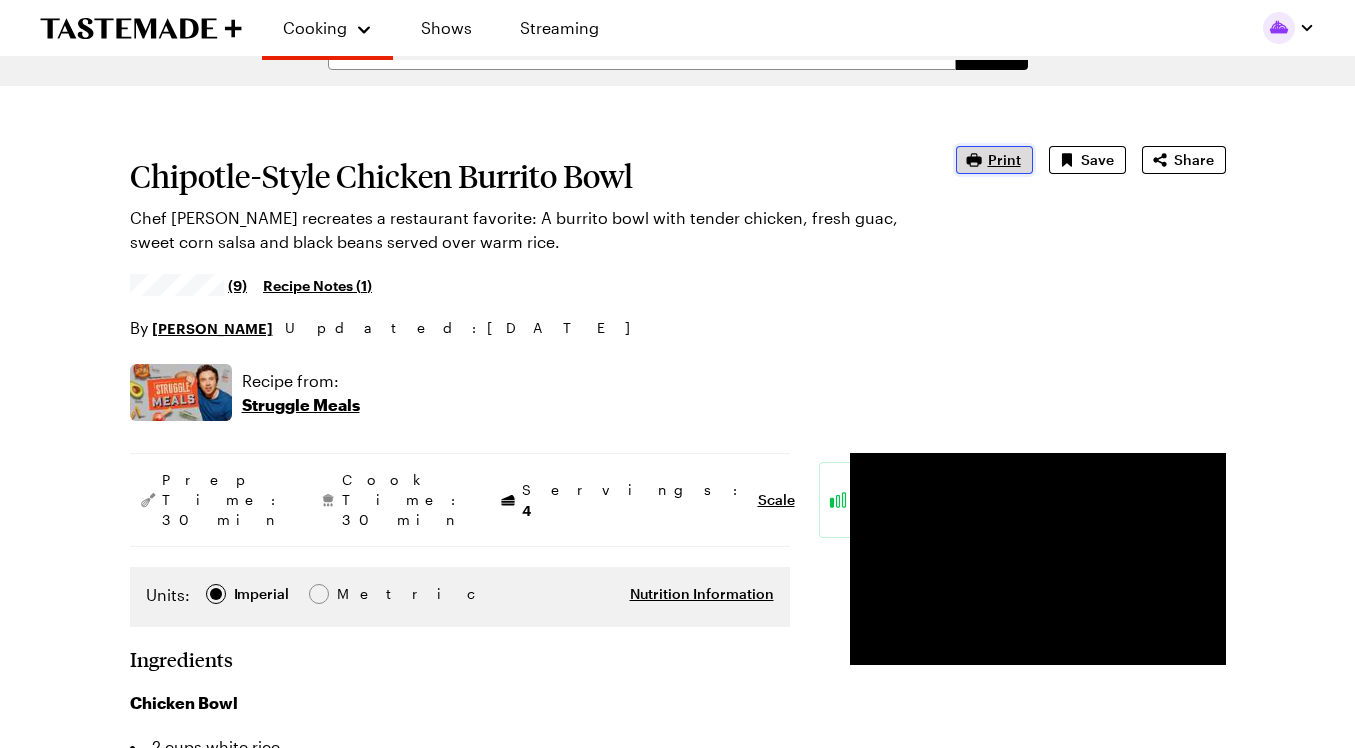 click 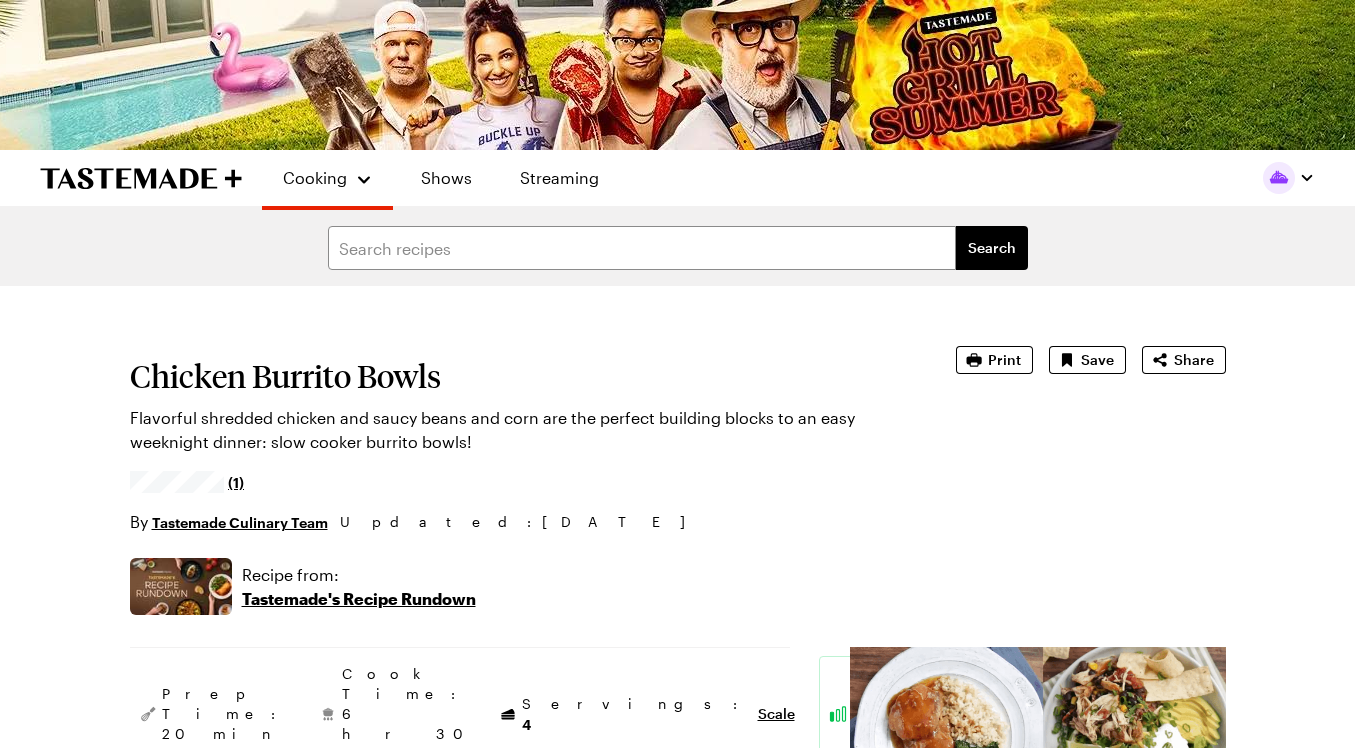 type on "x" 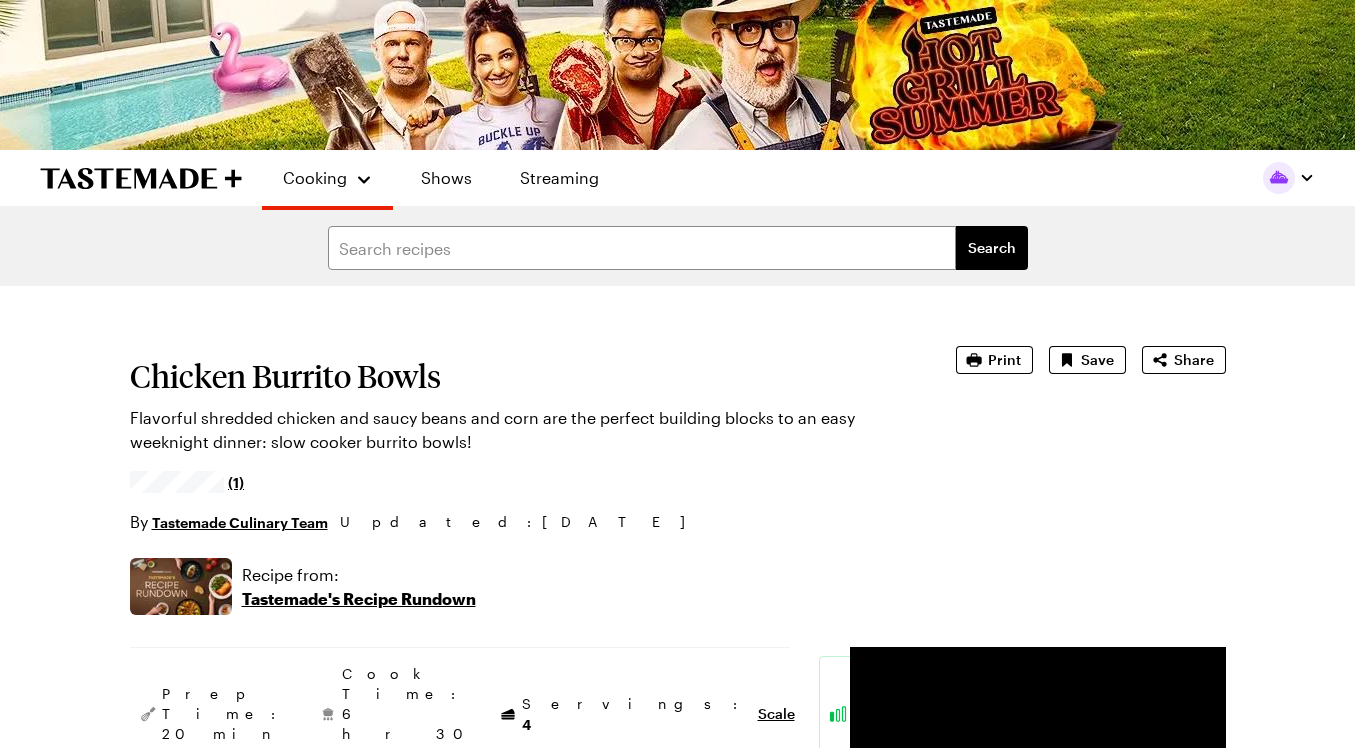 scroll, scrollTop: 0, scrollLeft: 0, axis: both 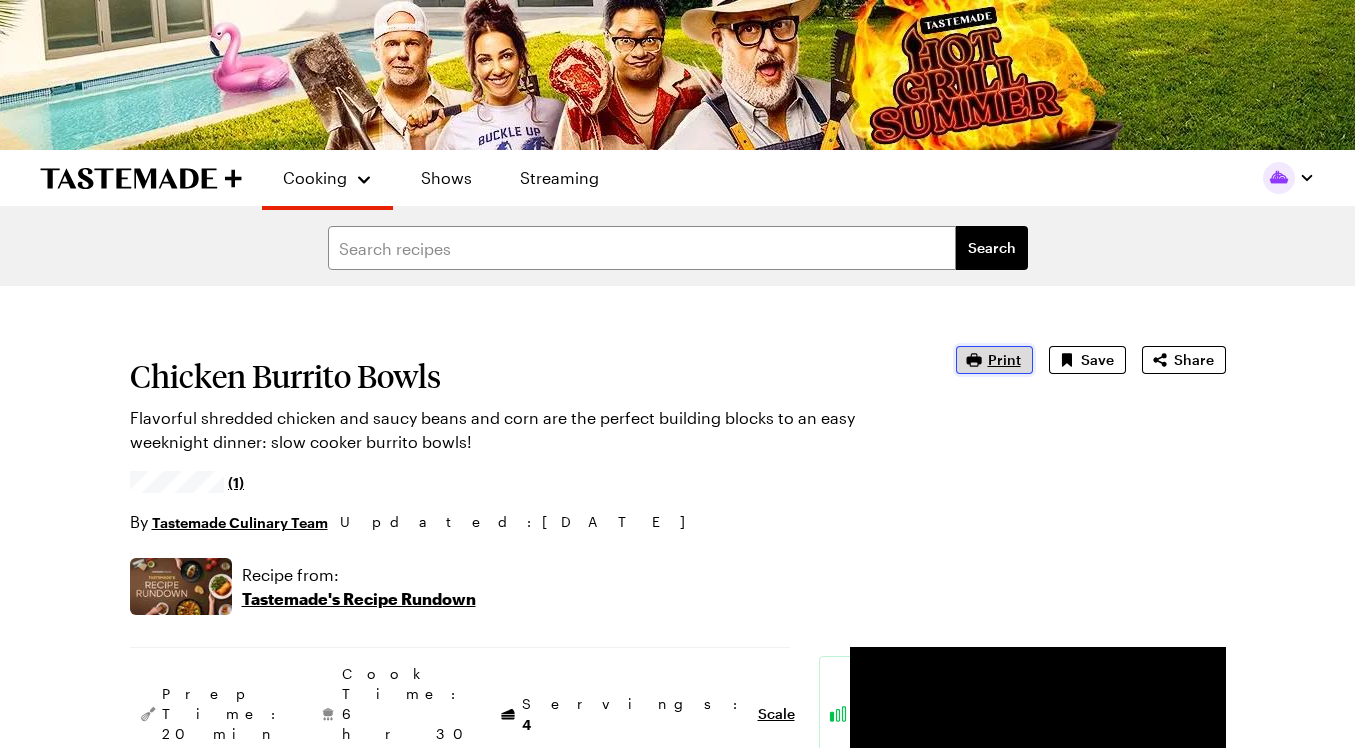 click on "Print" at bounding box center [1004, 360] 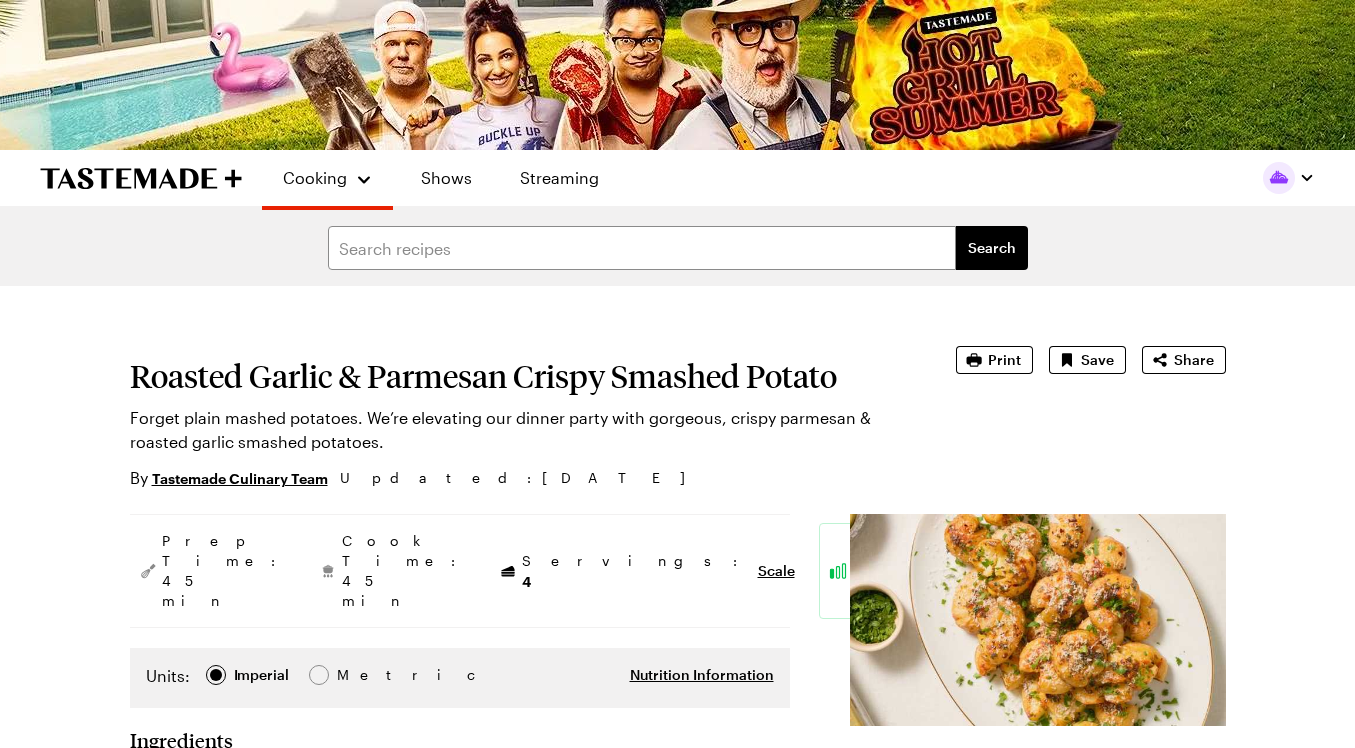 scroll, scrollTop: 0, scrollLeft: 0, axis: both 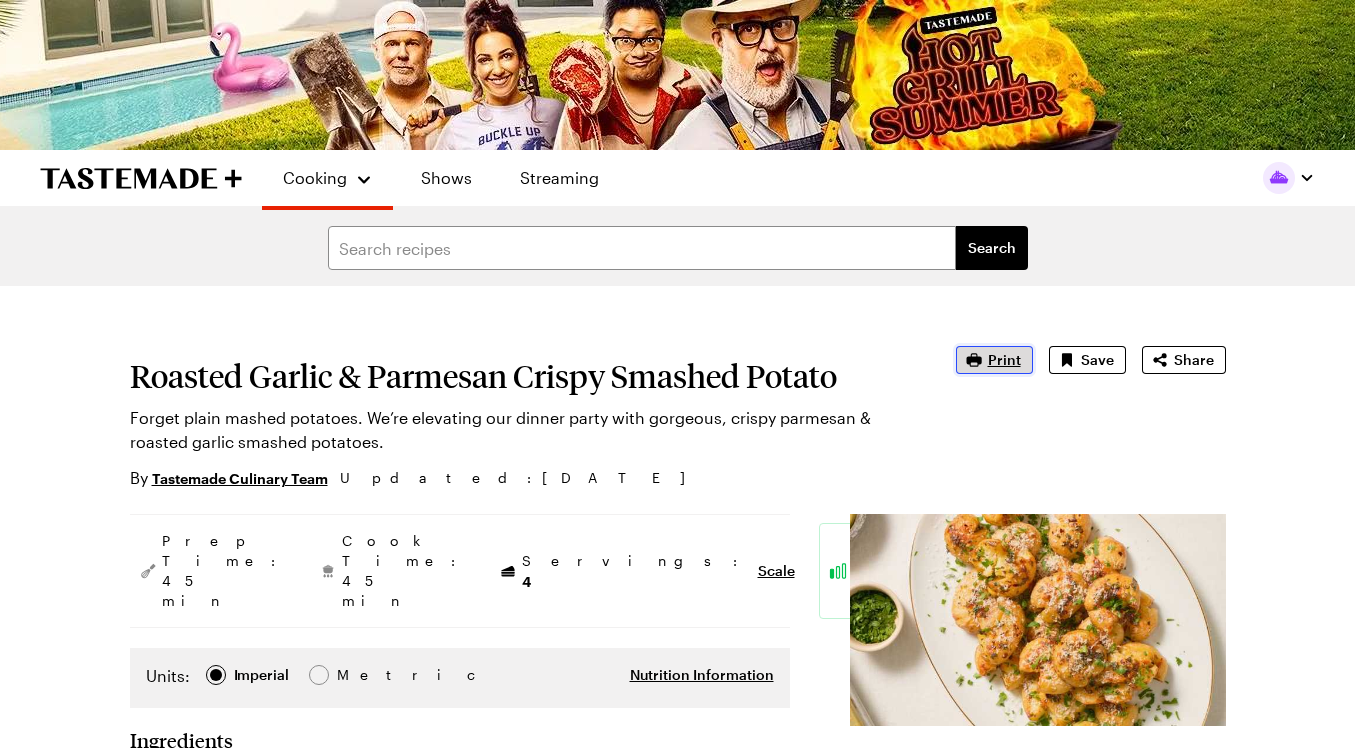click on "Print" at bounding box center (1004, 360) 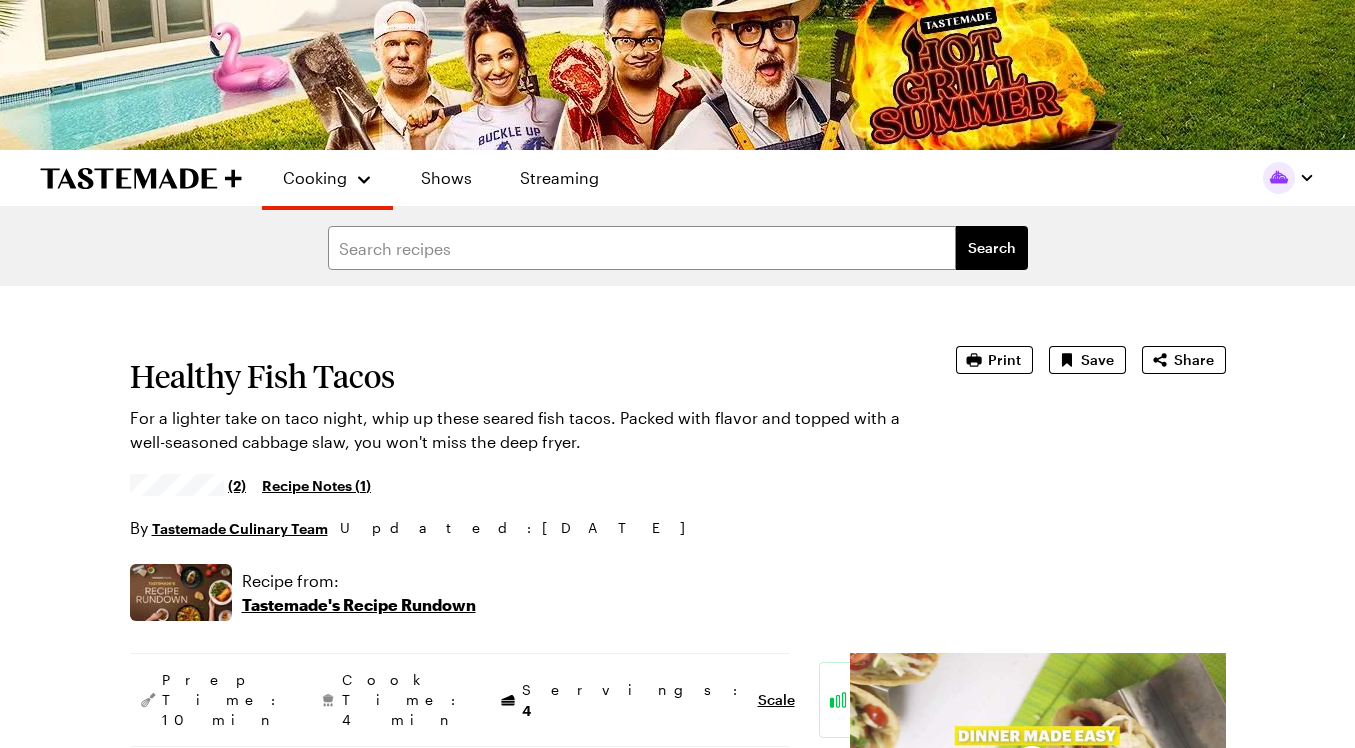 type on "x" 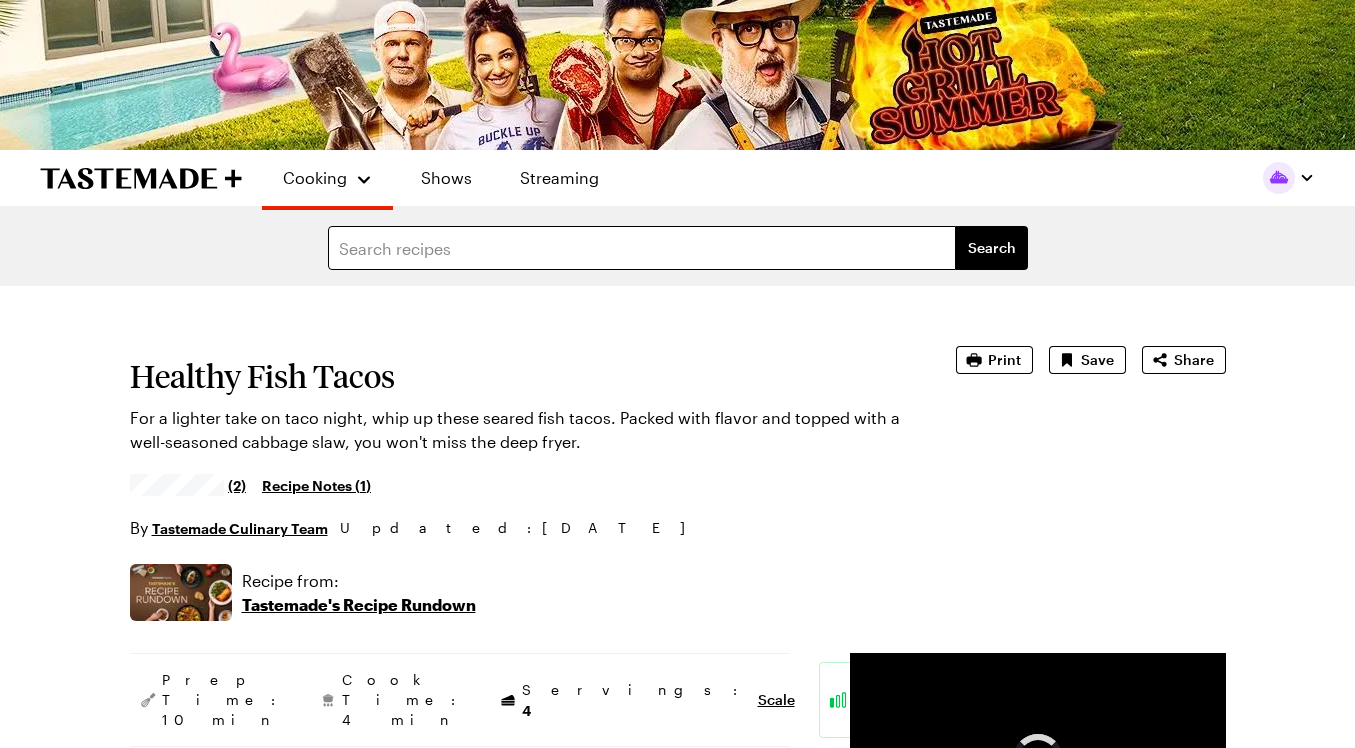 scroll, scrollTop: 0, scrollLeft: 0, axis: both 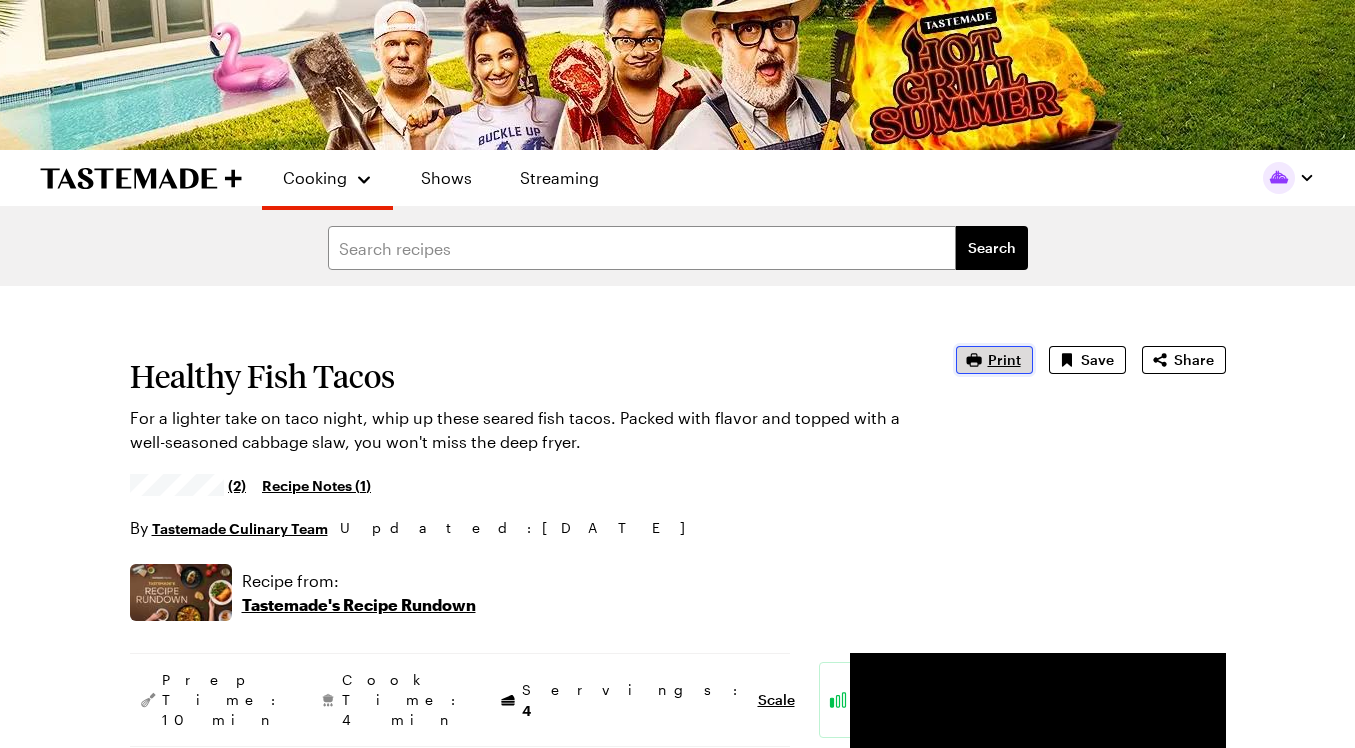 click on "Print" at bounding box center (1004, 360) 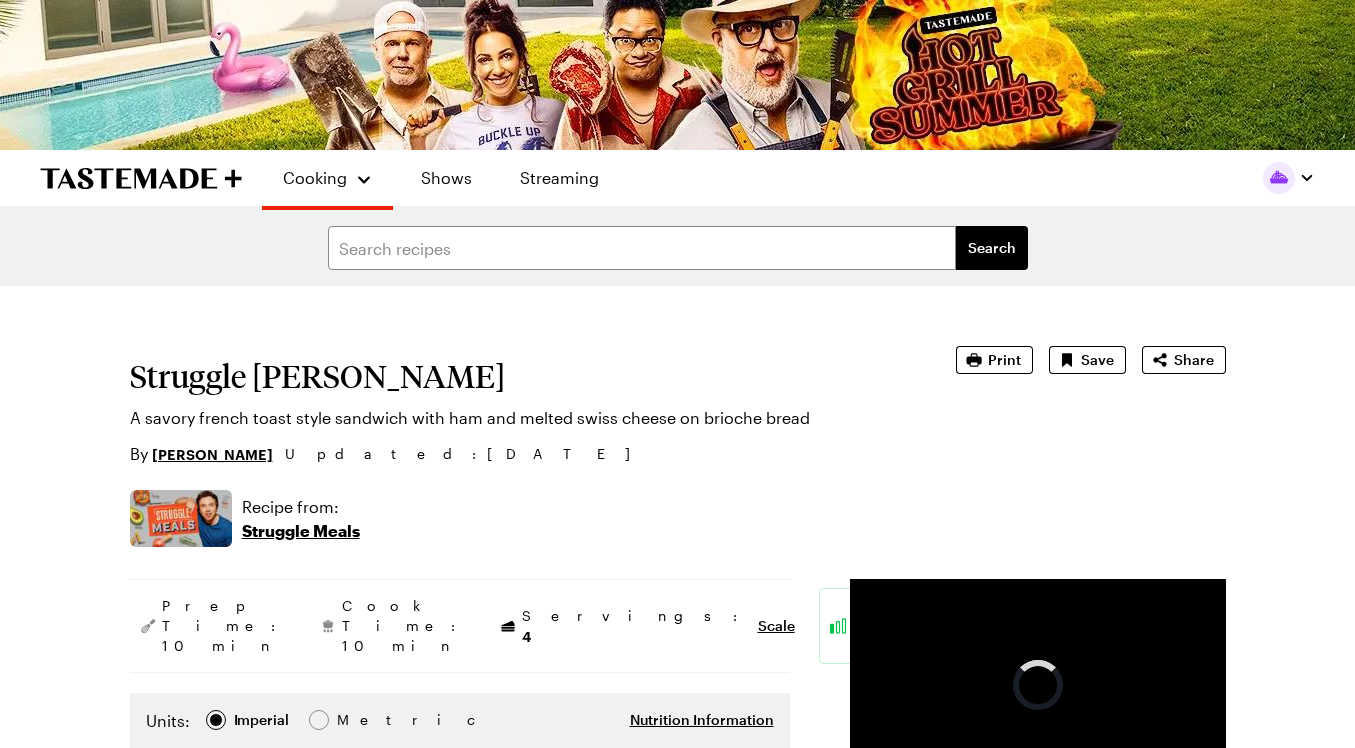 scroll, scrollTop: 0, scrollLeft: 0, axis: both 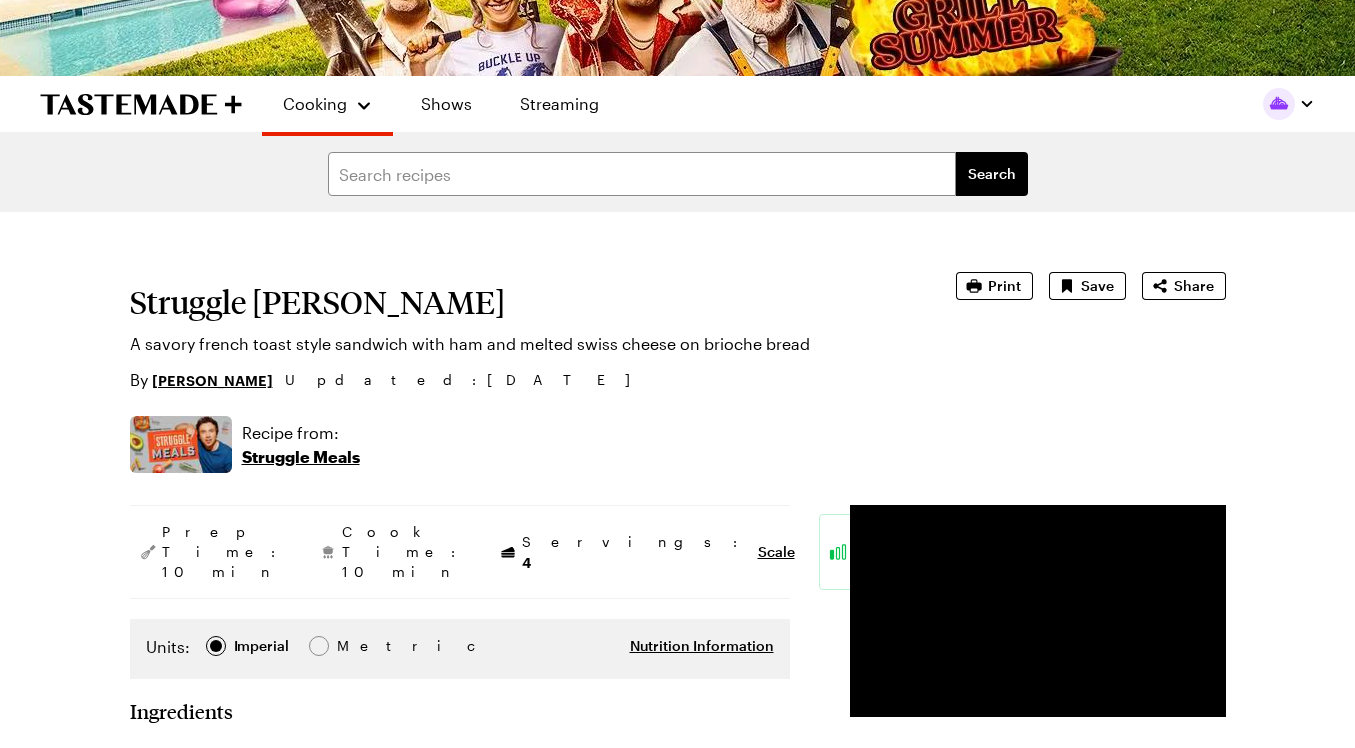 type on "x" 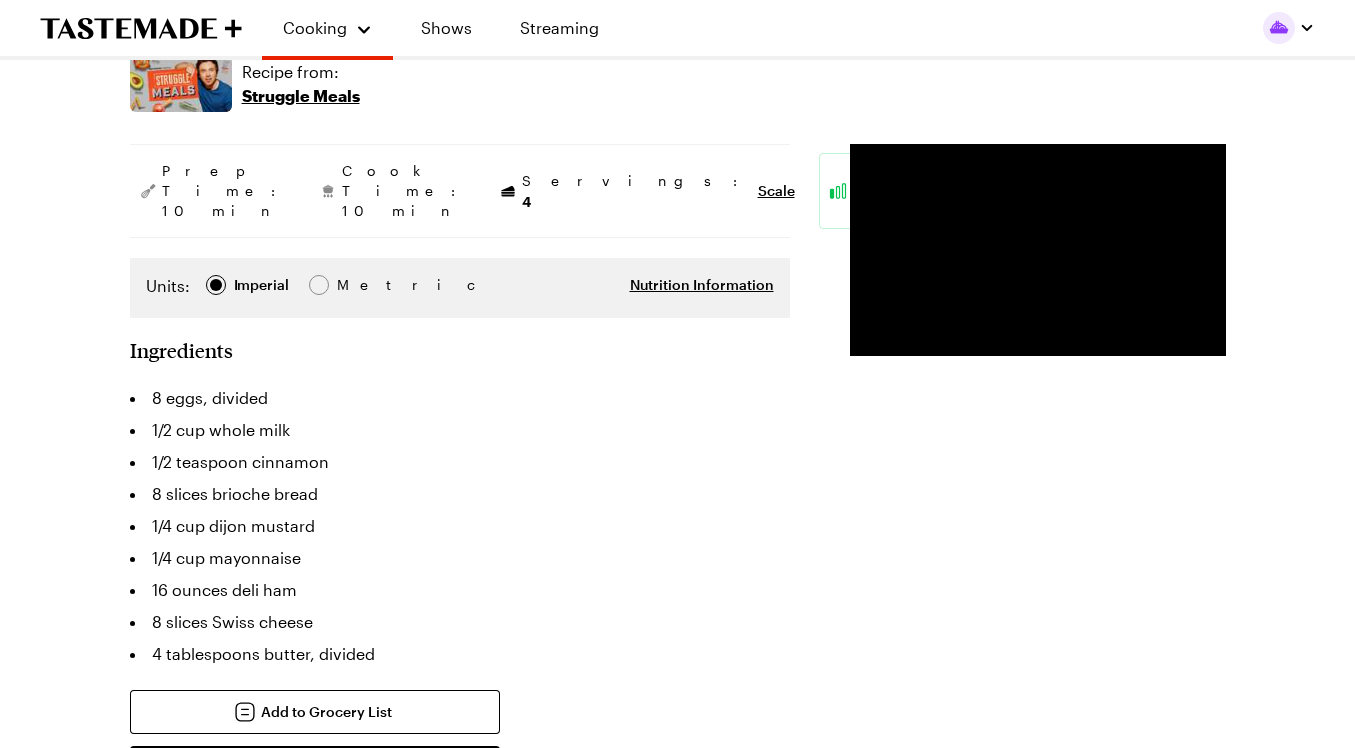 scroll, scrollTop: 400, scrollLeft: 0, axis: vertical 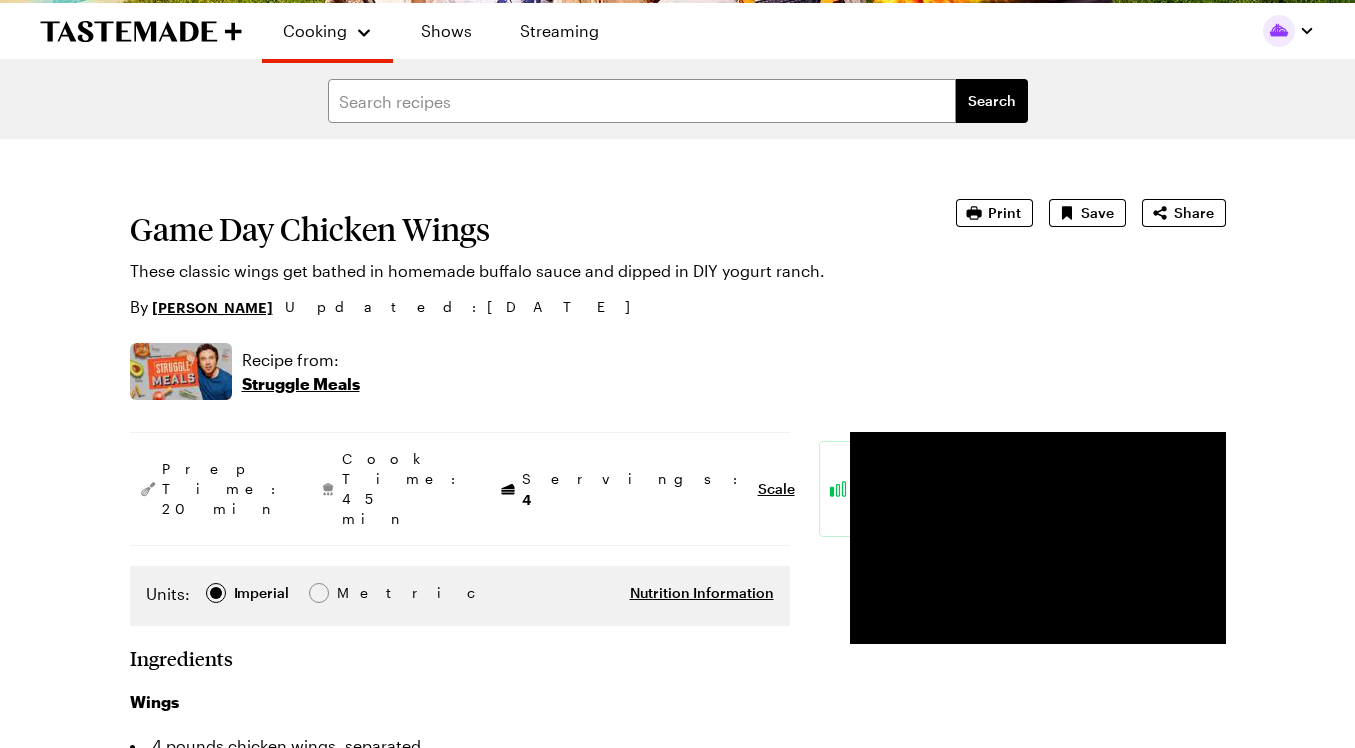type on "x" 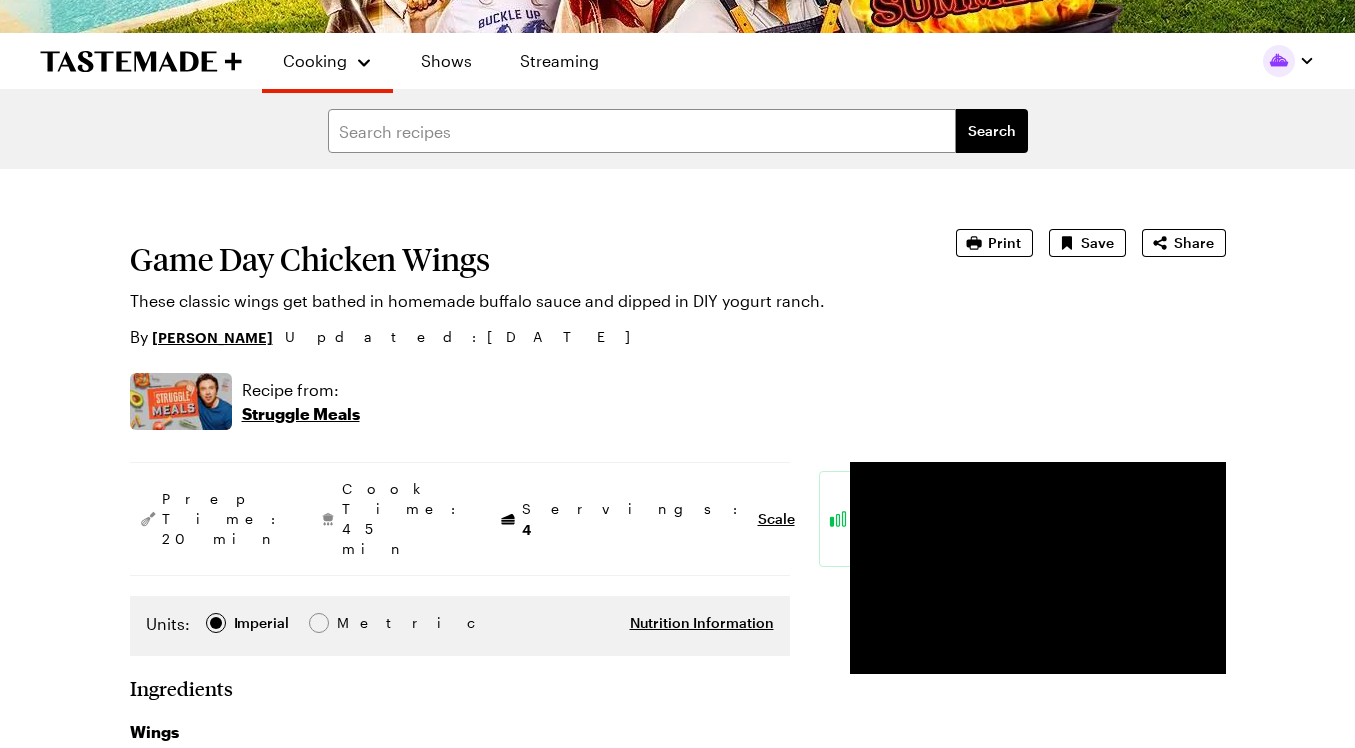 scroll, scrollTop: 100, scrollLeft: 0, axis: vertical 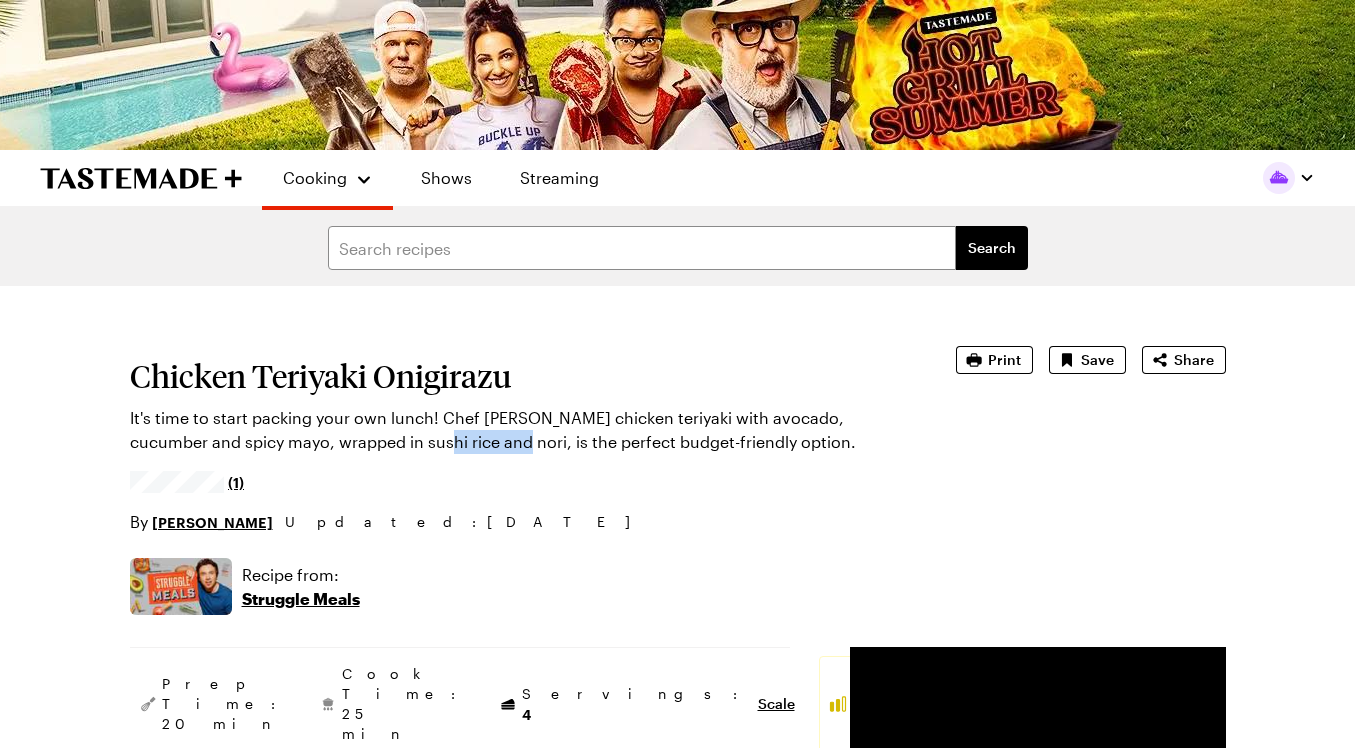 drag, startPoint x: 417, startPoint y: 439, endPoint x: 496, endPoint y: 441, distance: 79.025314 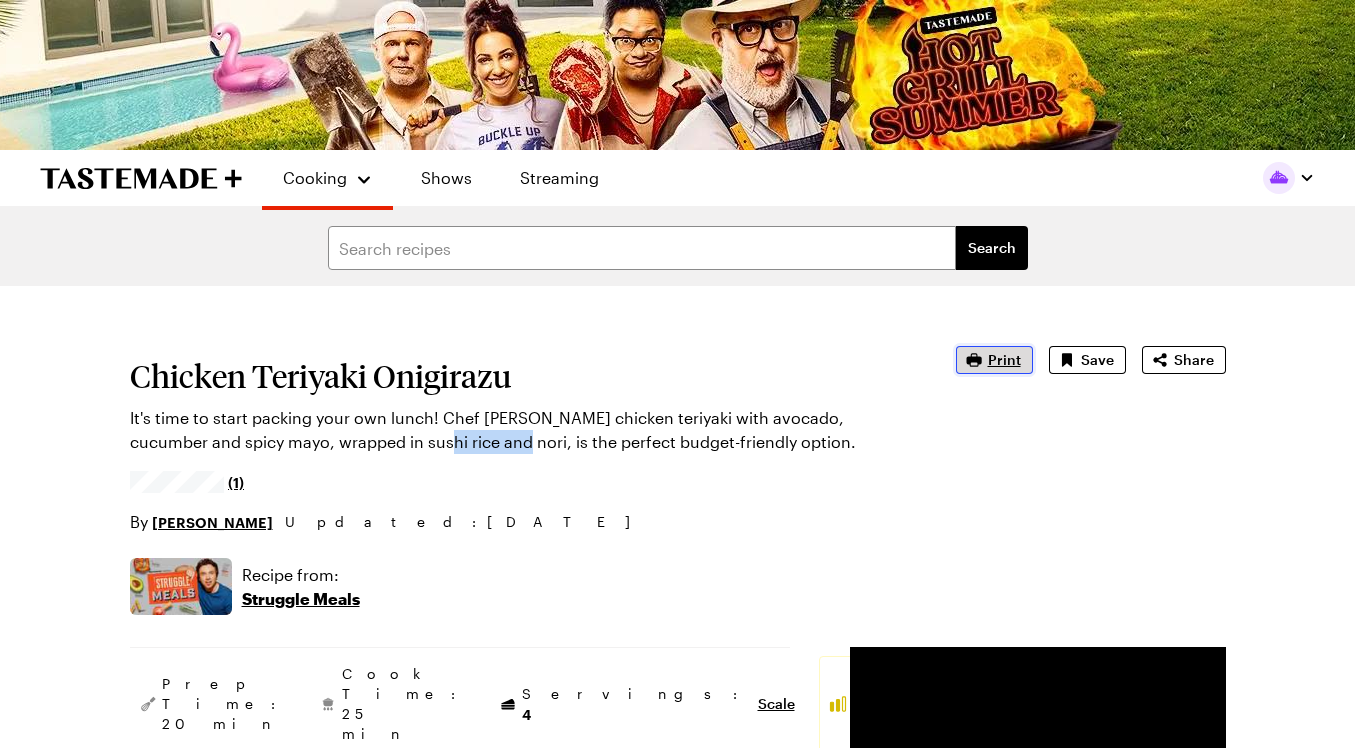 click 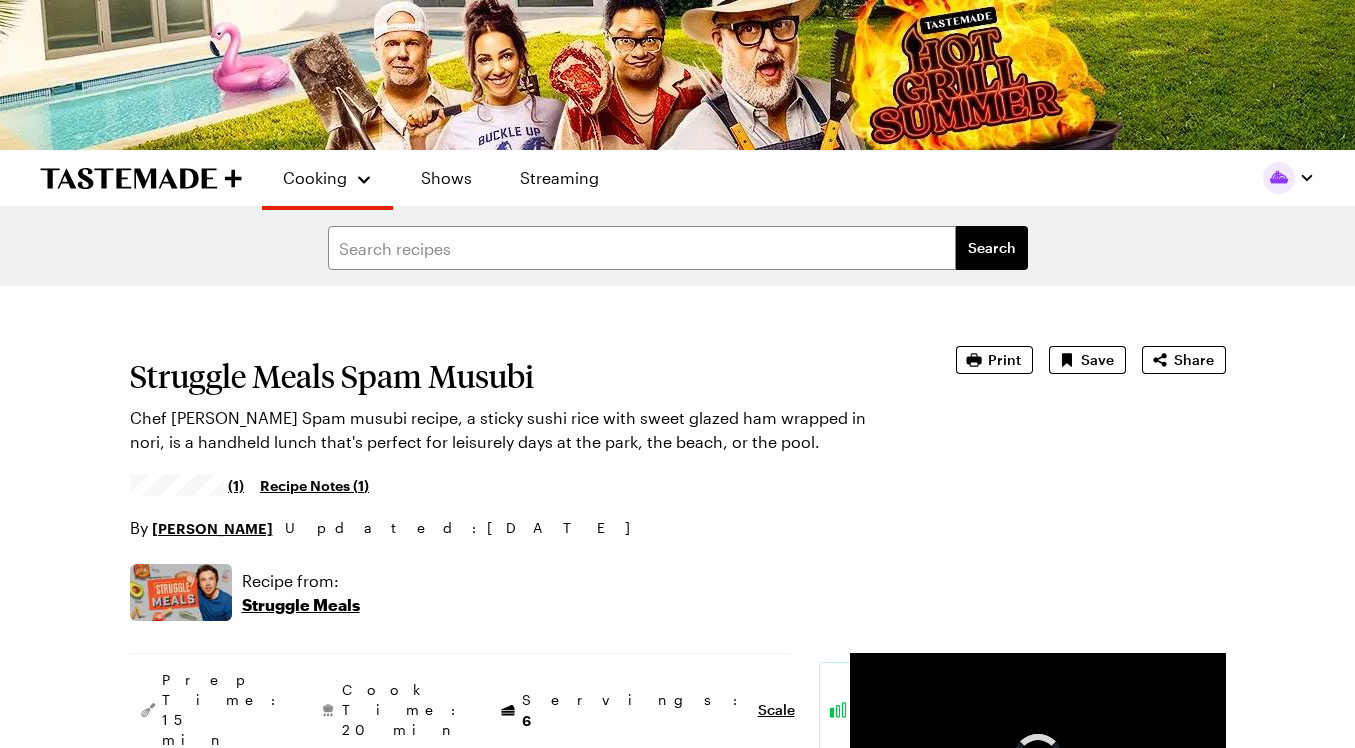 scroll, scrollTop: 0, scrollLeft: 0, axis: both 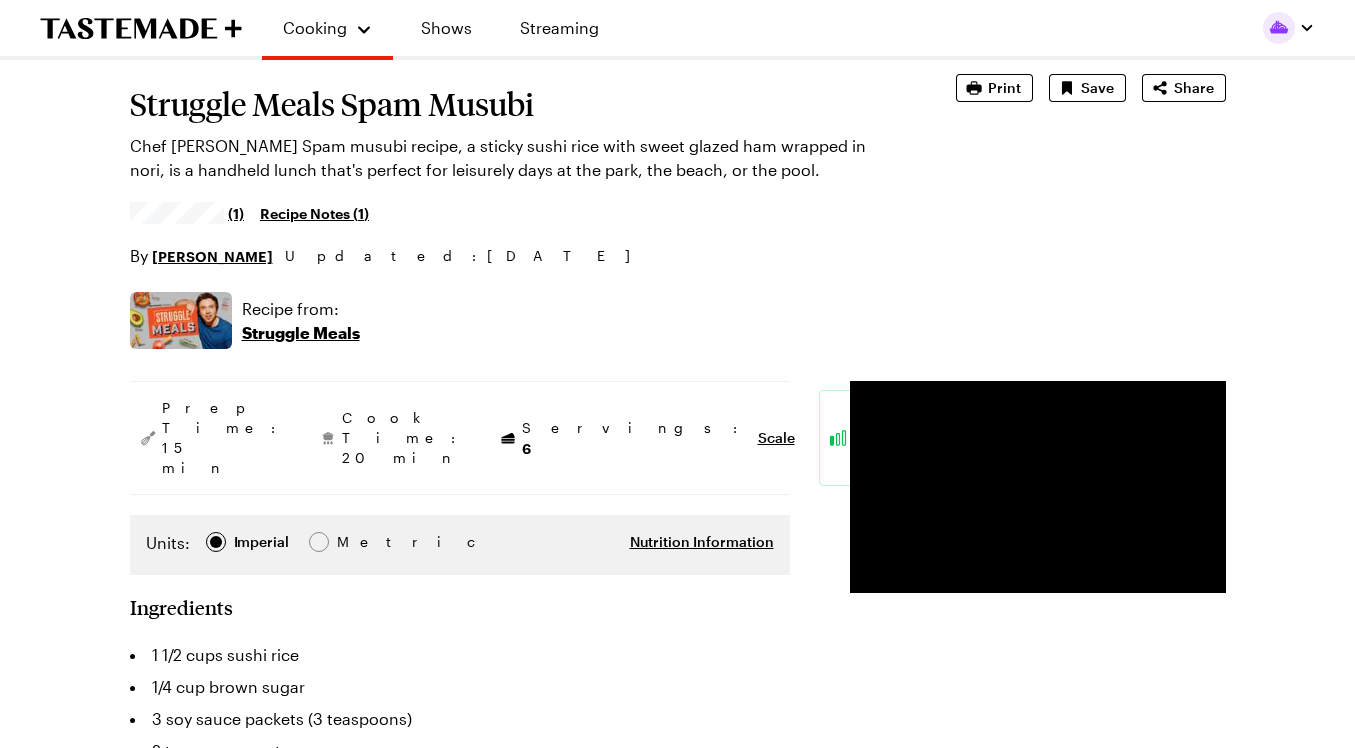 type on "x" 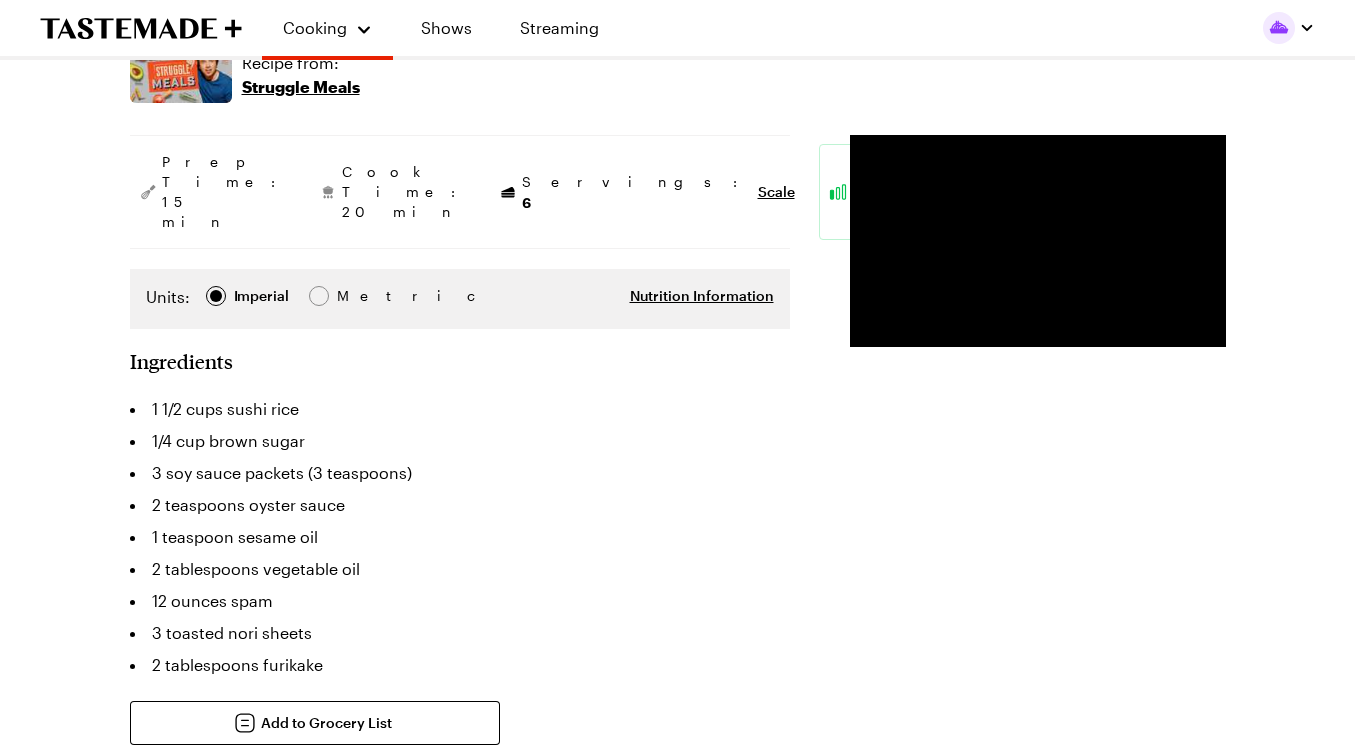 scroll, scrollTop: 300, scrollLeft: 0, axis: vertical 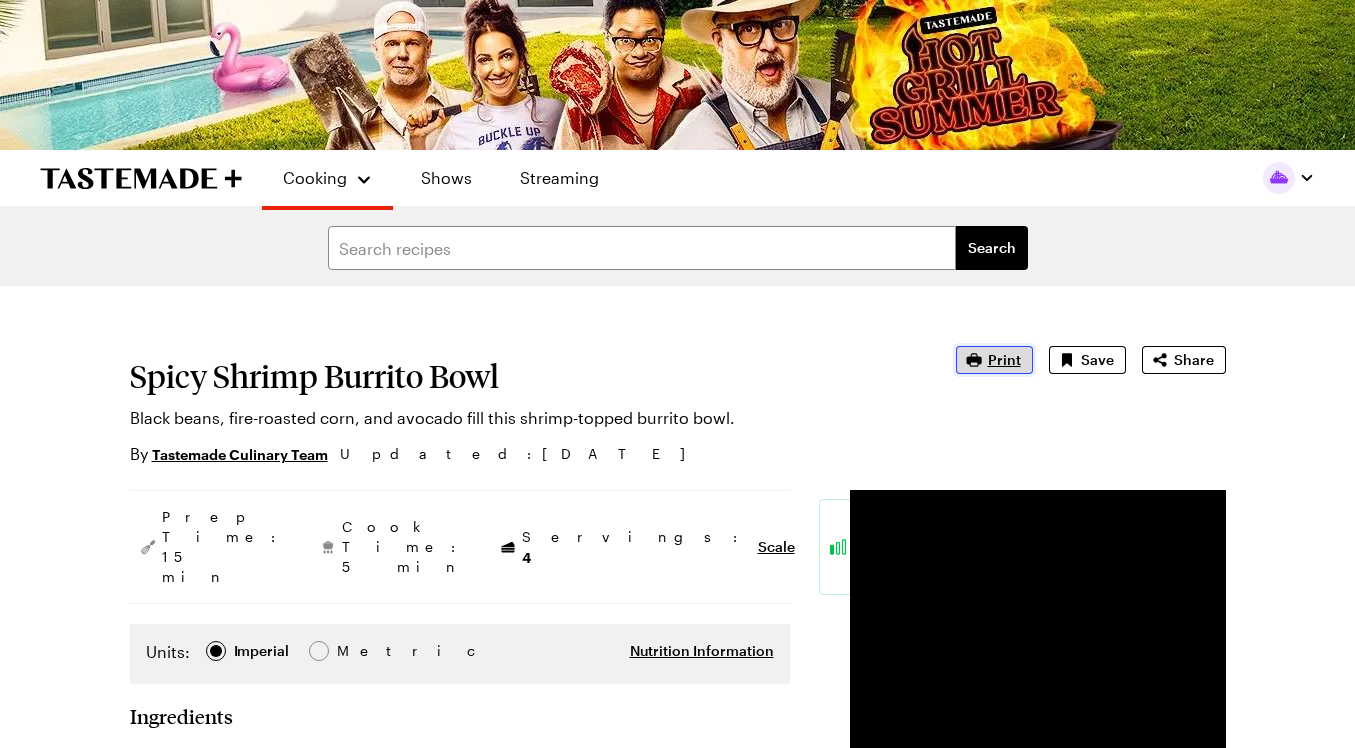 click on "Print" at bounding box center (1004, 360) 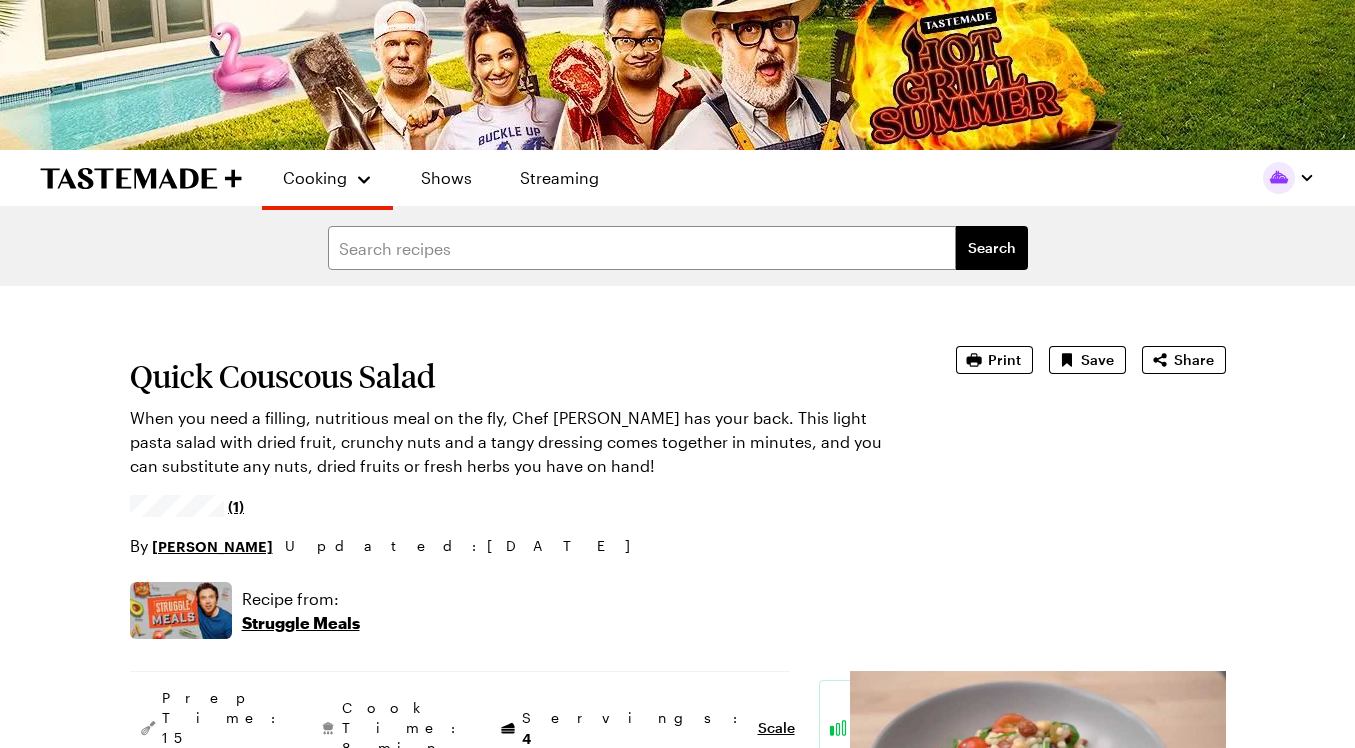type on "x" 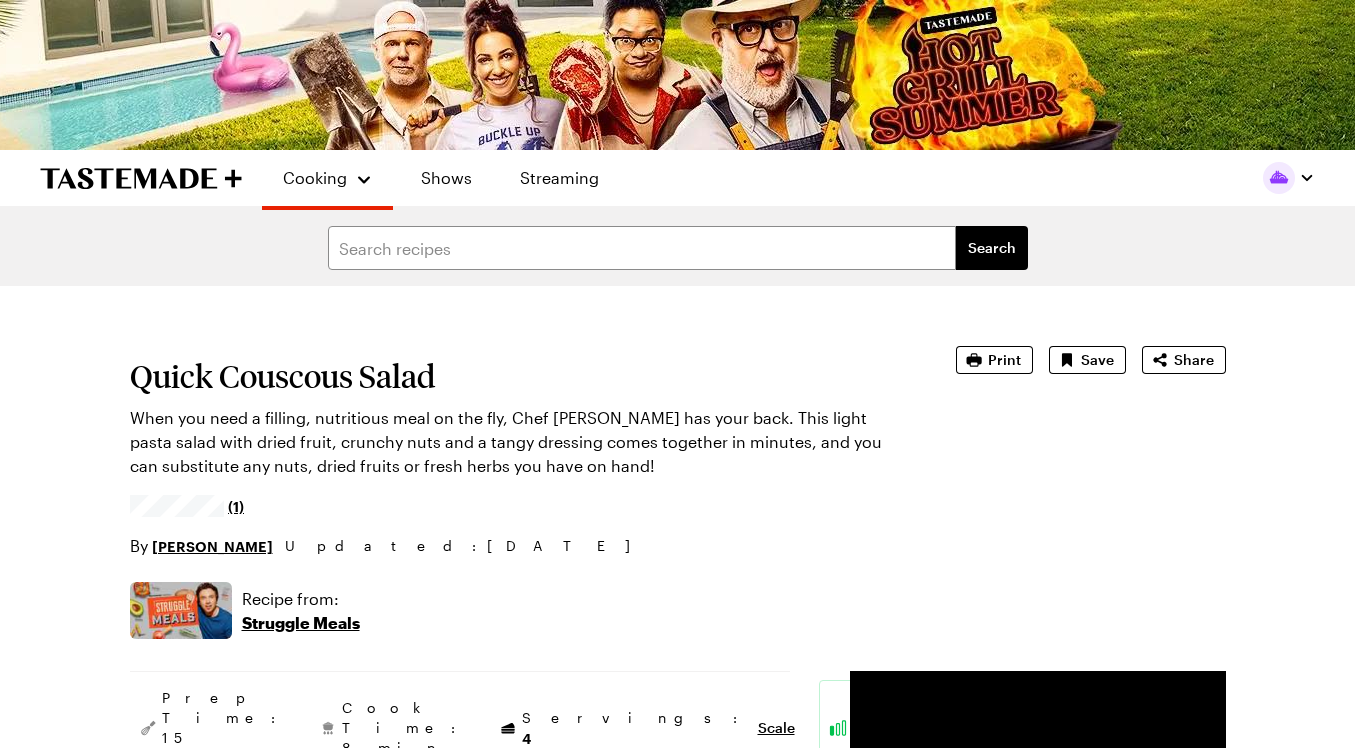 scroll, scrollTop: 0, scrollLeft: 0, axis: both 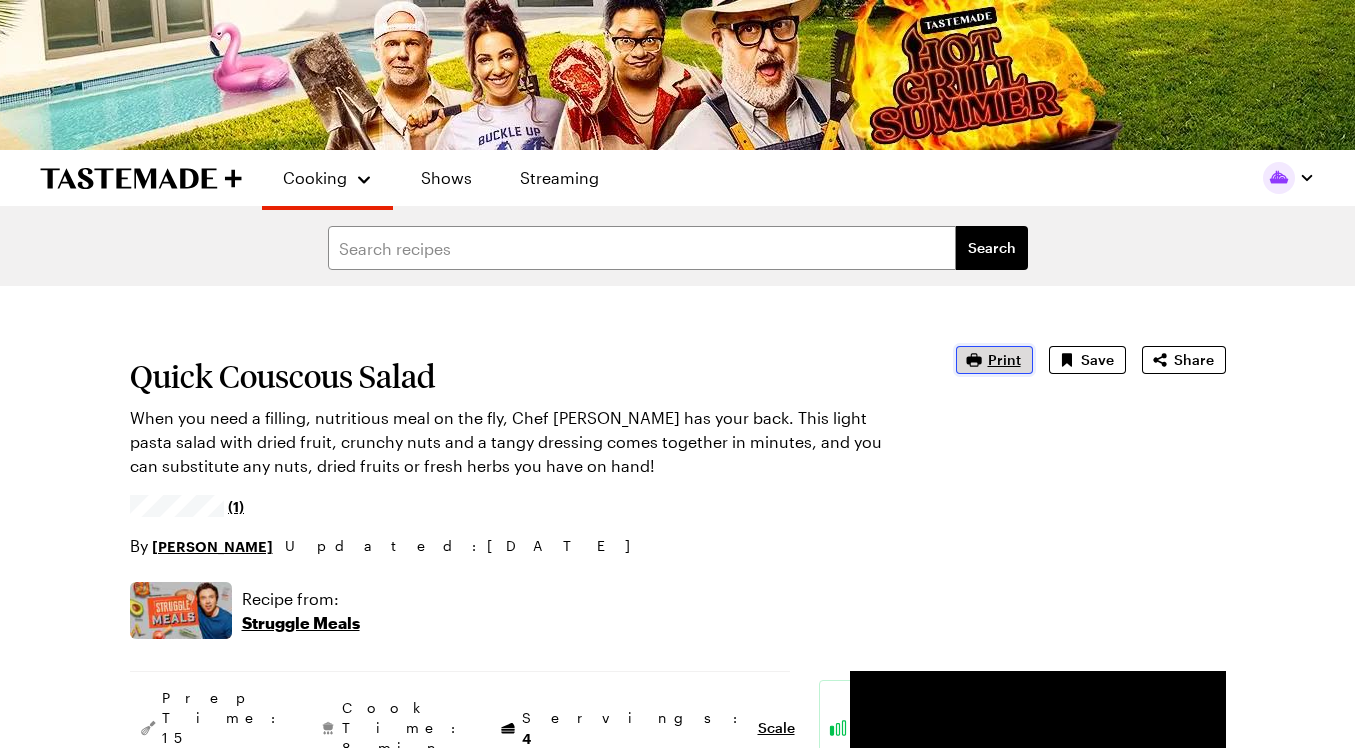 click 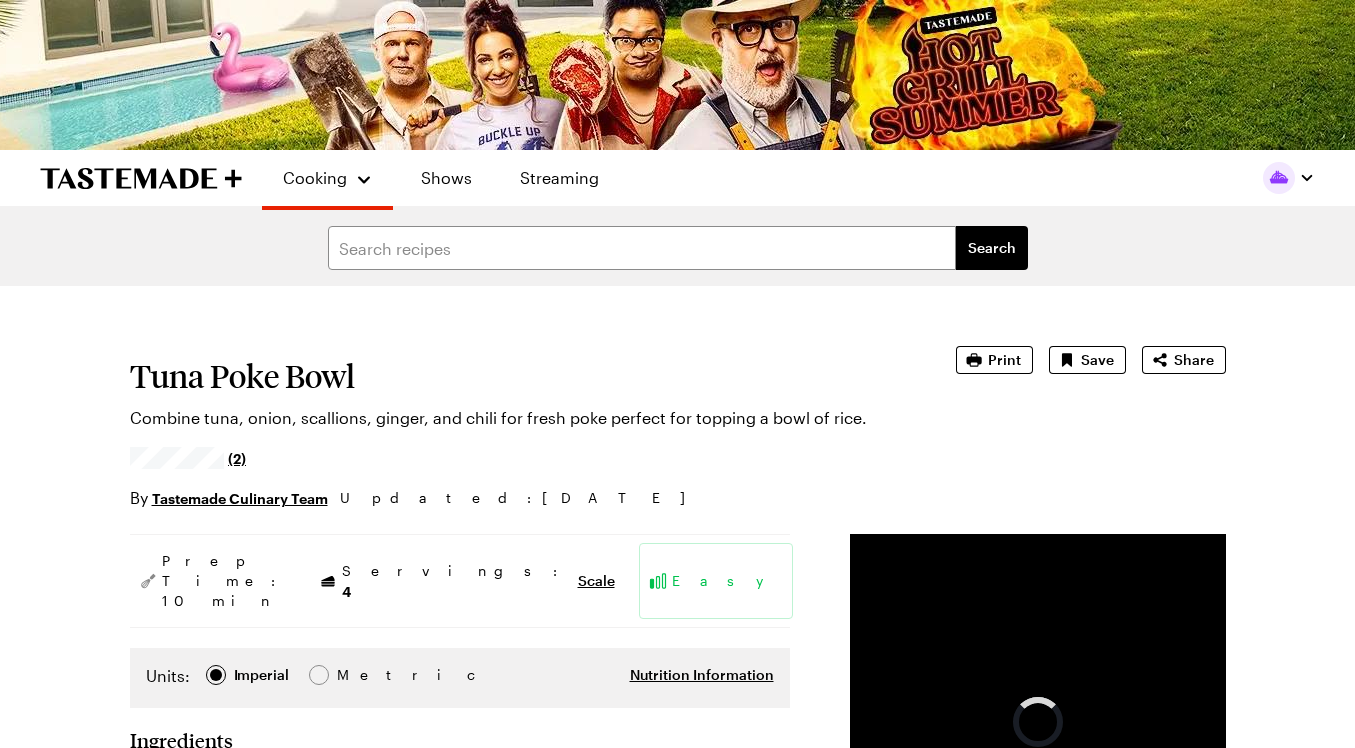 scroll, scrollTop: 0, scrollLeft: 0, axis: both 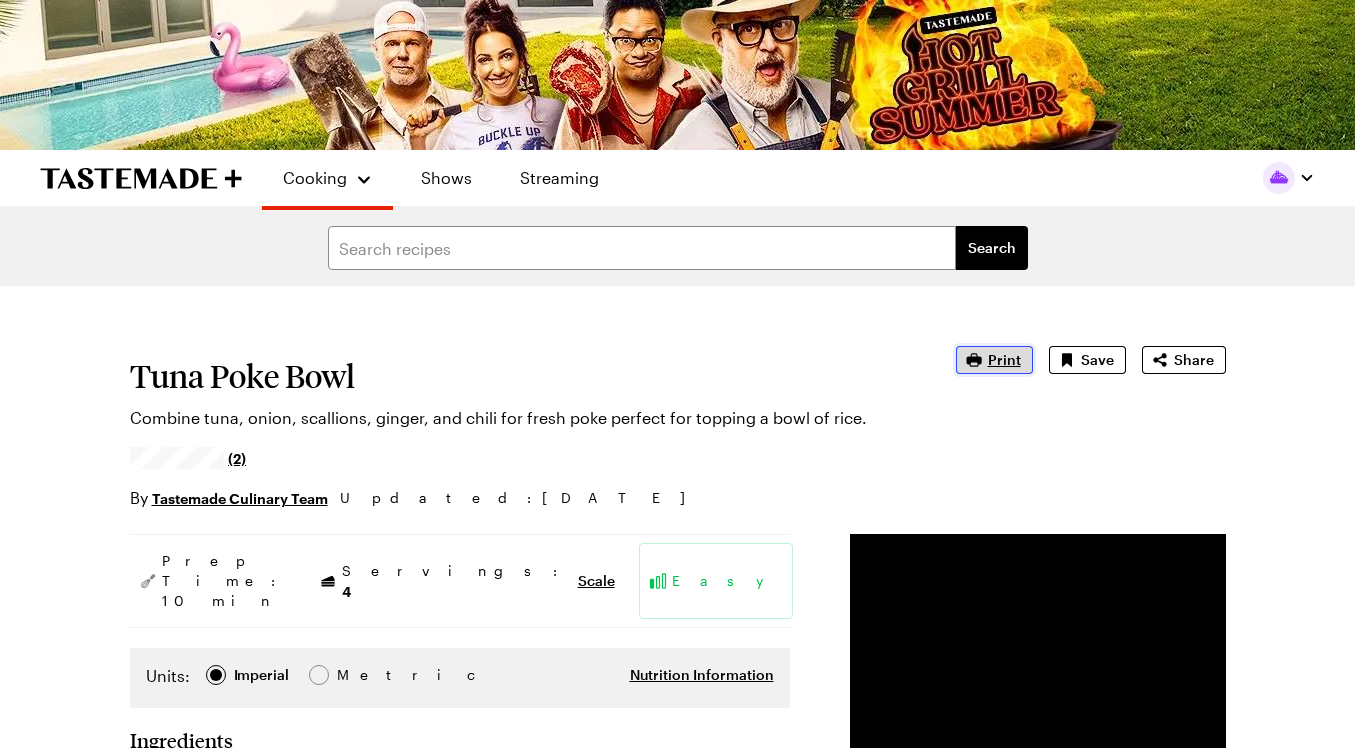 click on "Print" at bounding box center [994, 360] 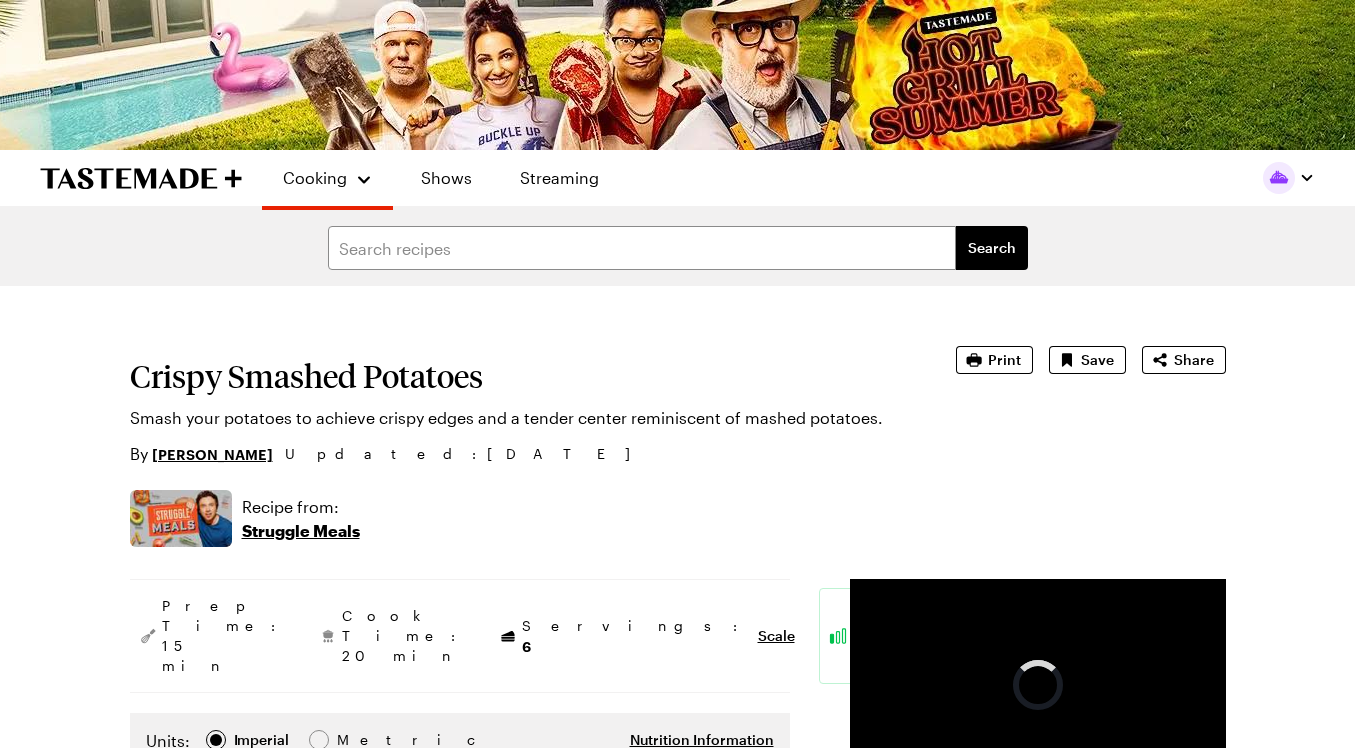 scroll, scrollTop: 0, scrollLeft: 0, axis: both 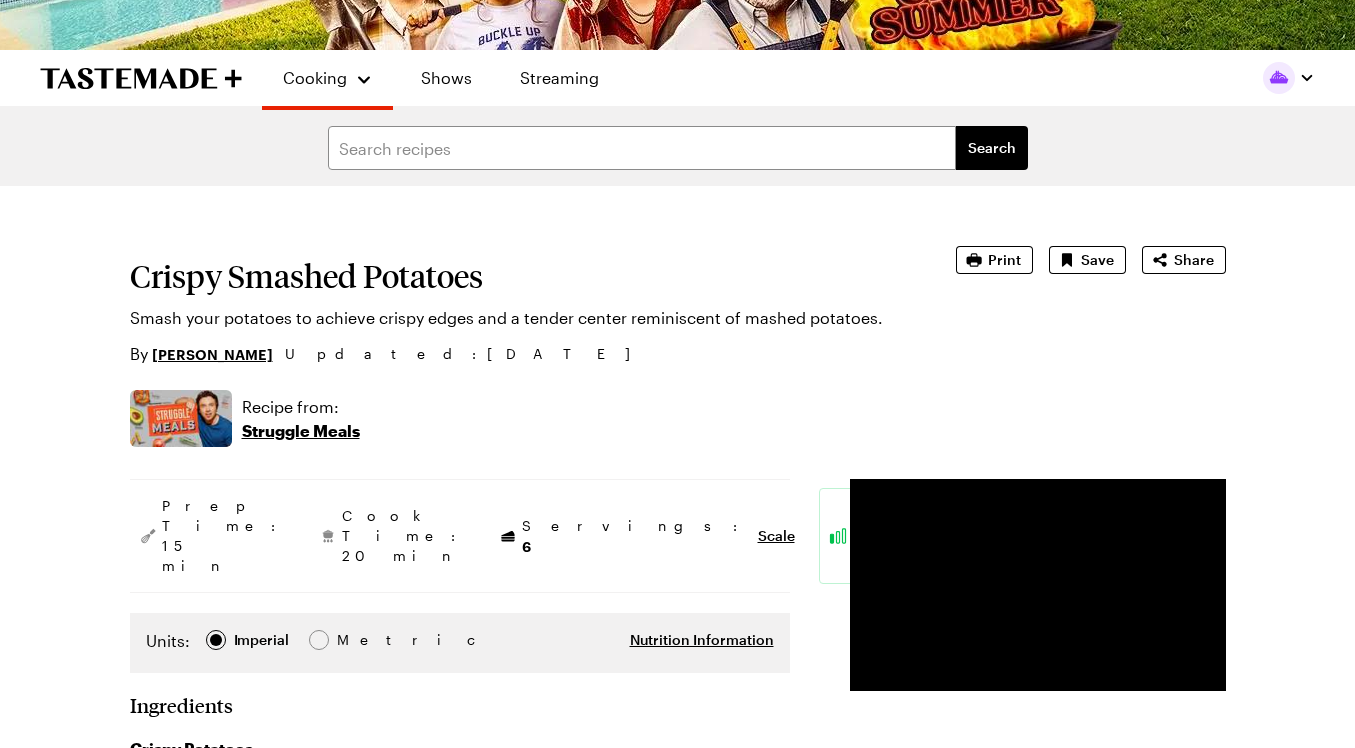 type on "x" 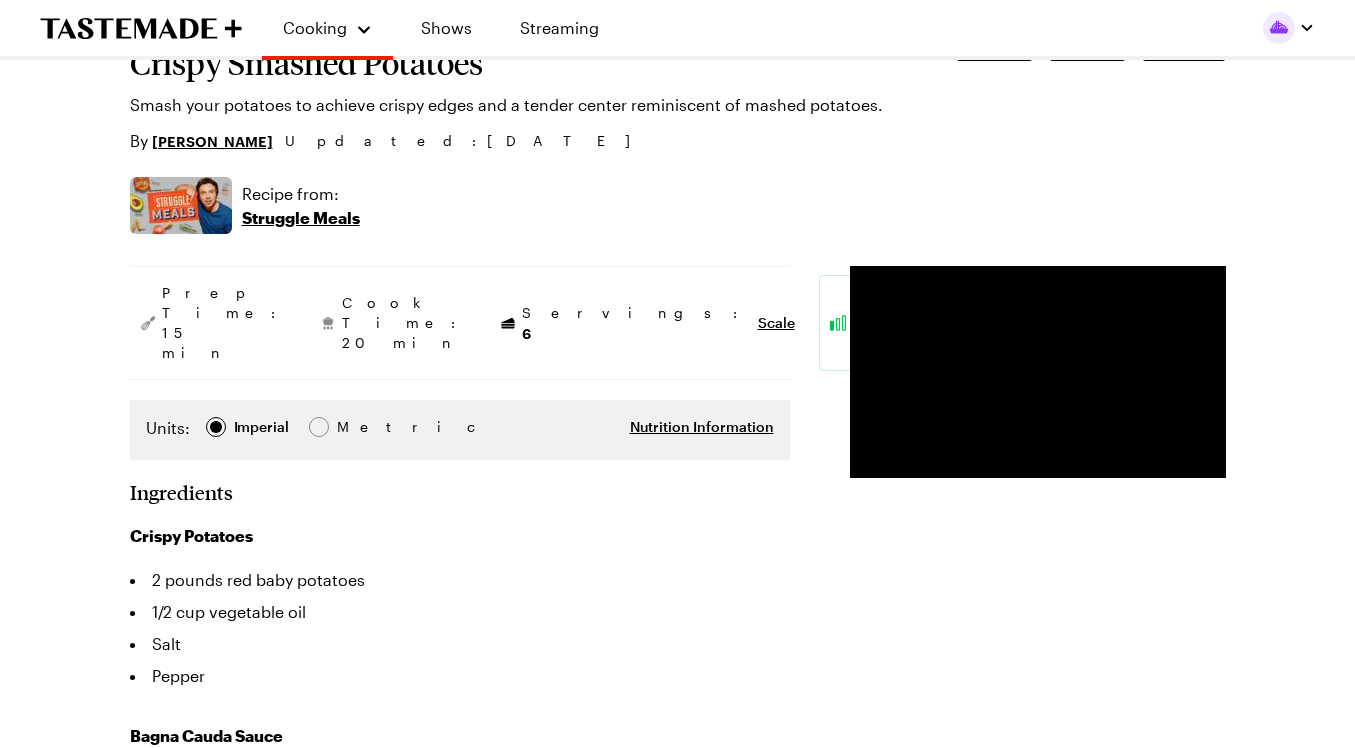 scroll, scrollTop: 200, scrollLeft: 0, axis: vertical 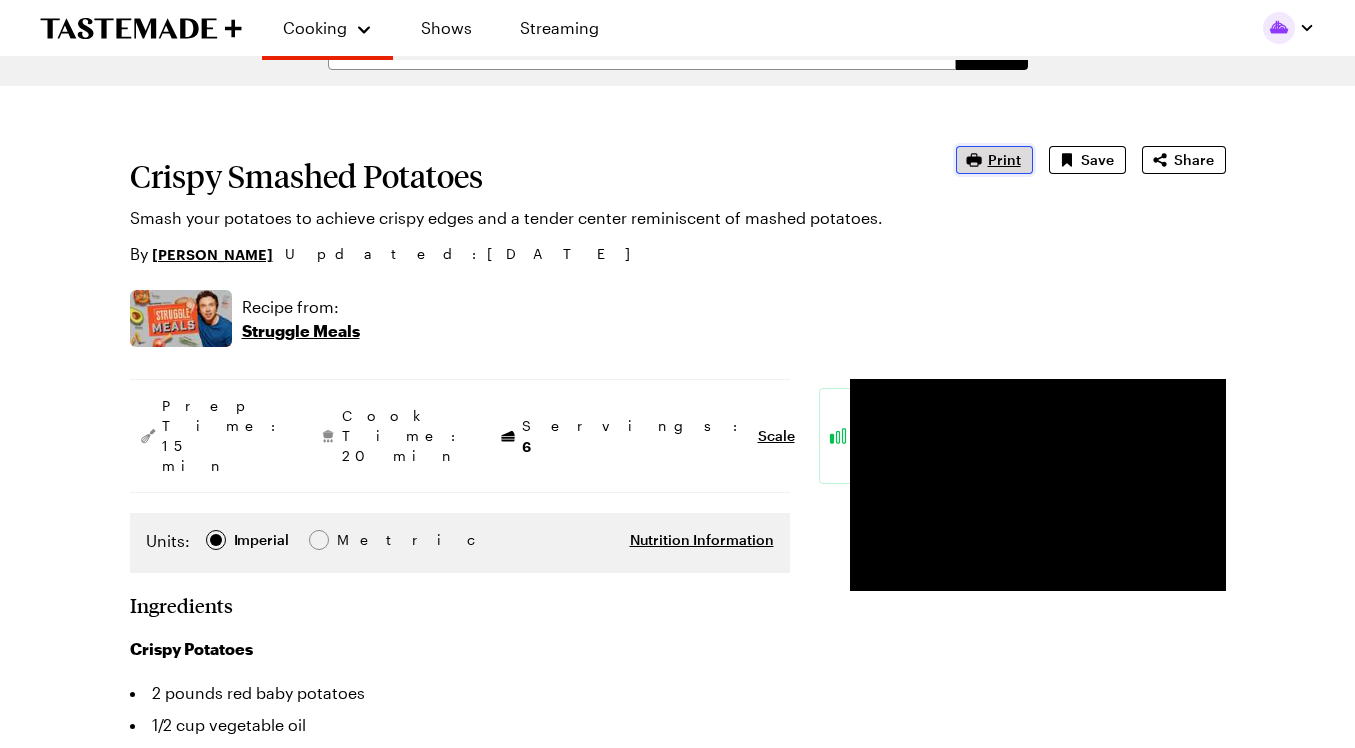 click on "Print" at bounding box center [1004, 160] 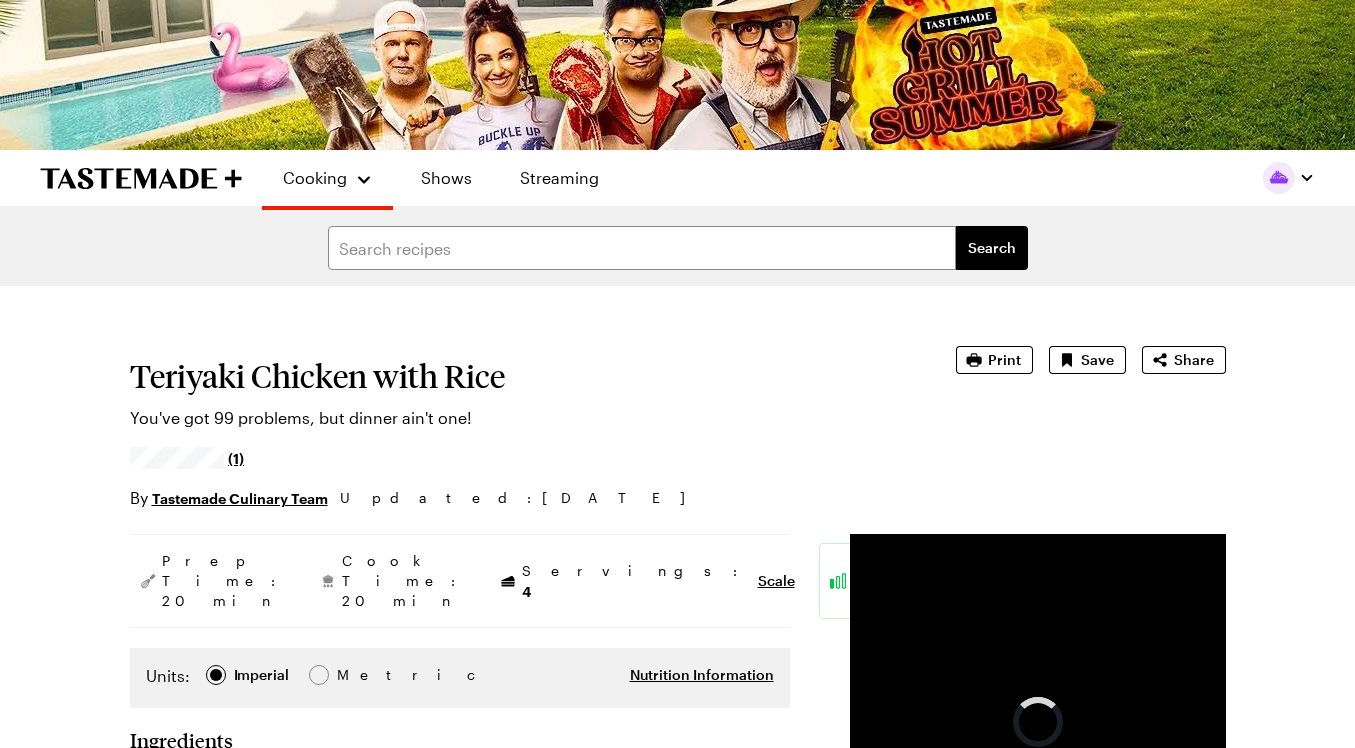 scroll, scrollTop: 0, scrollLeft: 0, axis: both 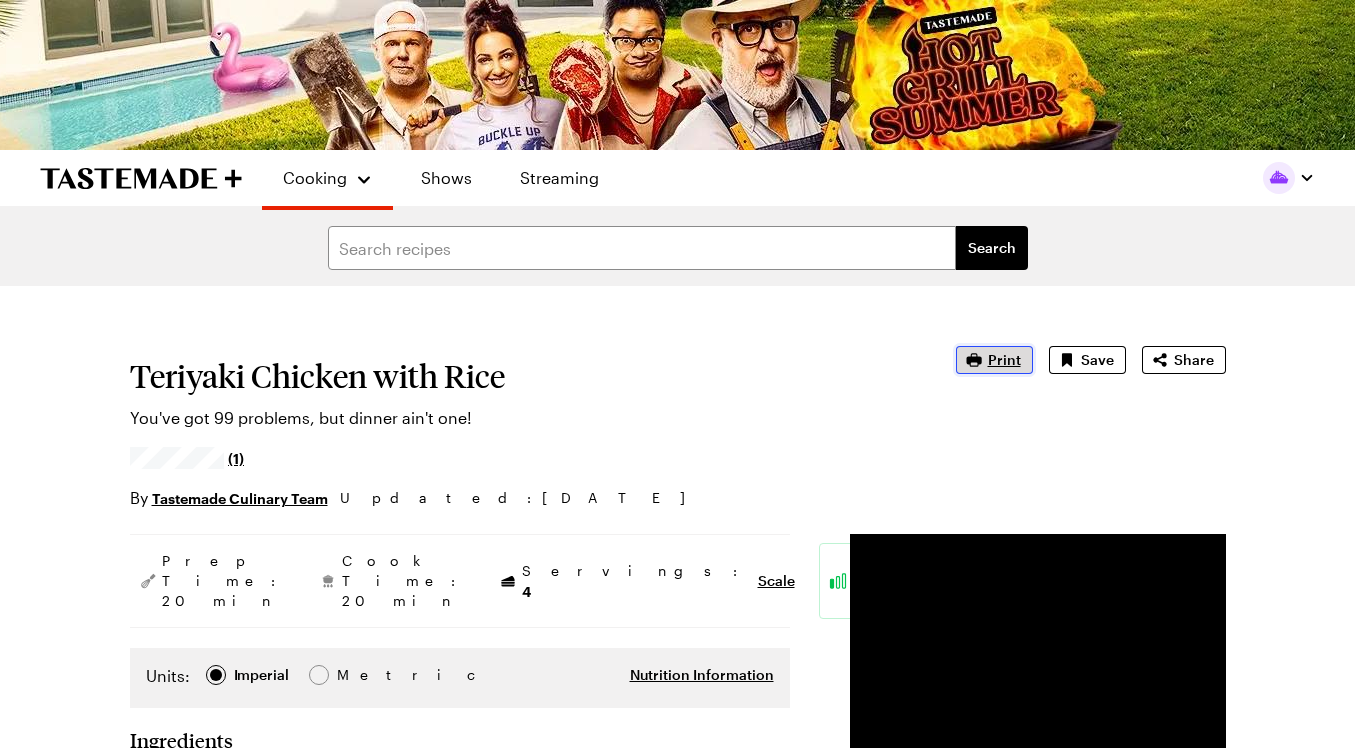 click 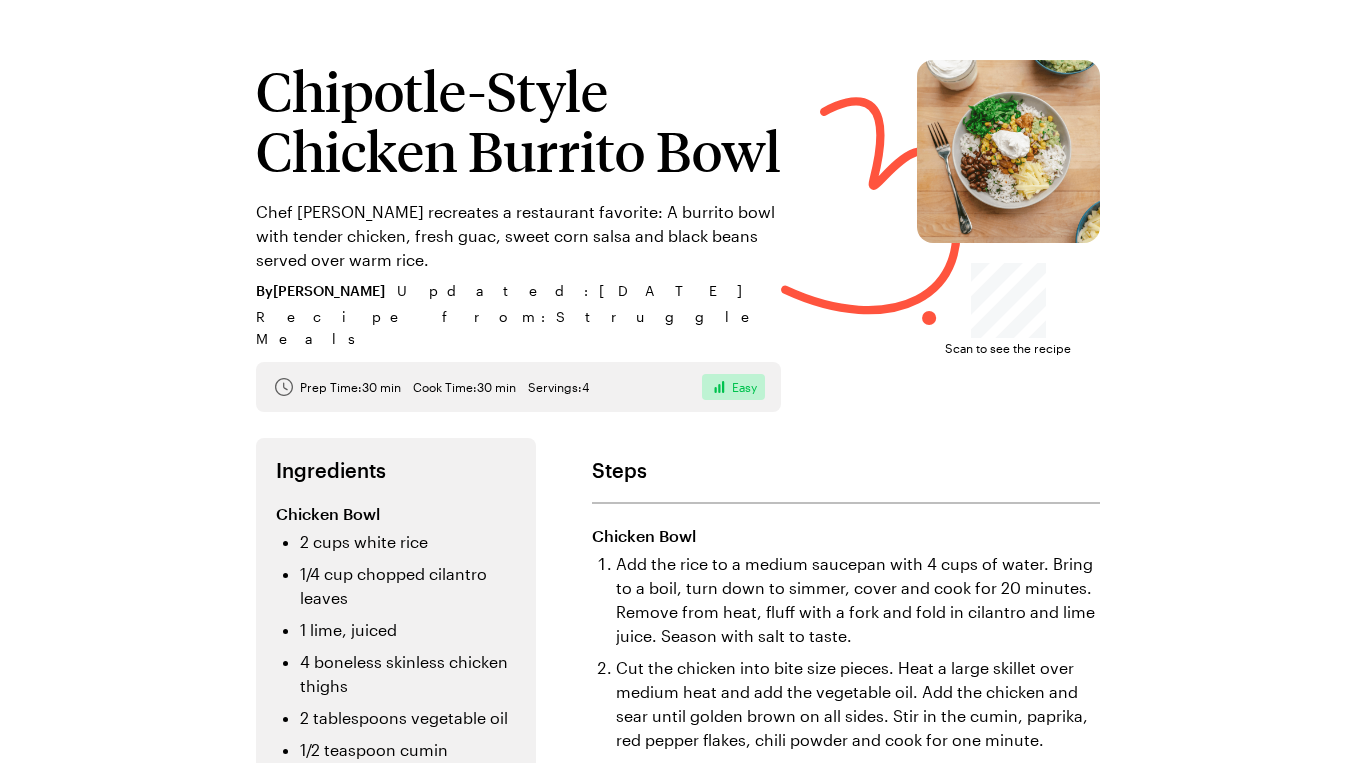 scroll, scrollTop: 0, scrollLeft: 0, axis: both 